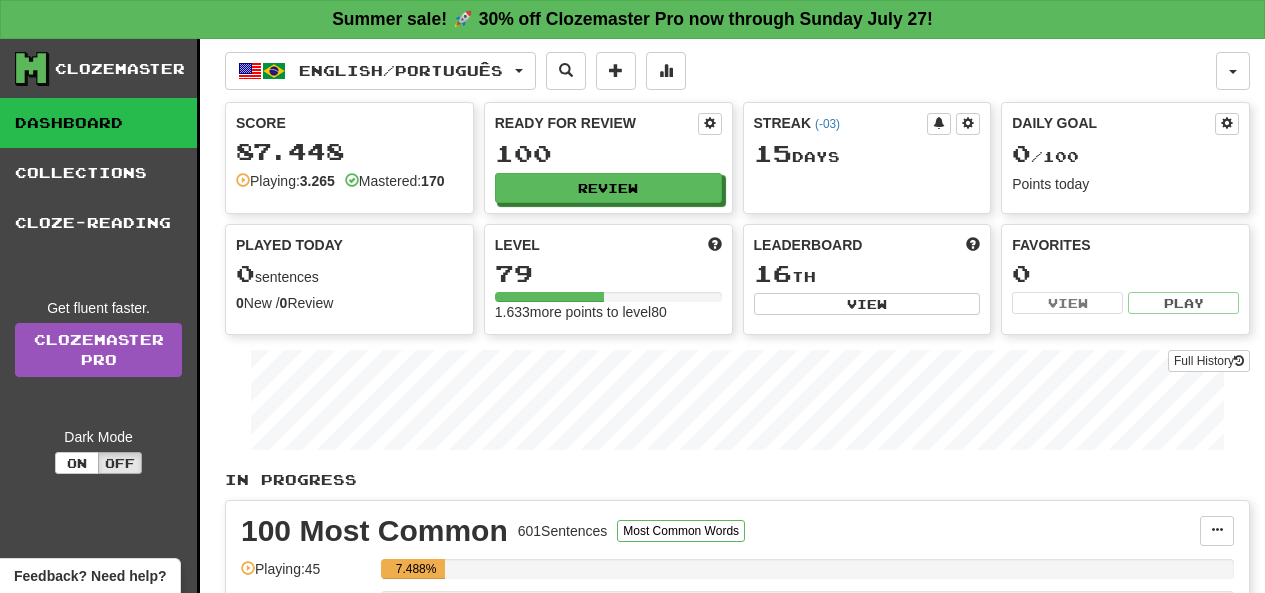 scroll, scrollTop: 0, scrollLeft: 0, axis: both 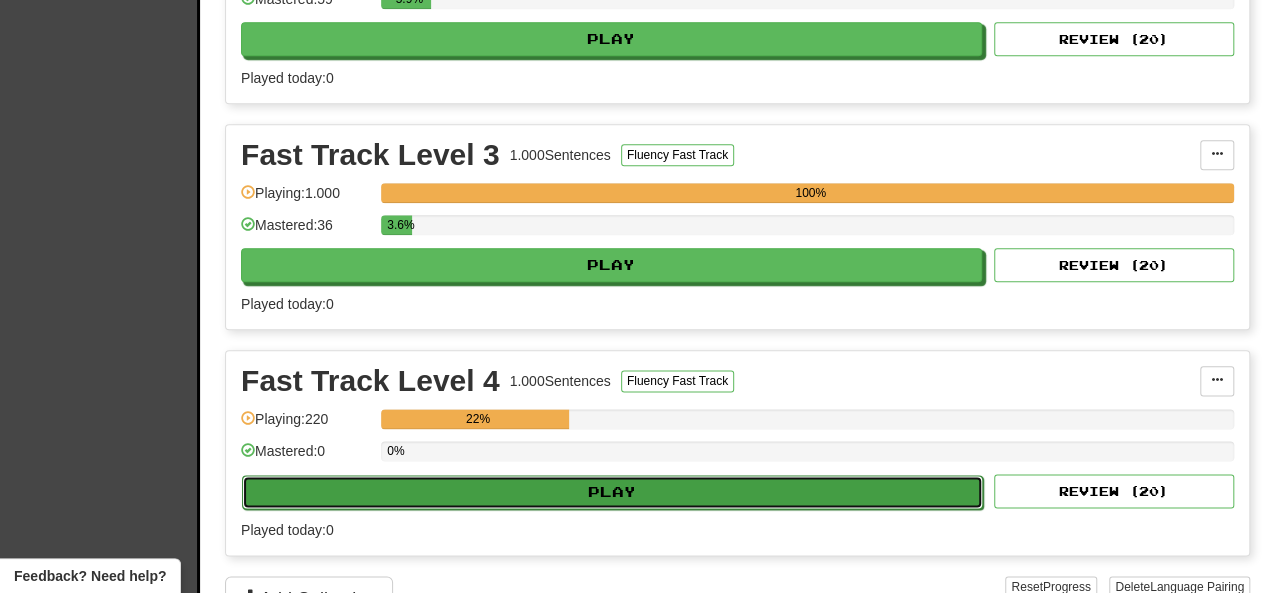 click on "Play" at bounding box center [612, 492] 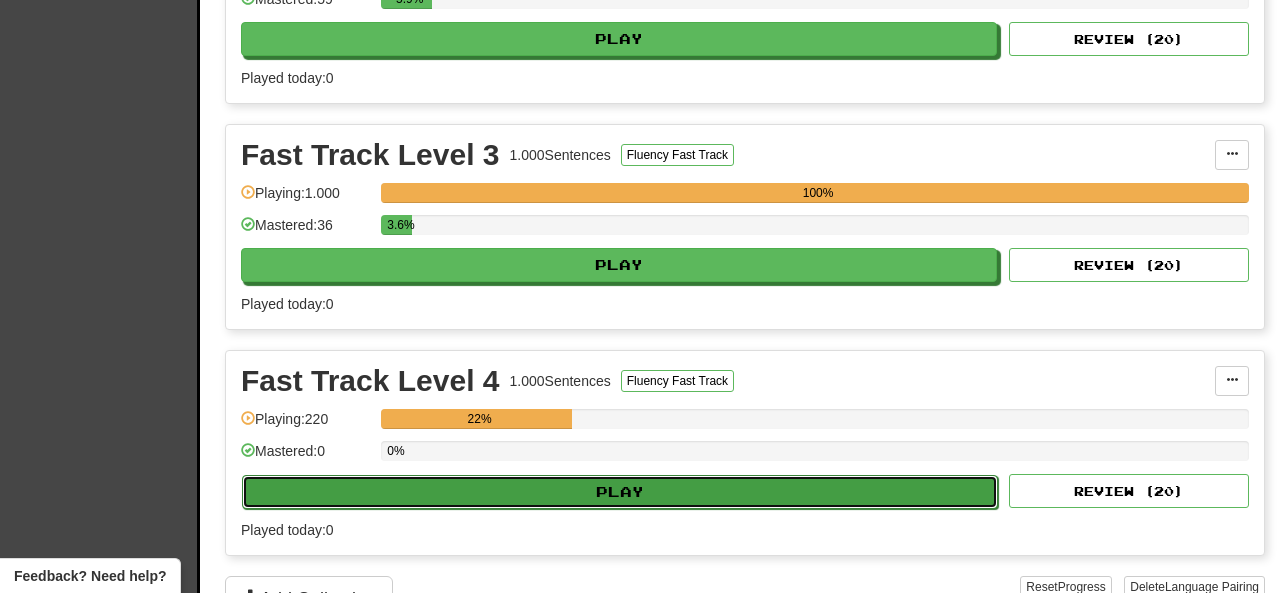 select on "**" 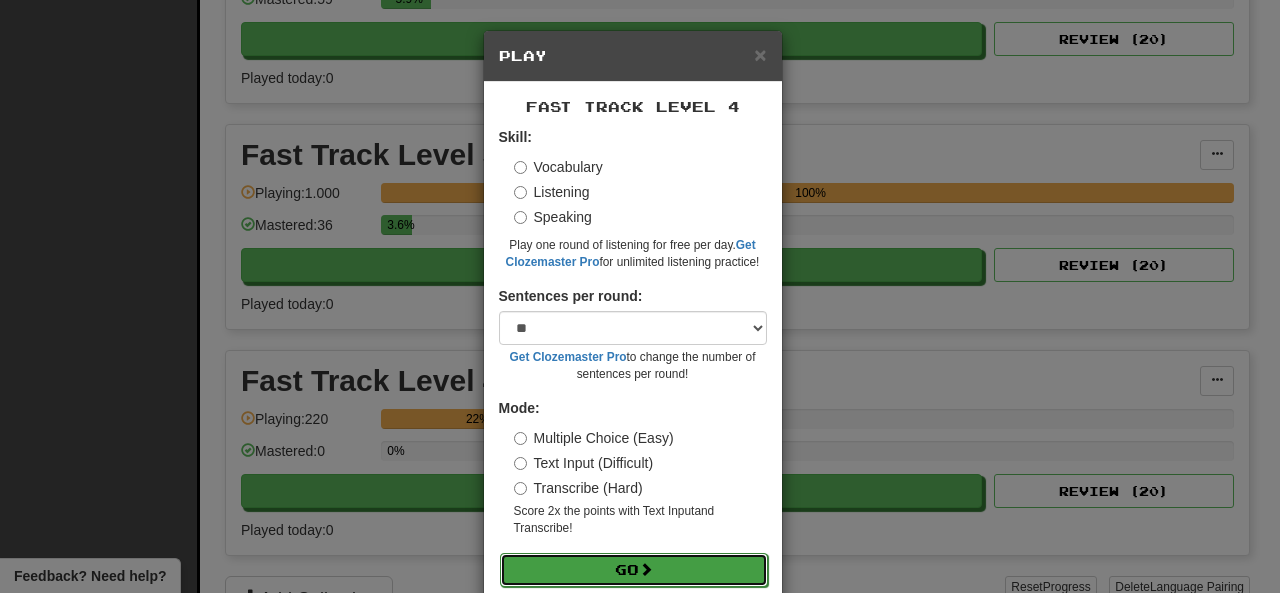 click on "Go" at bounding box center [634, 570] 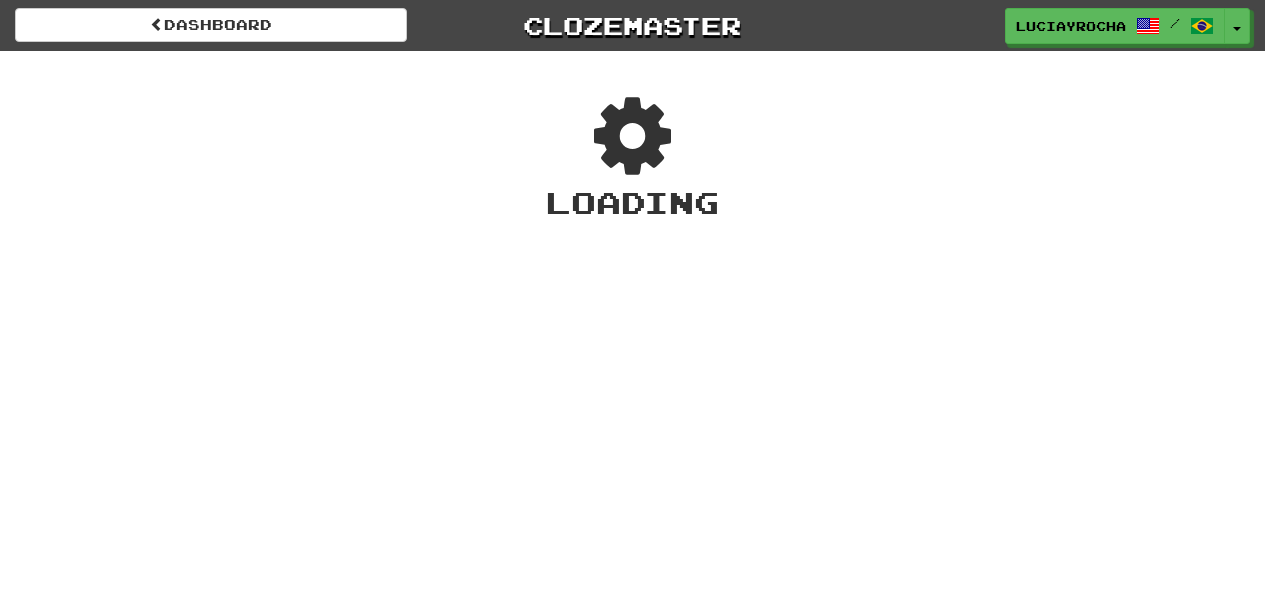 scroll, scrollTop: 0, scrollLeft: 0, axis: both 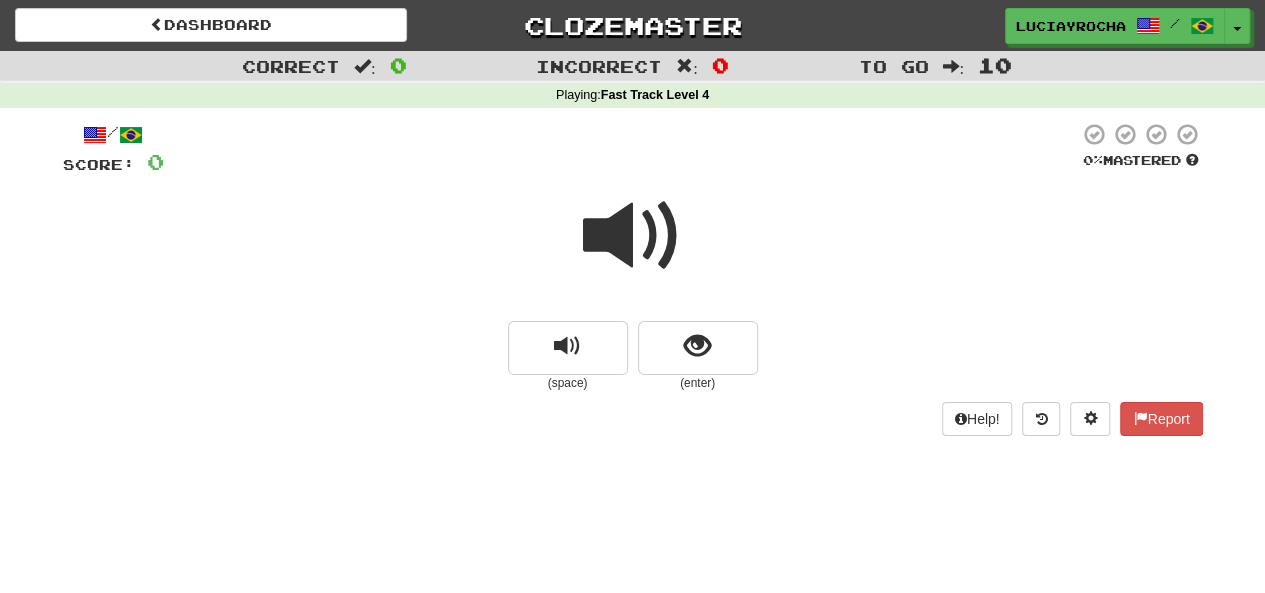 click at bounding box center [633, 236] 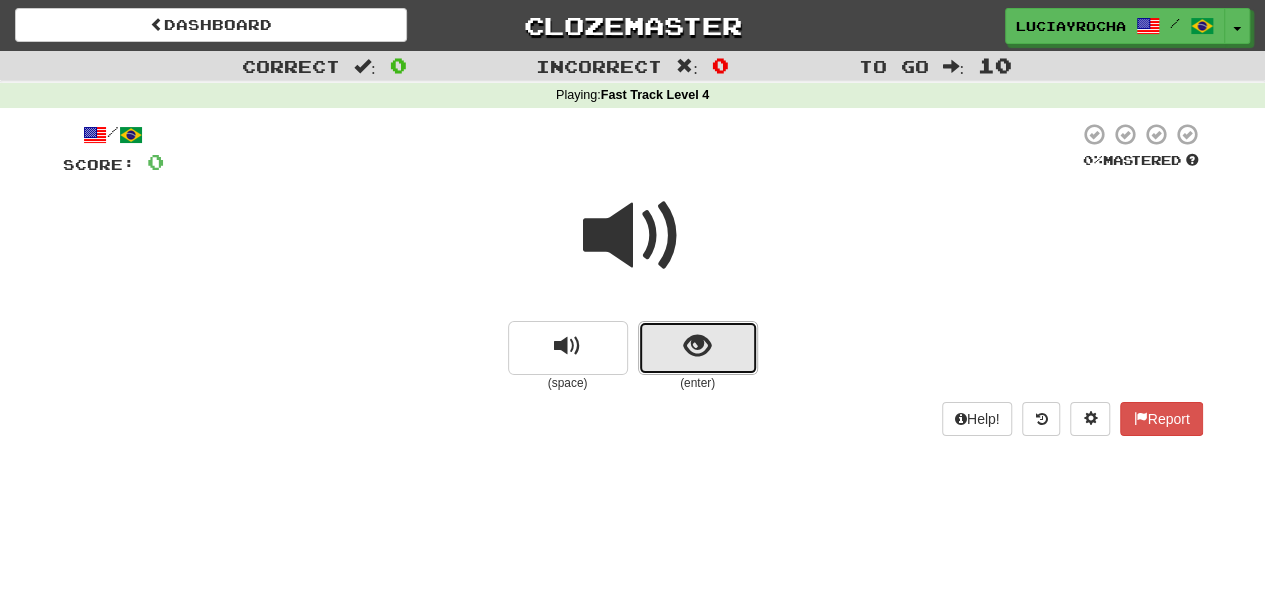 click at bounding box center [697, 346] 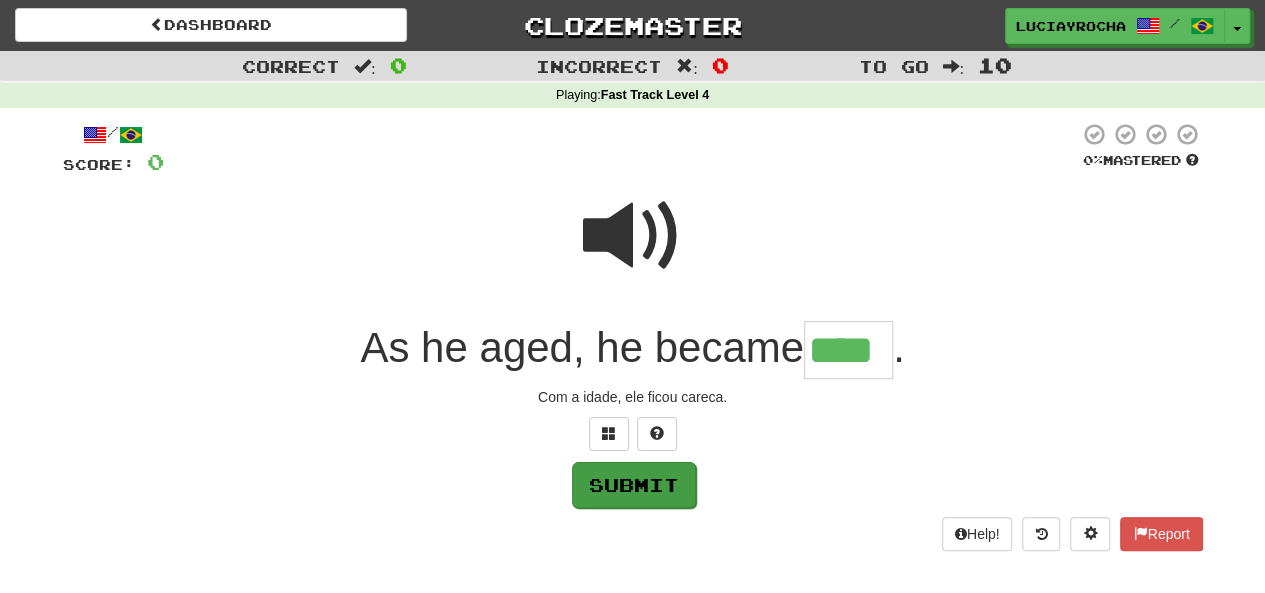 type on "****" 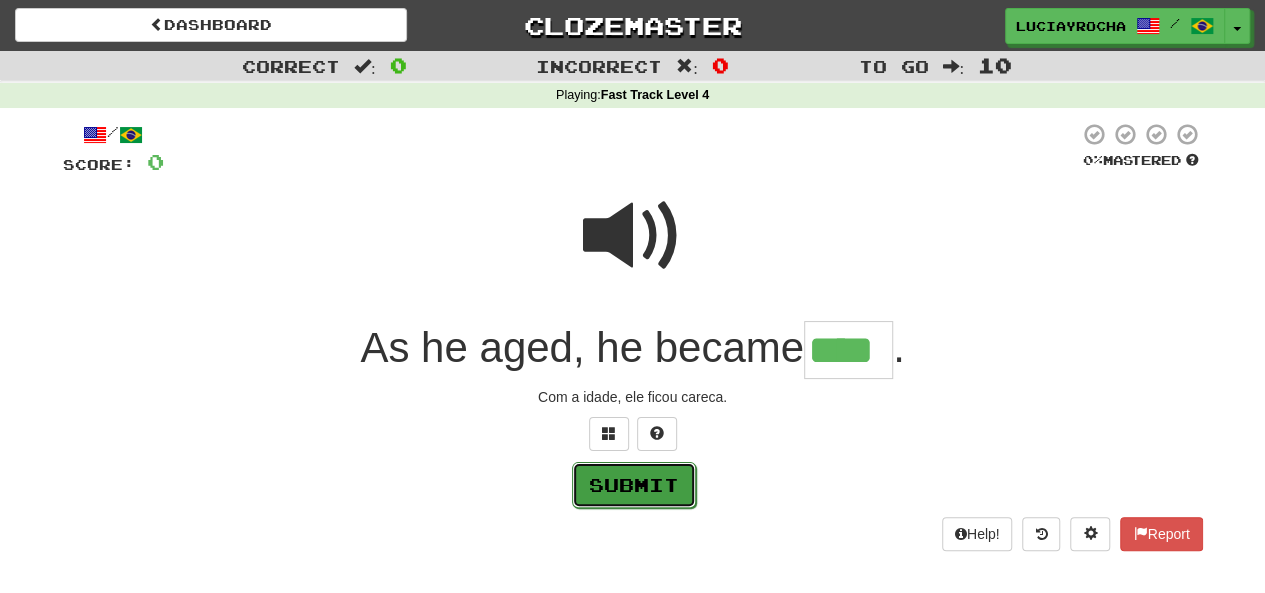 click on "Submit" at bounding box center (634, 485) 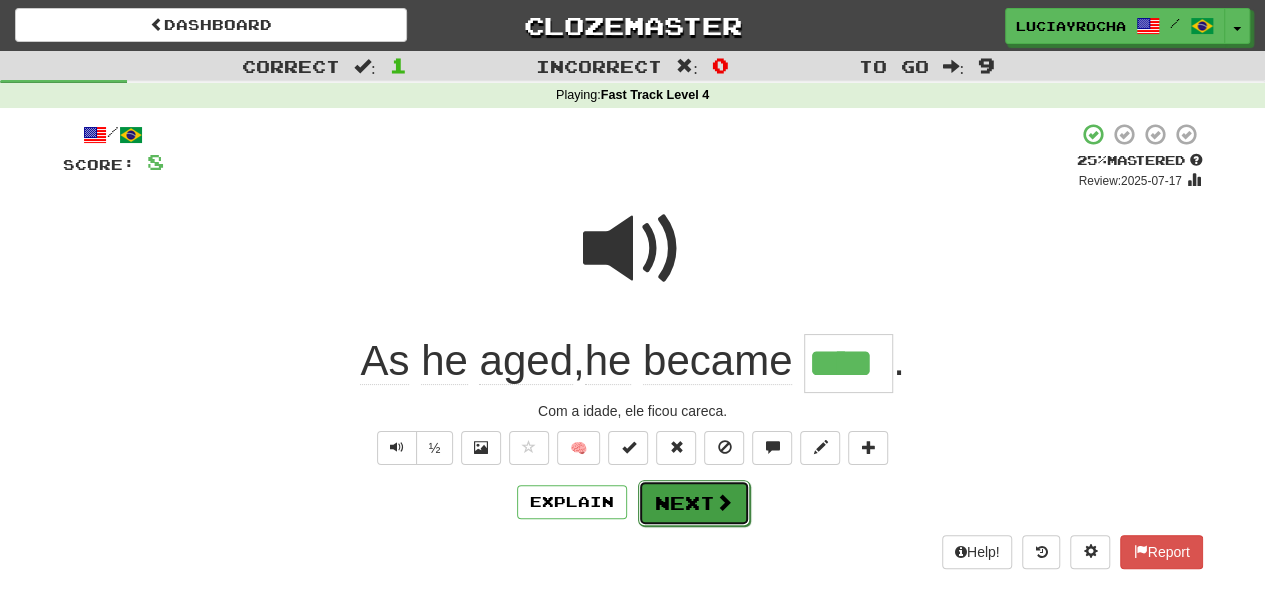 click on "Next" at bounding box center (694, 503) 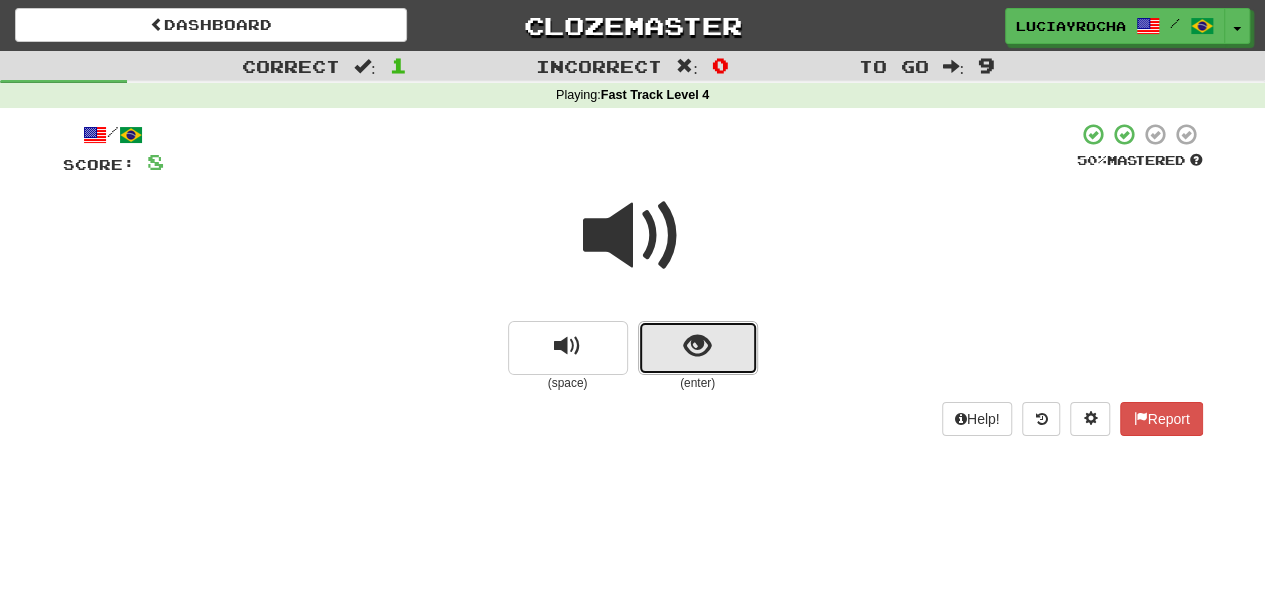 click at bounding box center [697, 346] 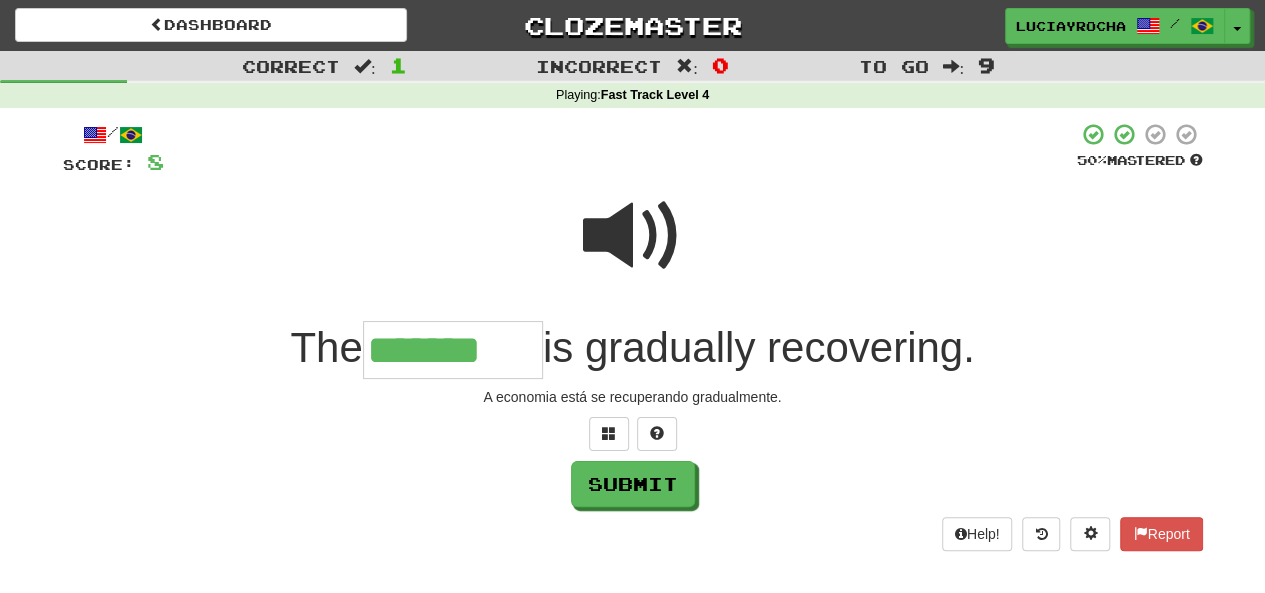 scroll, scrollTop: 0, scrollLeft: 2, axis: horizontal 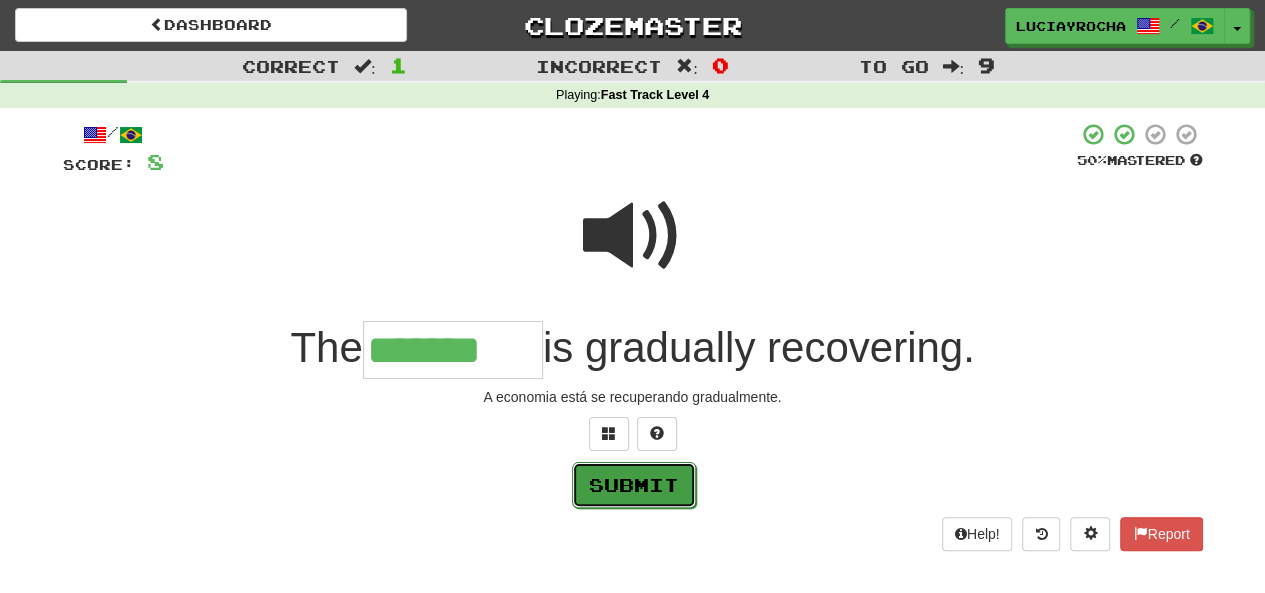 click on "Submit" at bounding box center [634, 485] 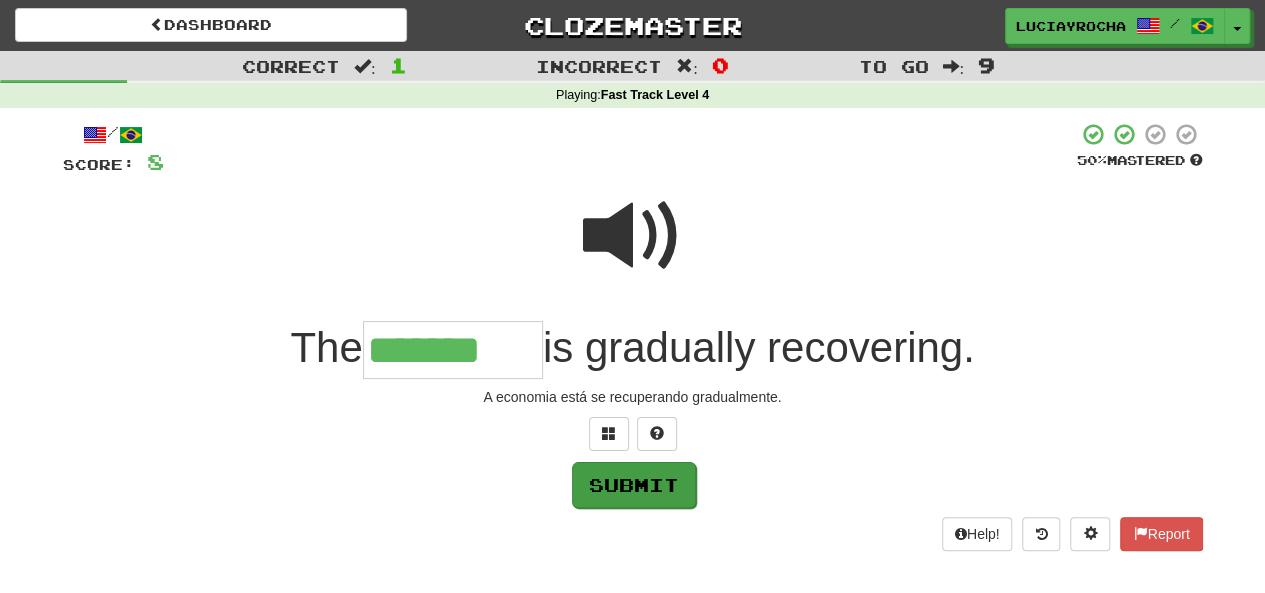 type on "*******" 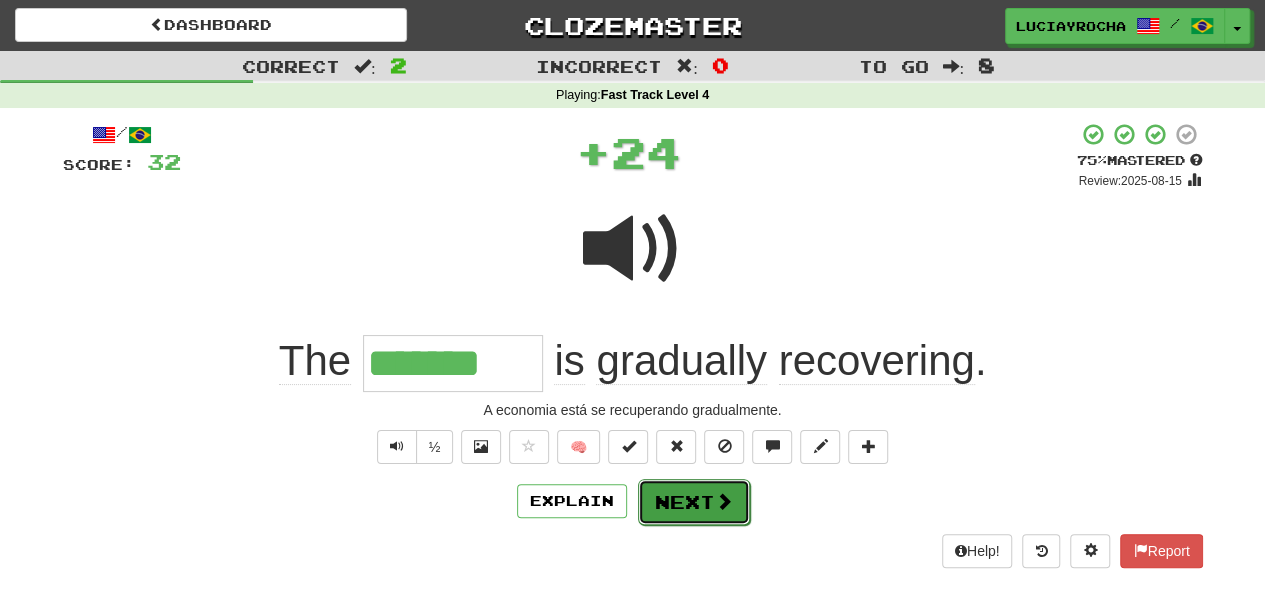 click on "Next" at bounding box center (694, 502) 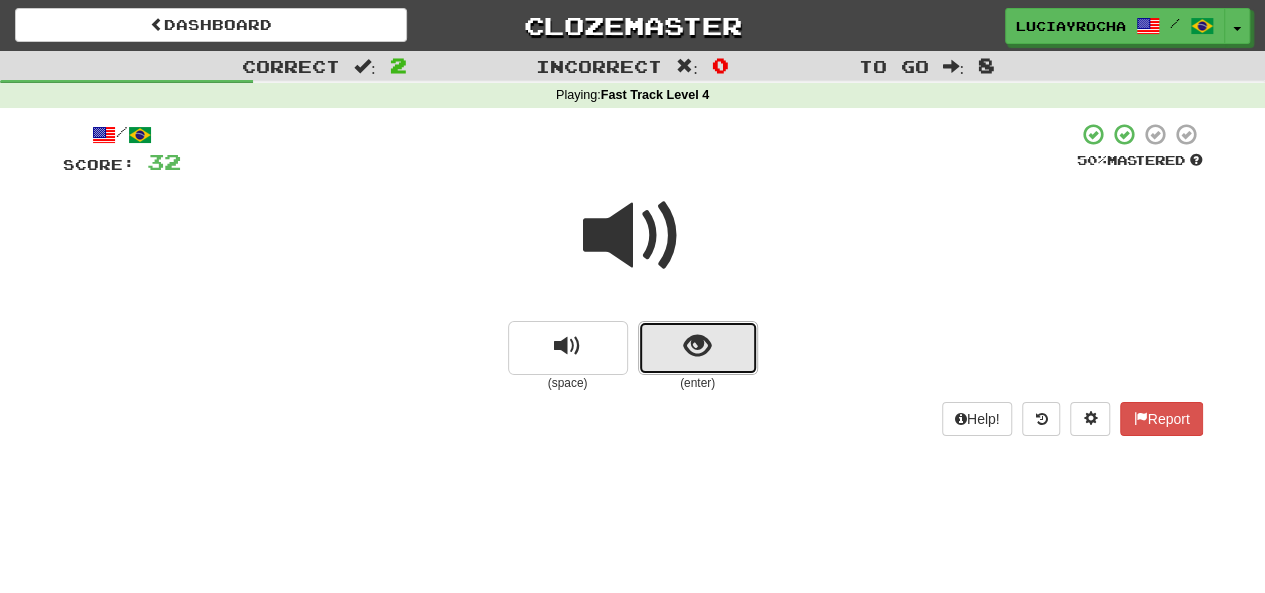 click at bounding box center [697, 346] 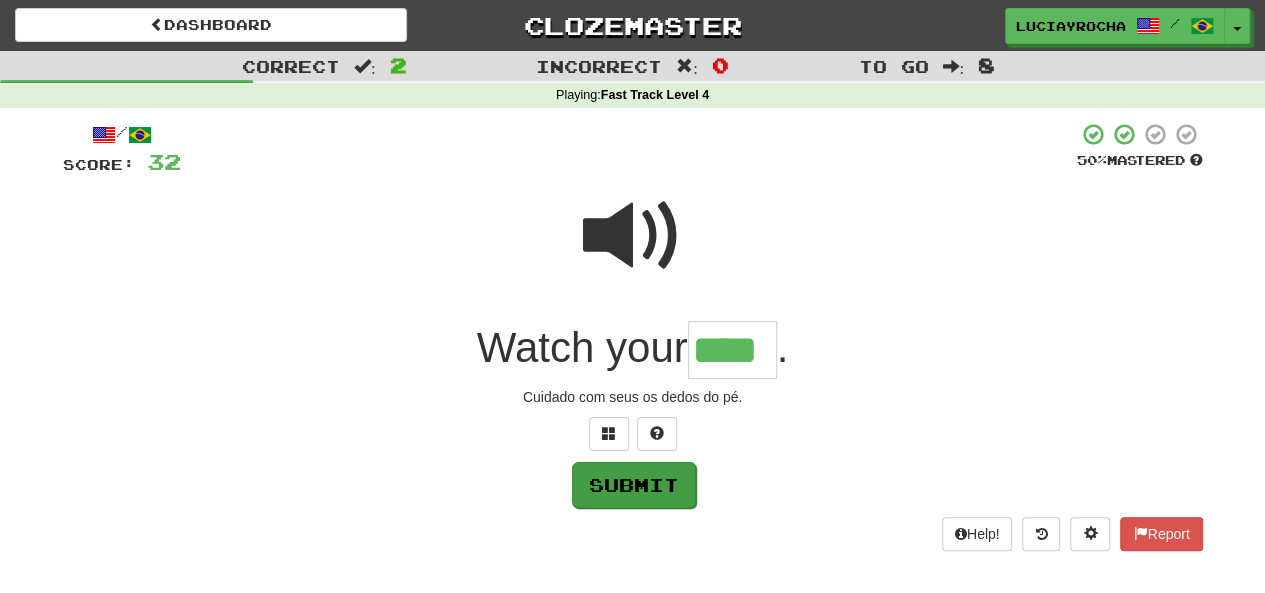 type on "****" 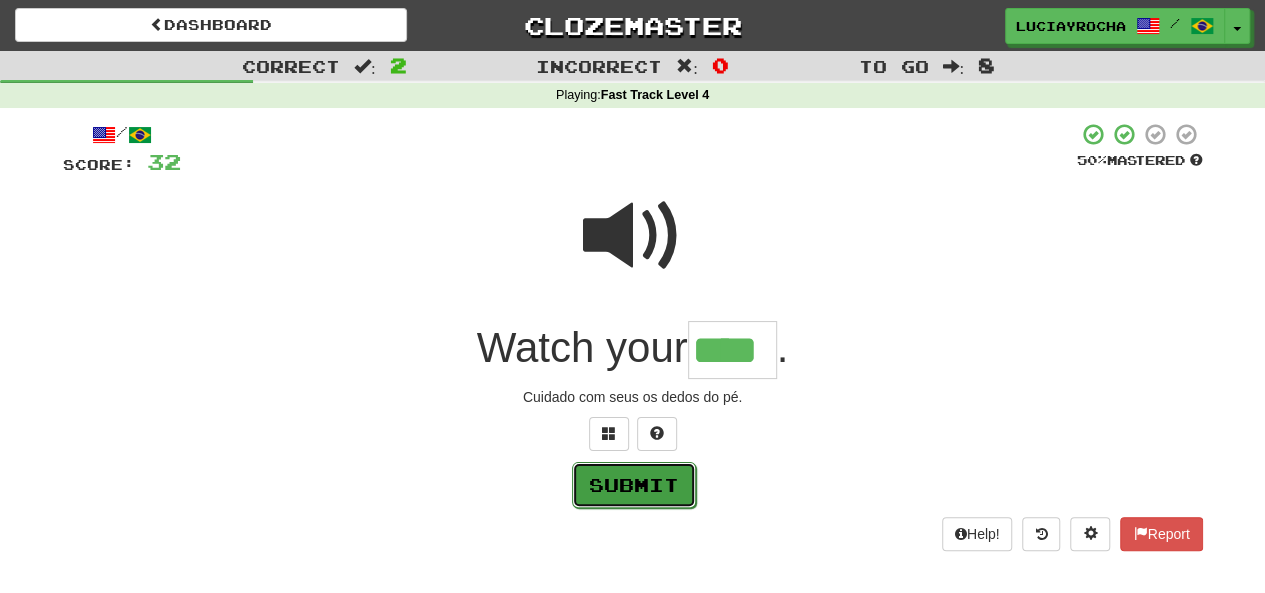 click on "Submit" at bounding box center [634, 485] 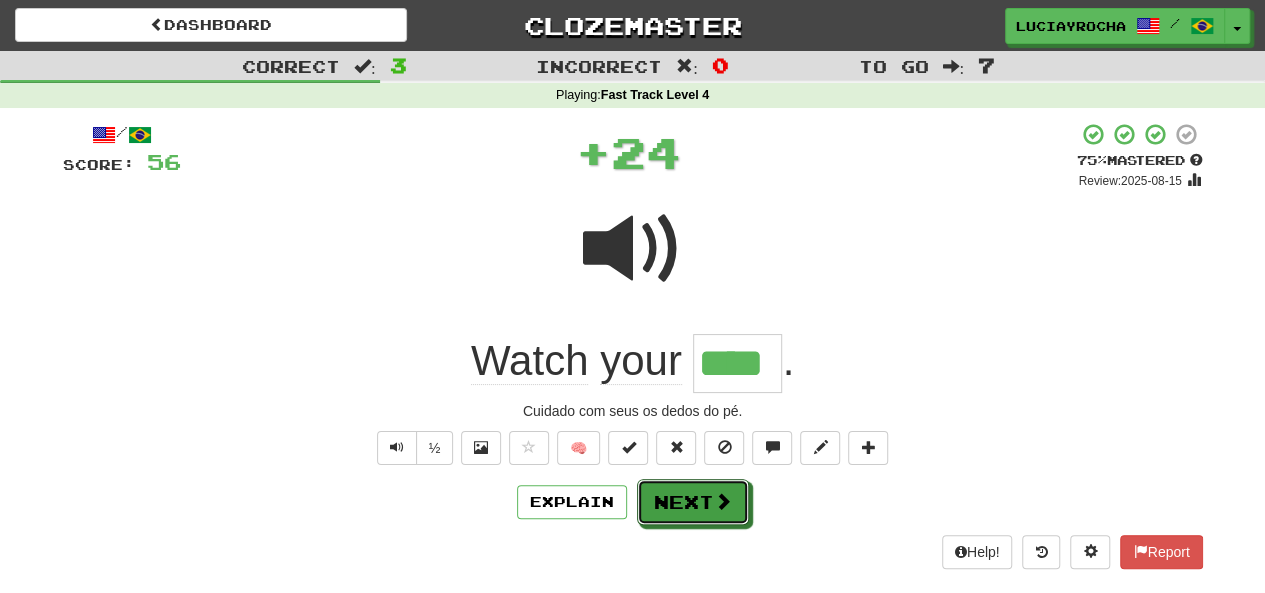 click on "Next" at bounding box center (693, 502) 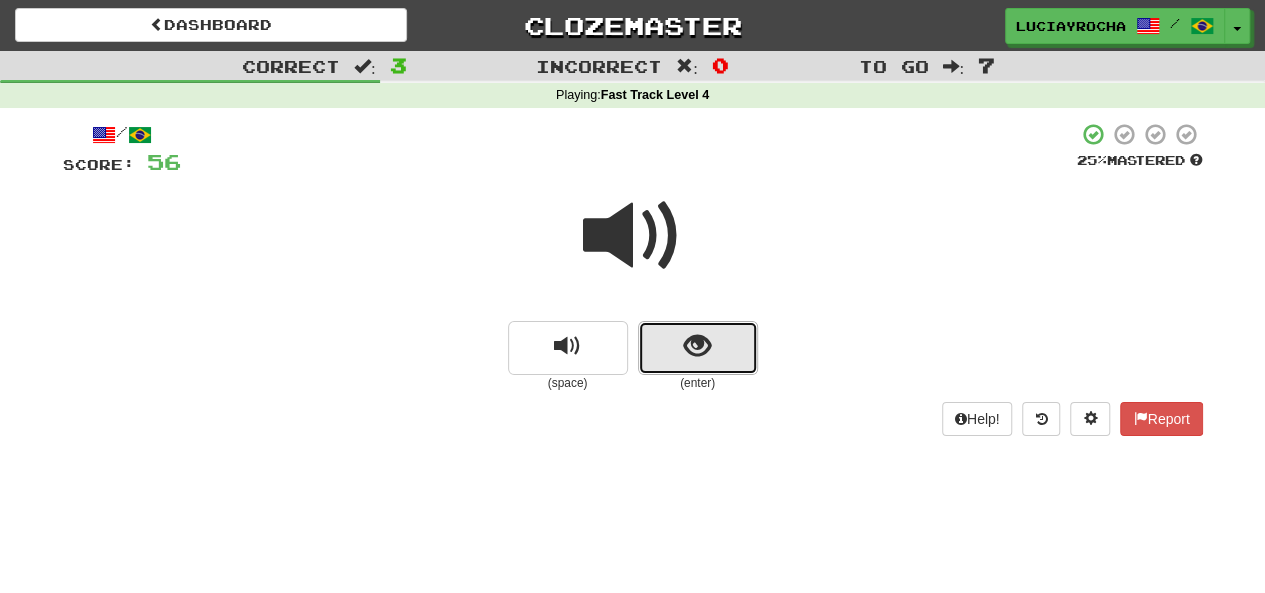 click at bounding box center (697, 346) 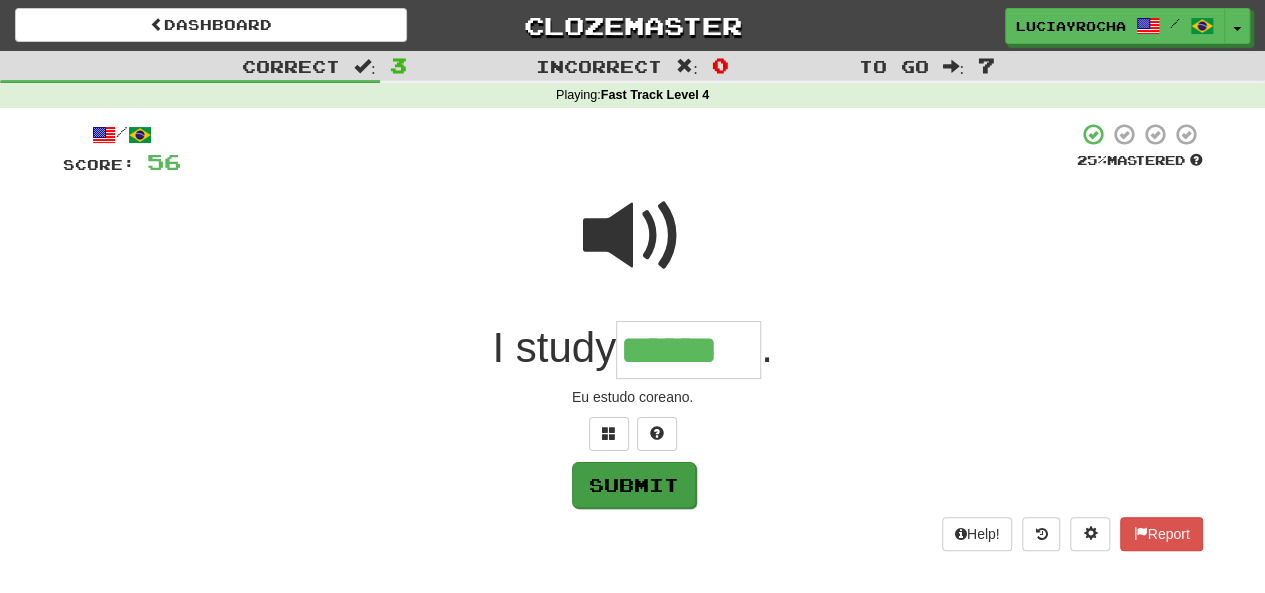 type on "******" 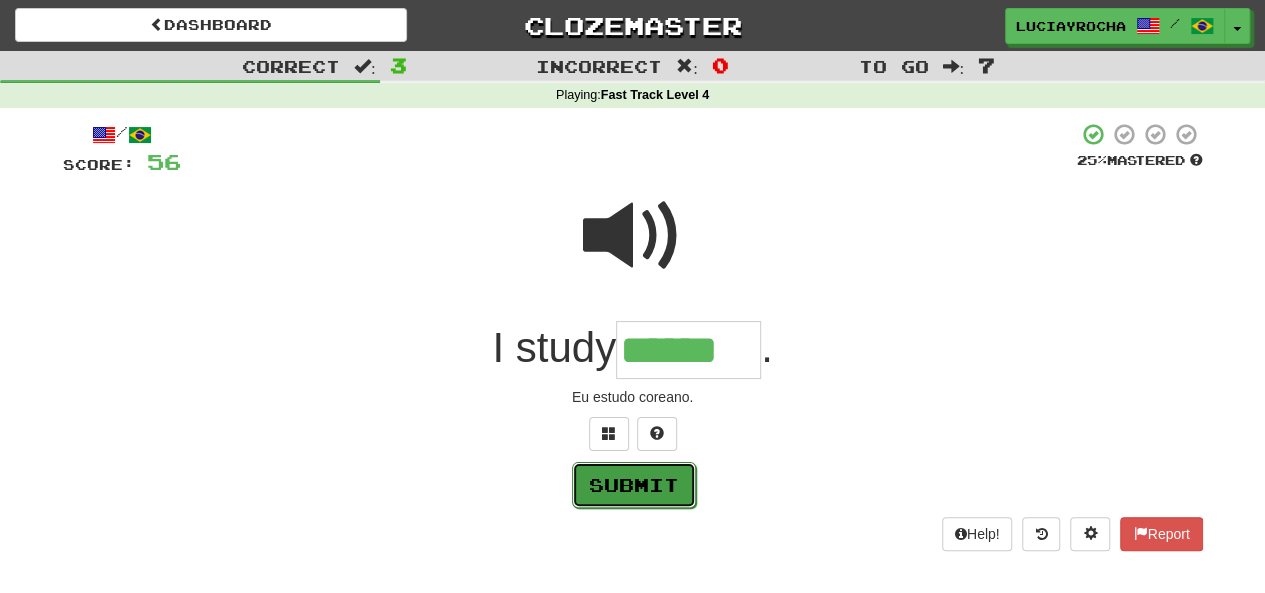 click on "Submit" at bounding box center [634, 485] 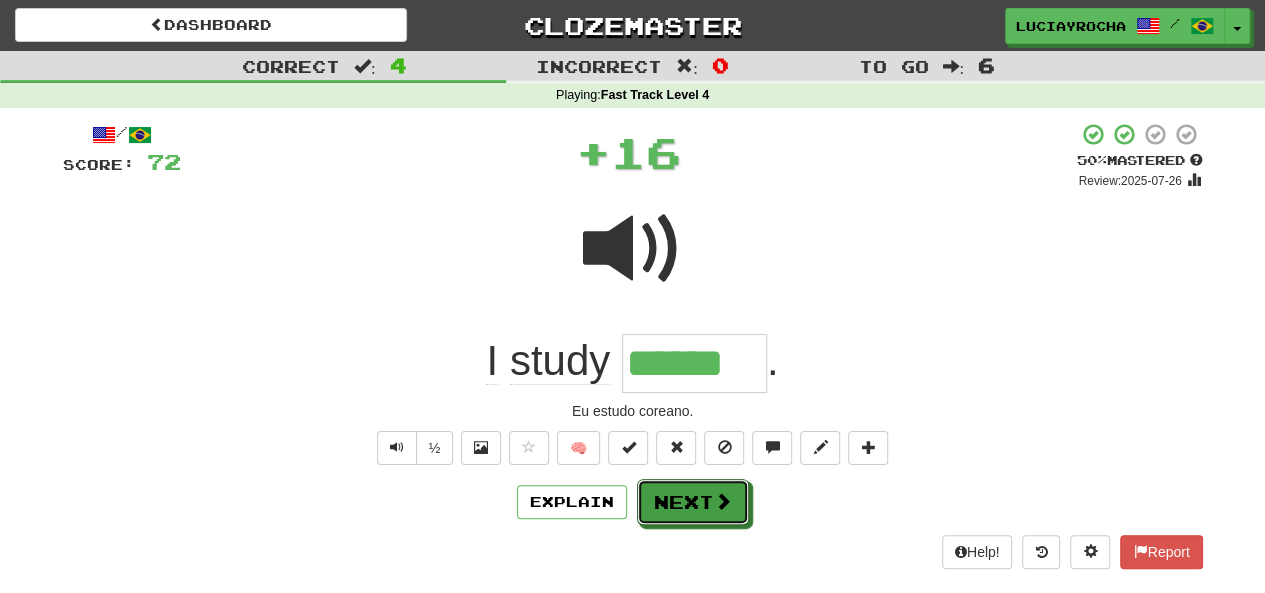 click on "Next" at bounding box center (693, 502) 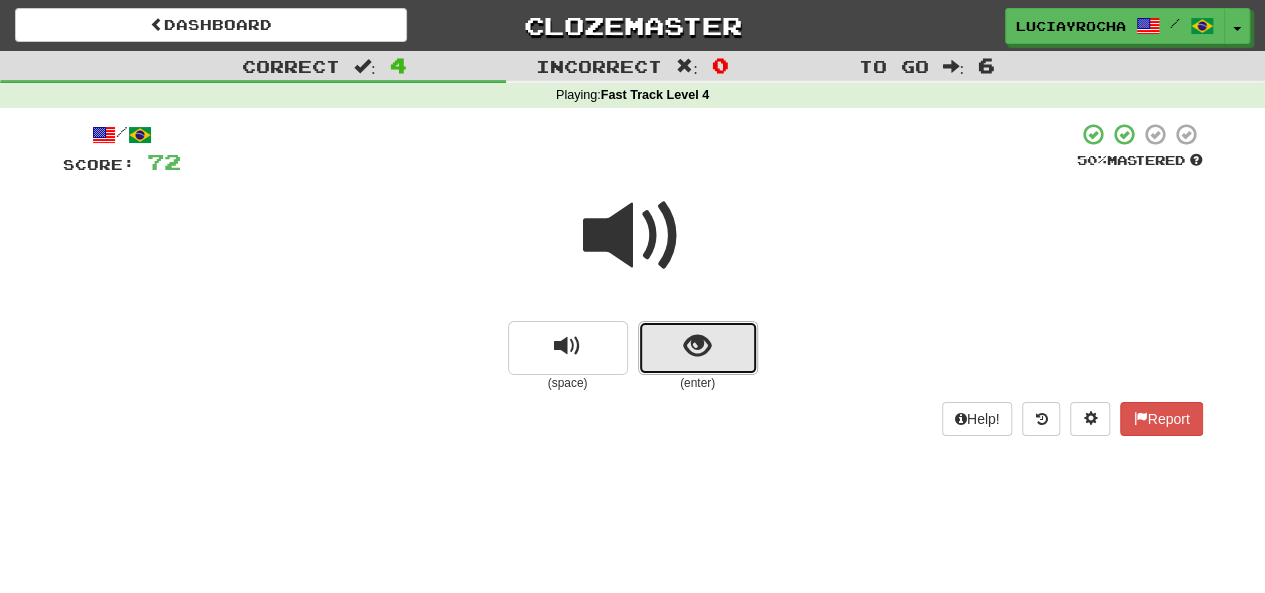 click at bounding box center [697, 346] 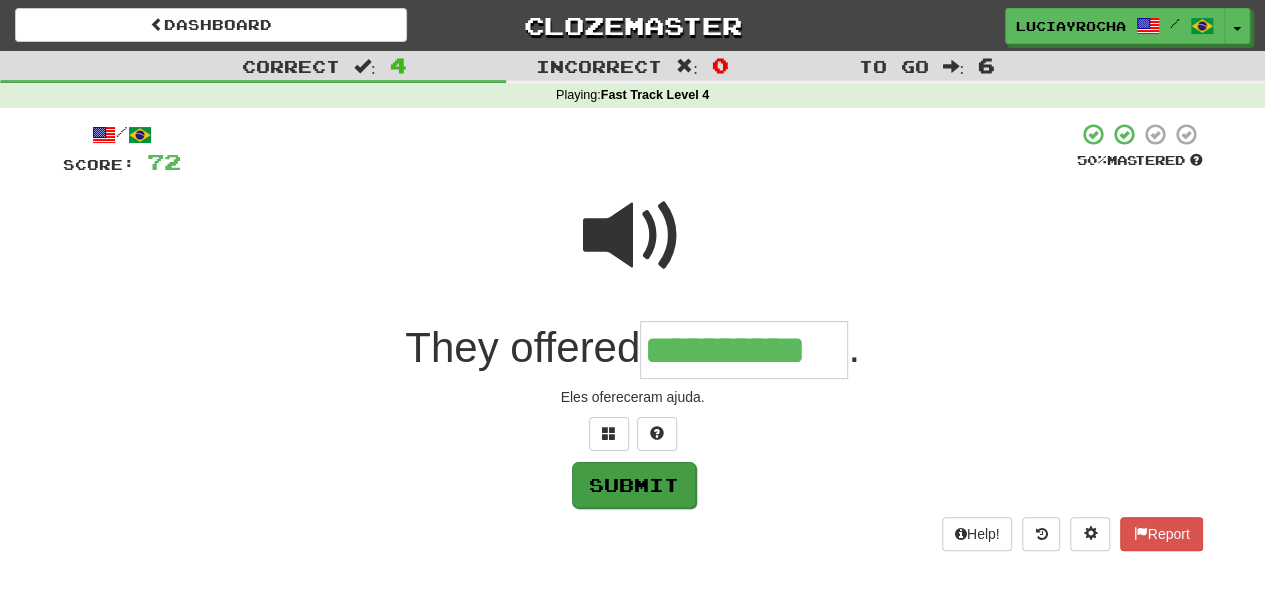 type on "**********" 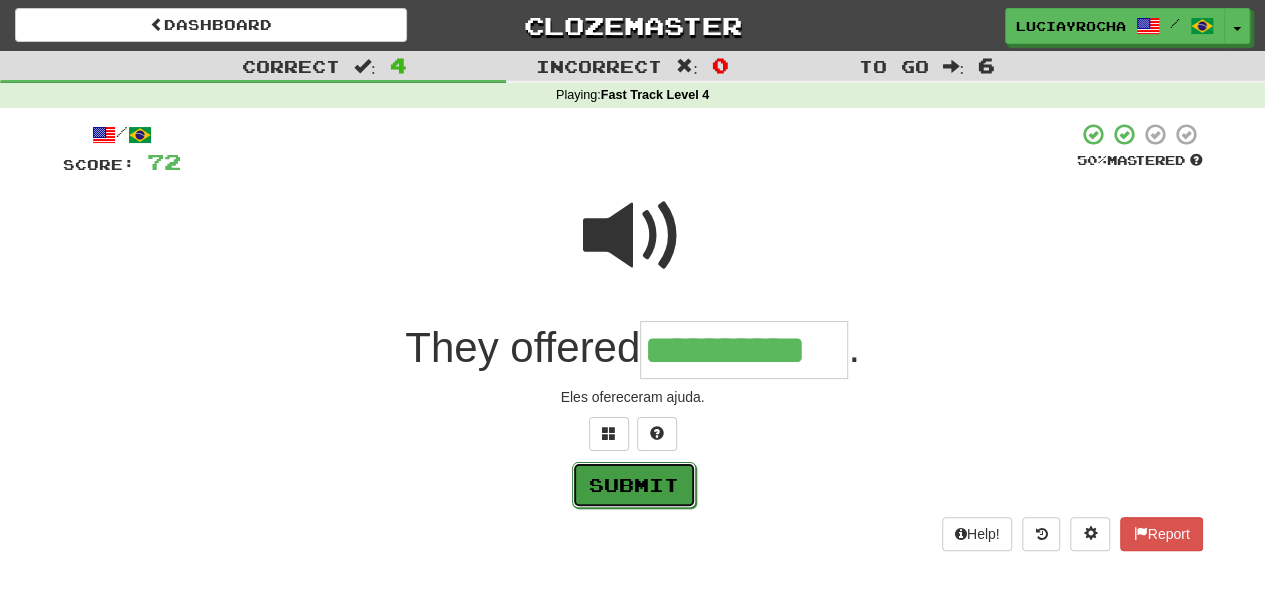 click on "Submit" at bounding box center (634, 485) 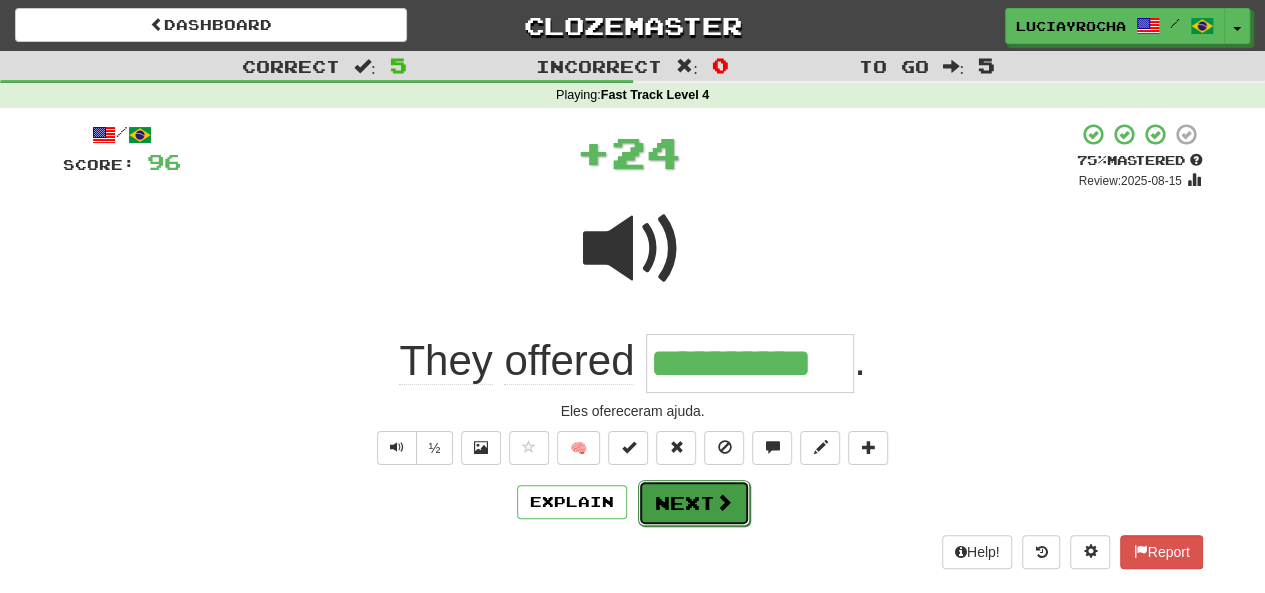 click on "Next" at bounding box center [694, 503] 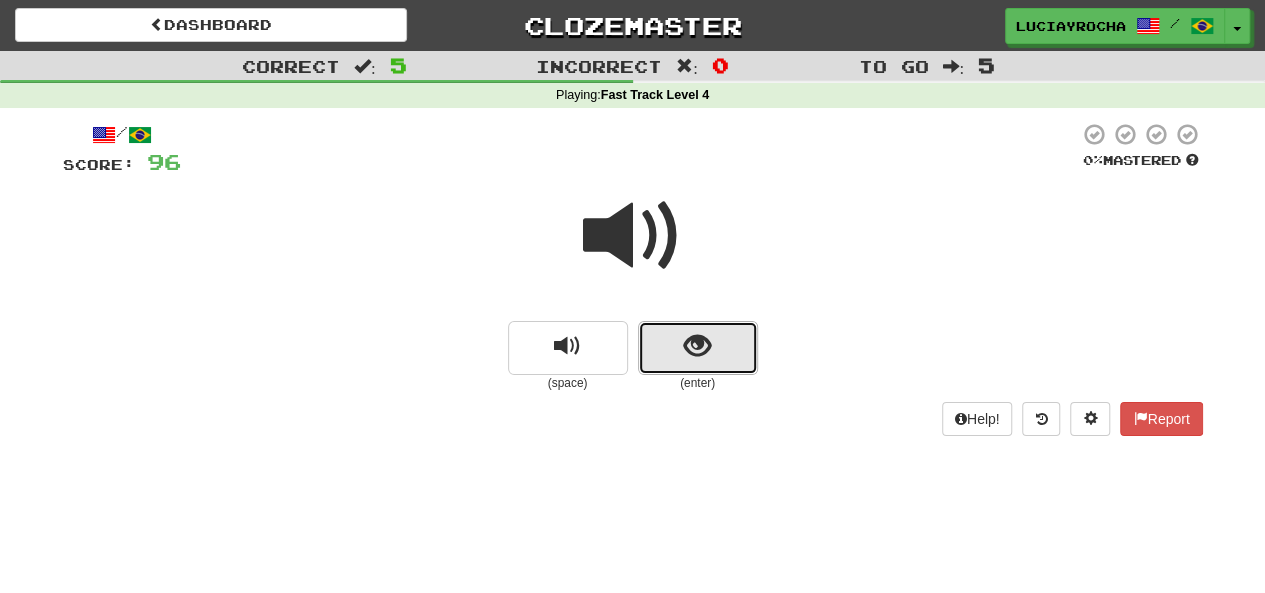 click at bounding box center (697, 346) 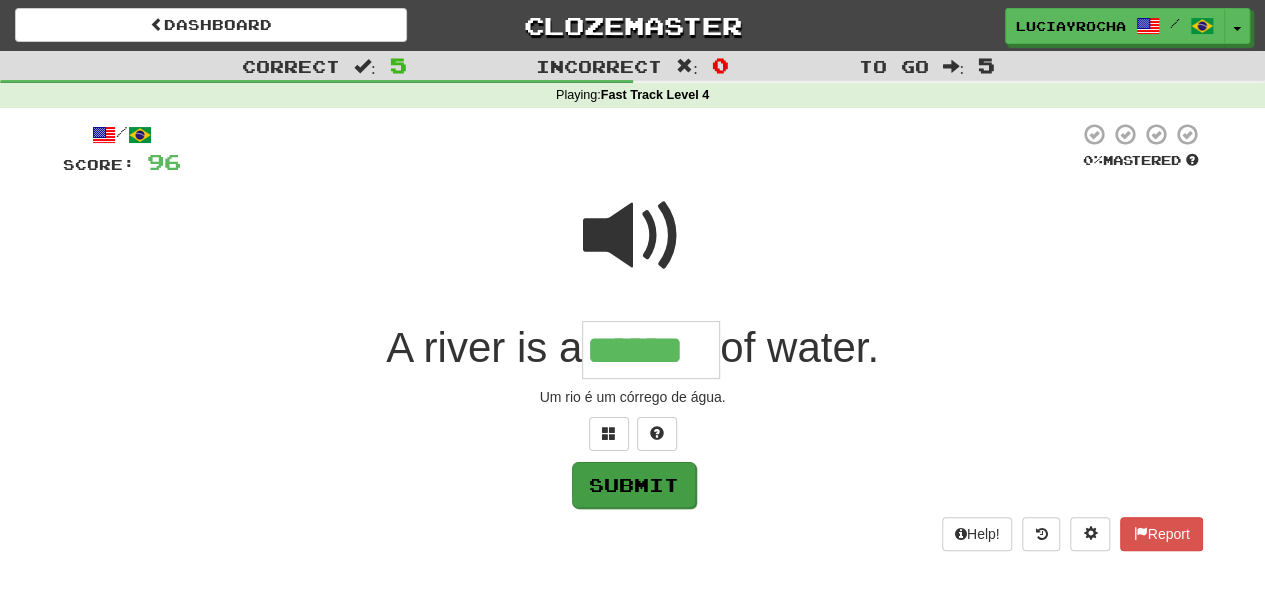 type on "******" 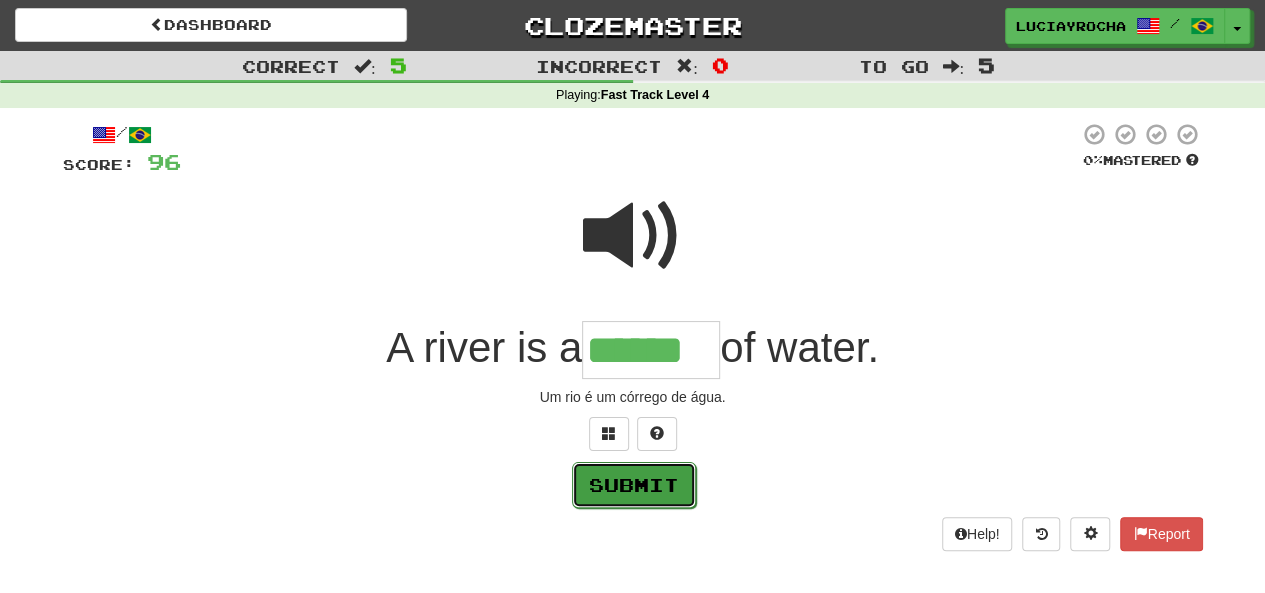 click on "Submit" at bounding box center [634, 485] 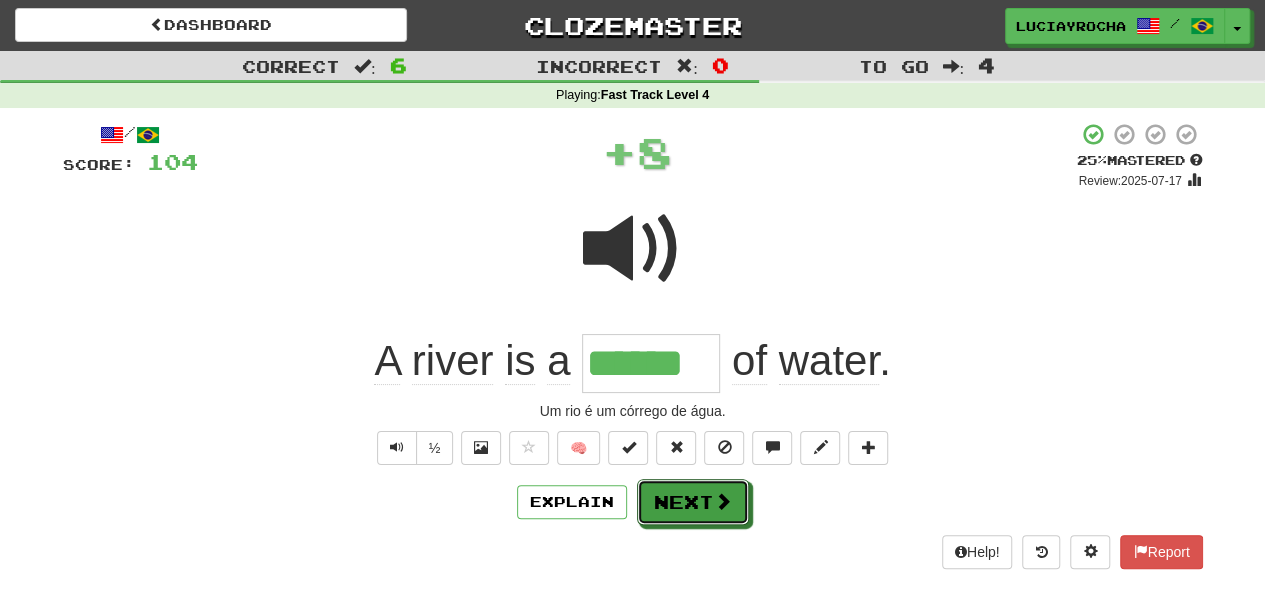 click on "Next" at bounding box center (693, 502) 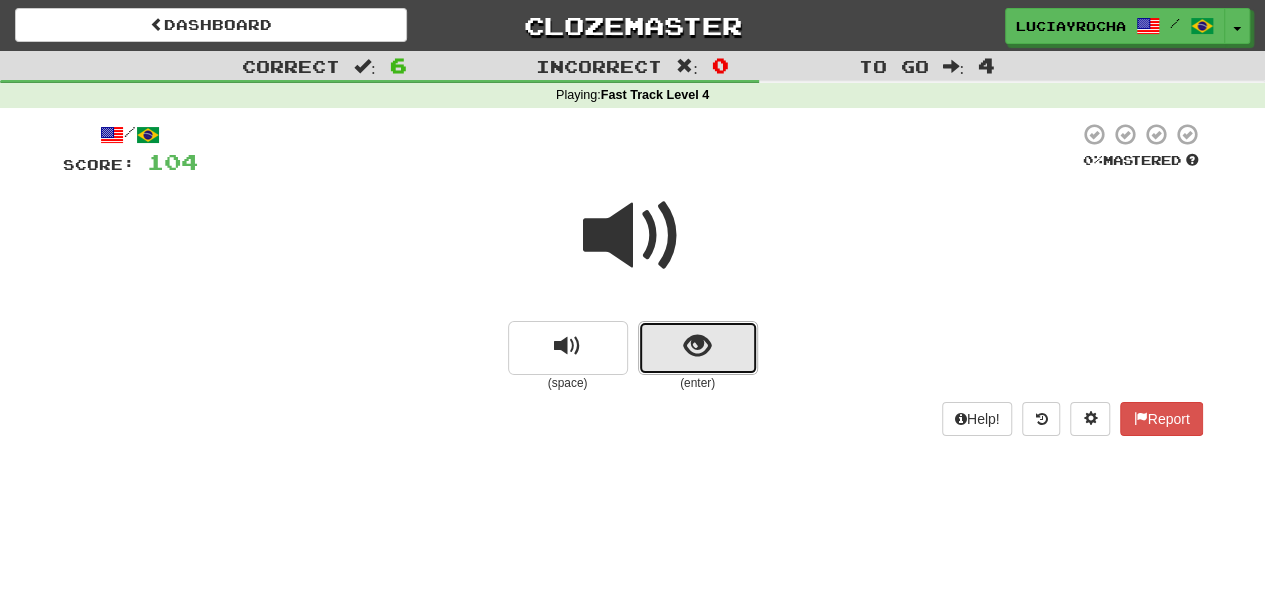click at bounding box center (697, 346) 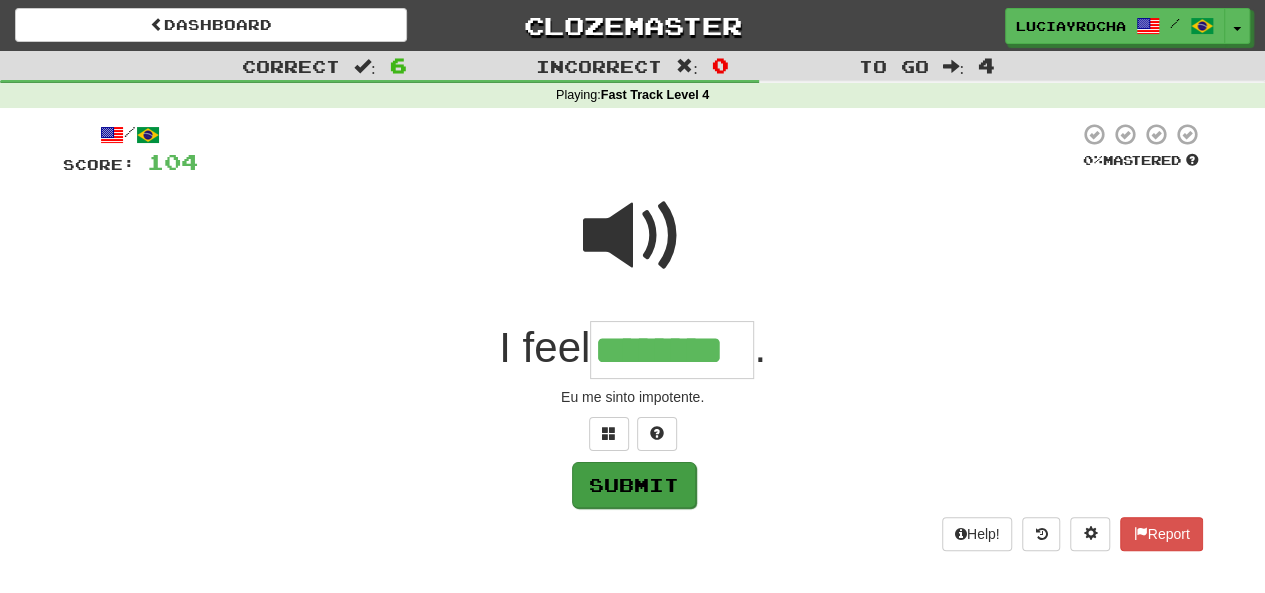 type on "********" 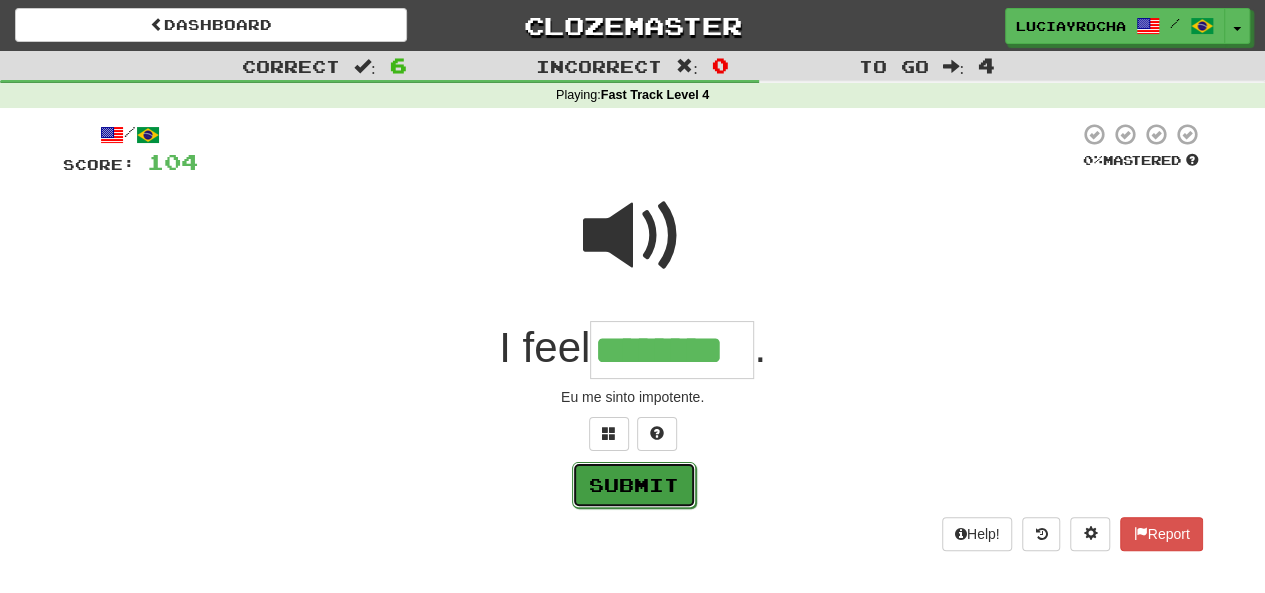 click on "Submit" at bounding box center [634, 485] 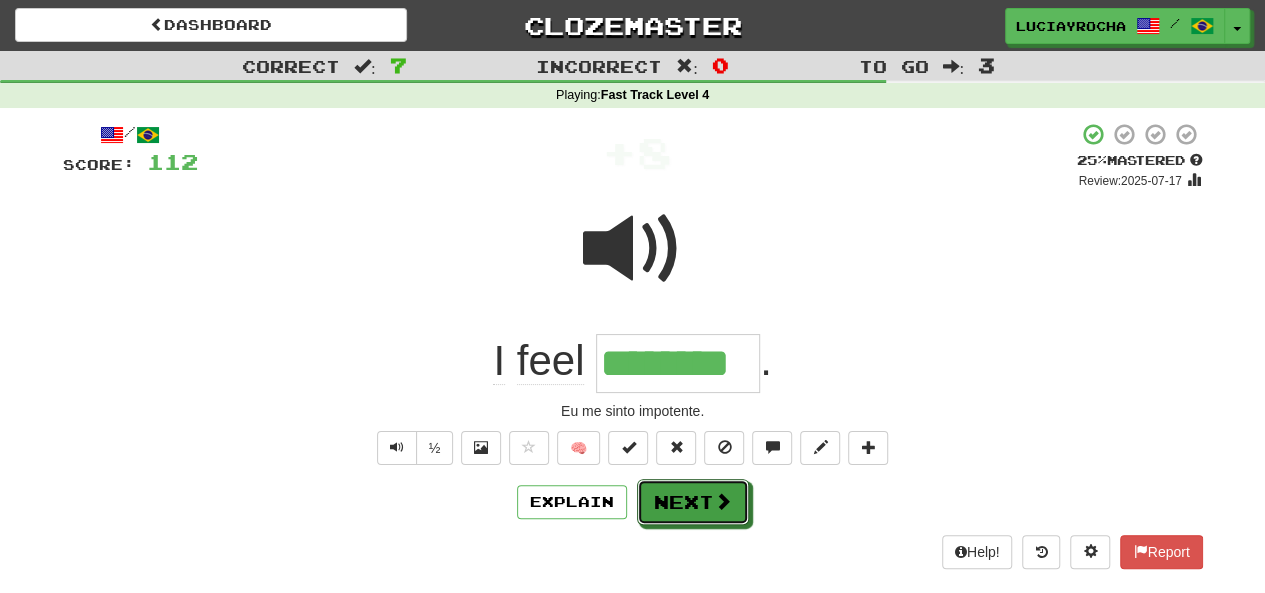 click on "Next" at bounding box center (693, 502) 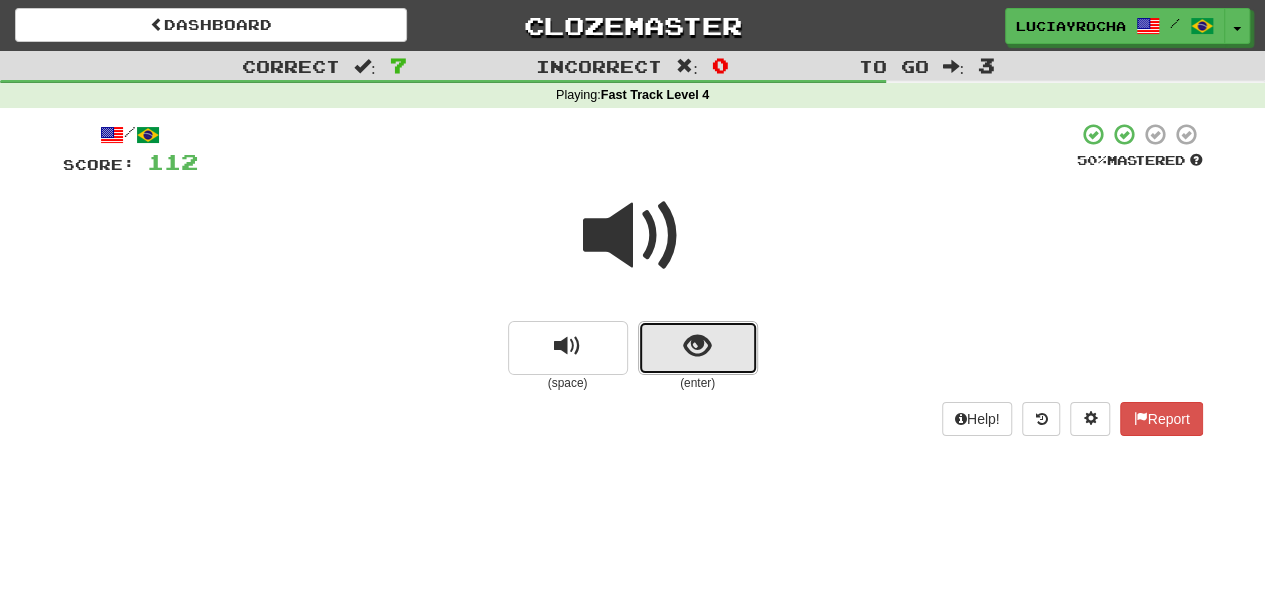 click at bounding box center (697, 346) 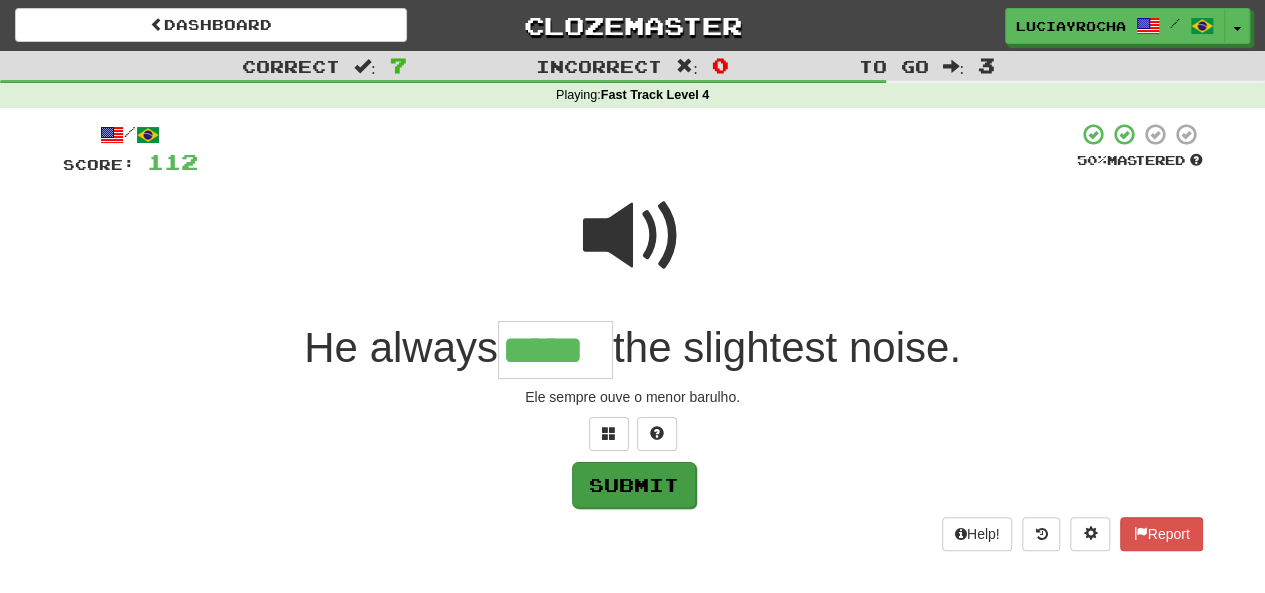 type on "*****" 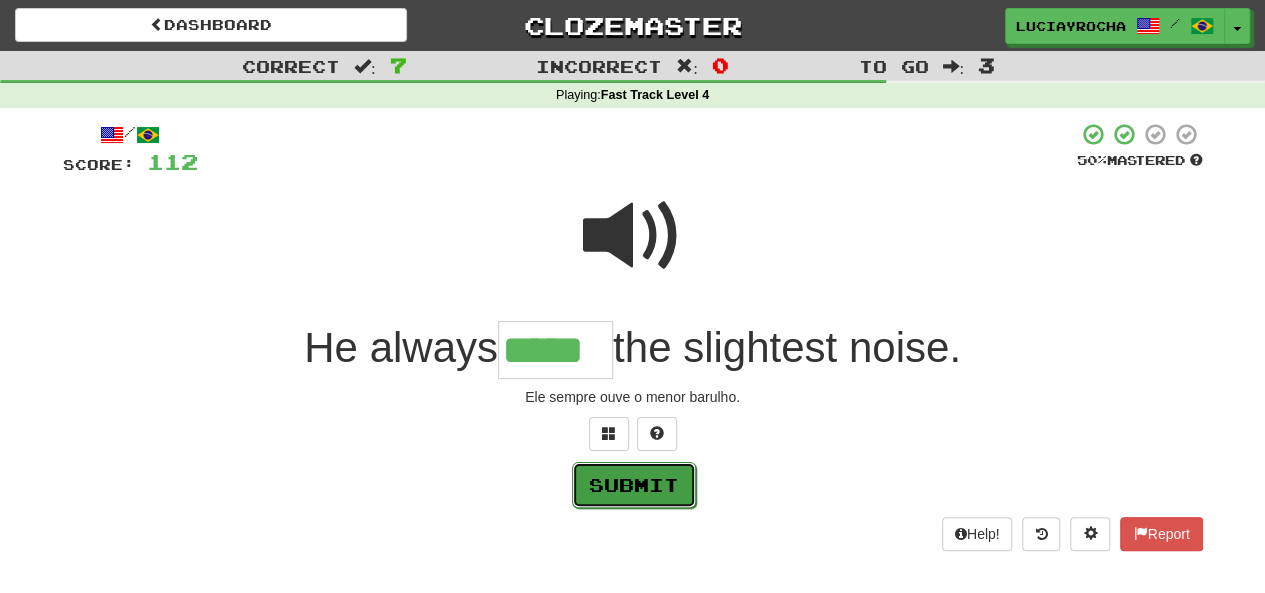 click on "Submit" at bounding box center [634, 485] 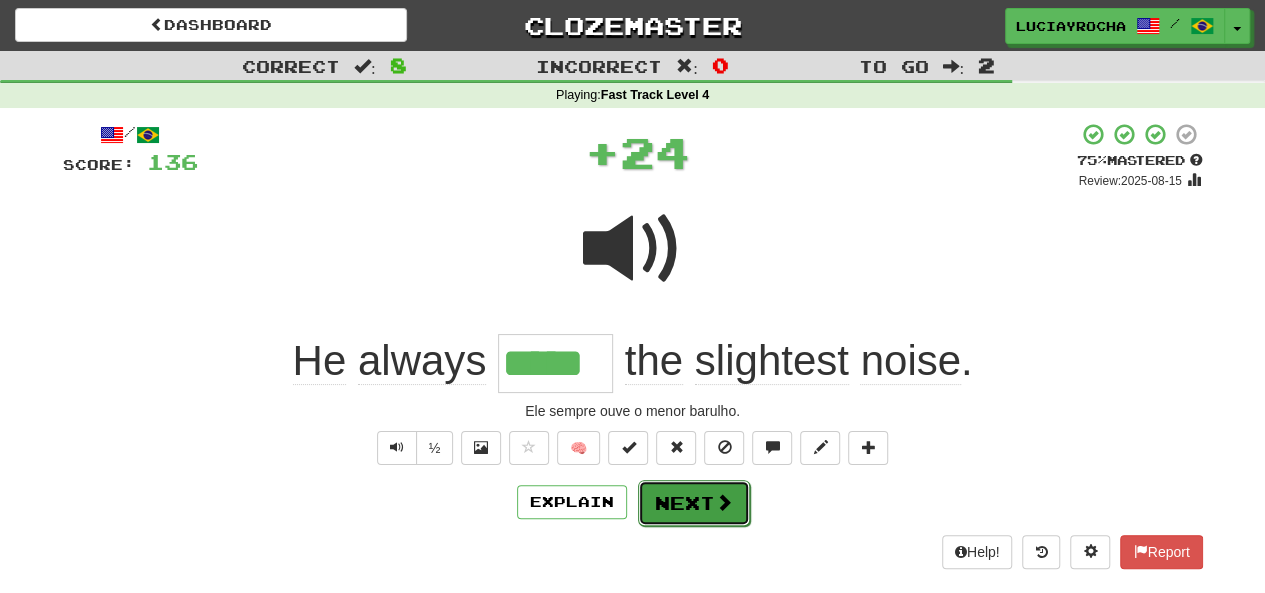 click on "Next" at bounding box center (694, 503) 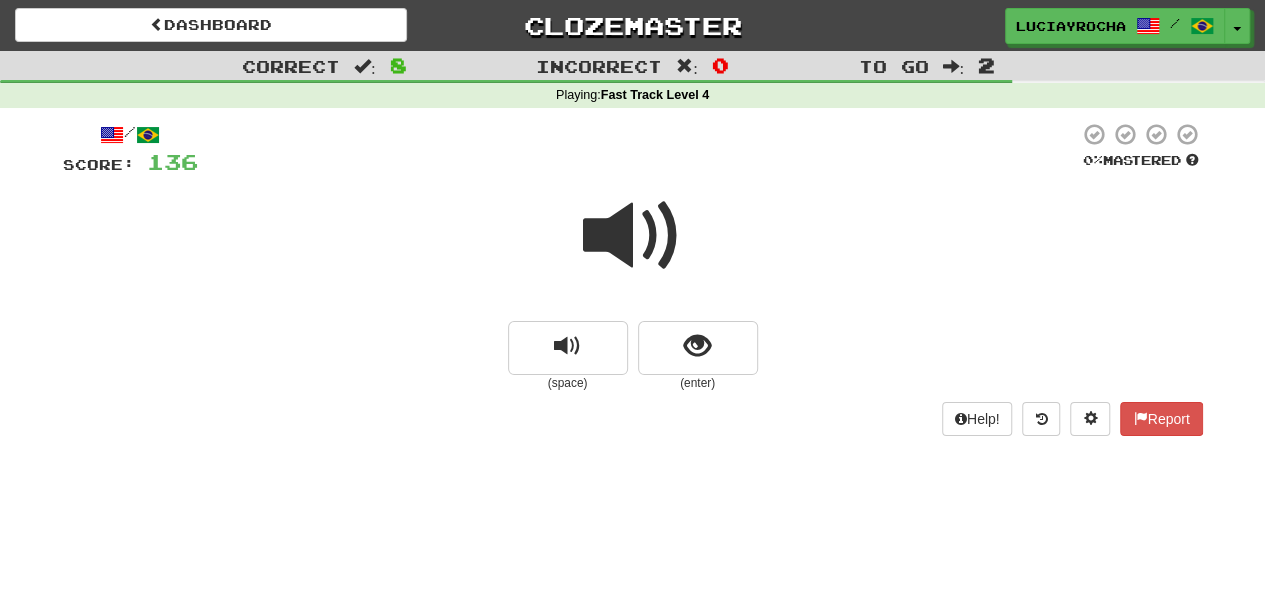 click at bounding box center [633, 236] 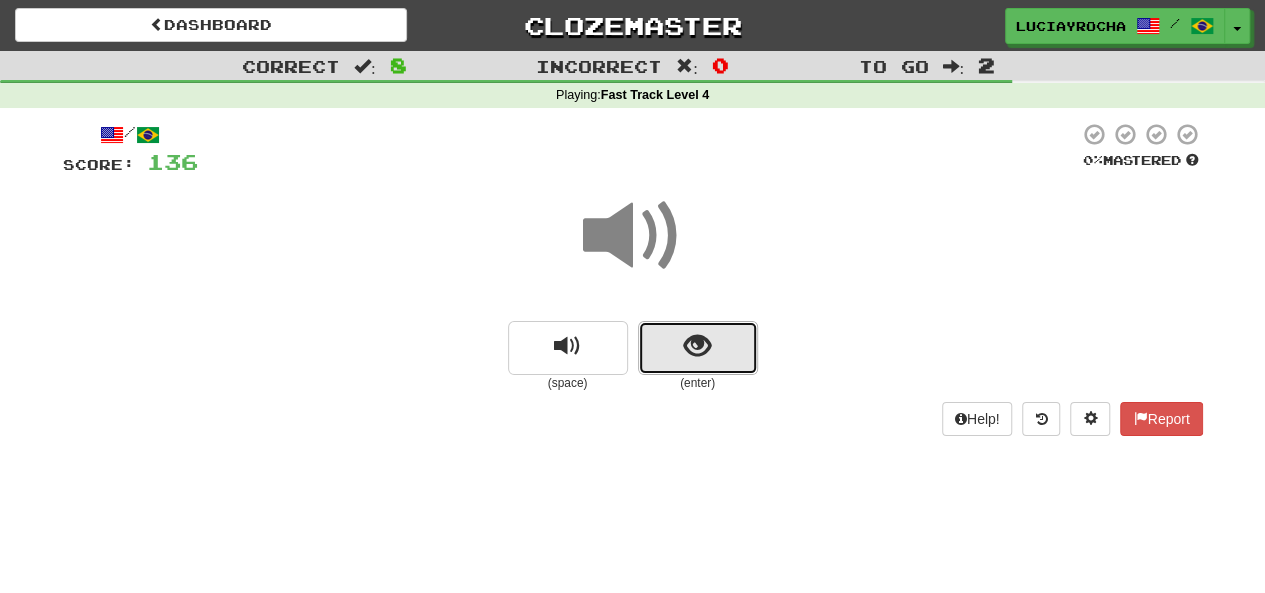 click at bounding box center [697, 346] 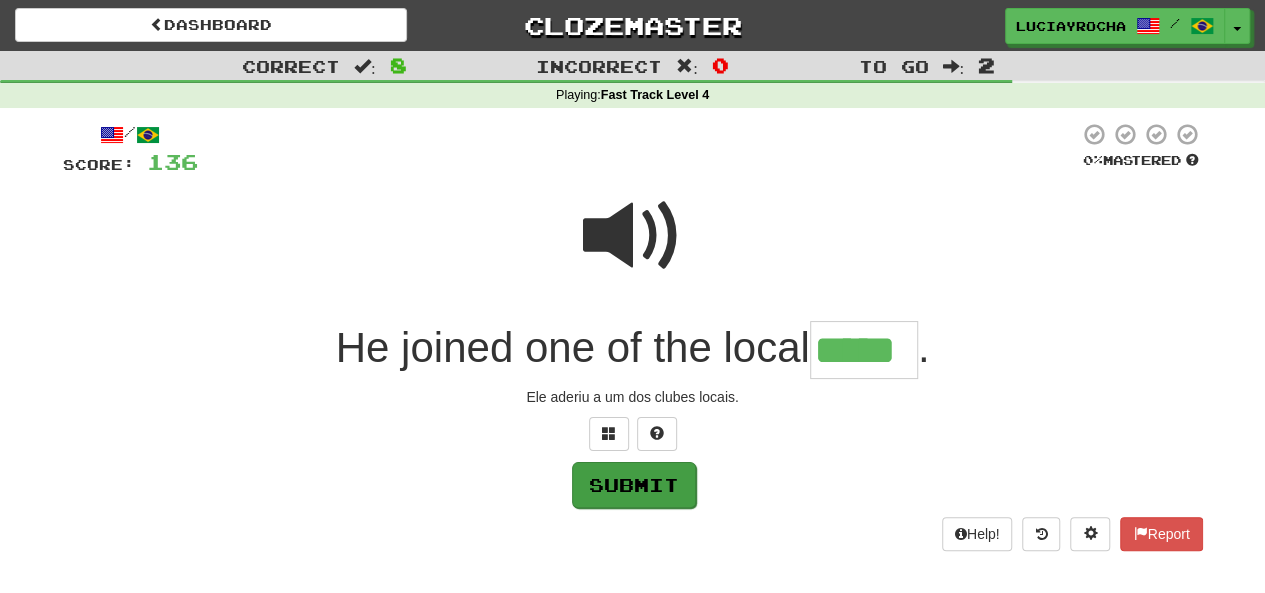type on "*****" 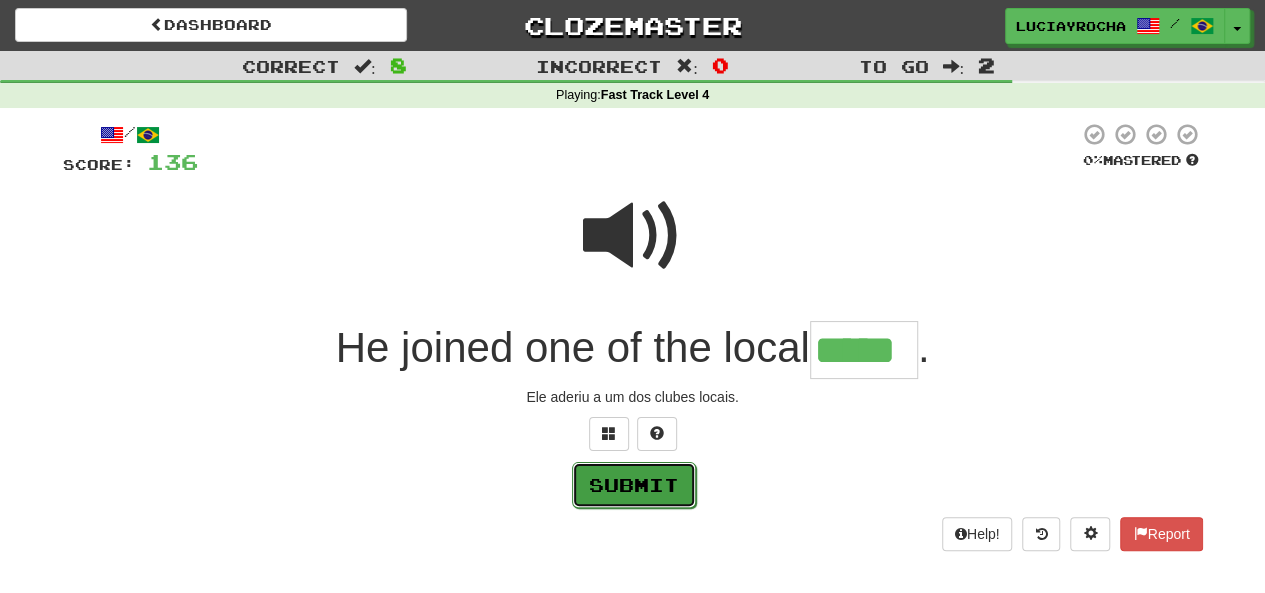 click on "Submit" at bounding box center [634, 485] 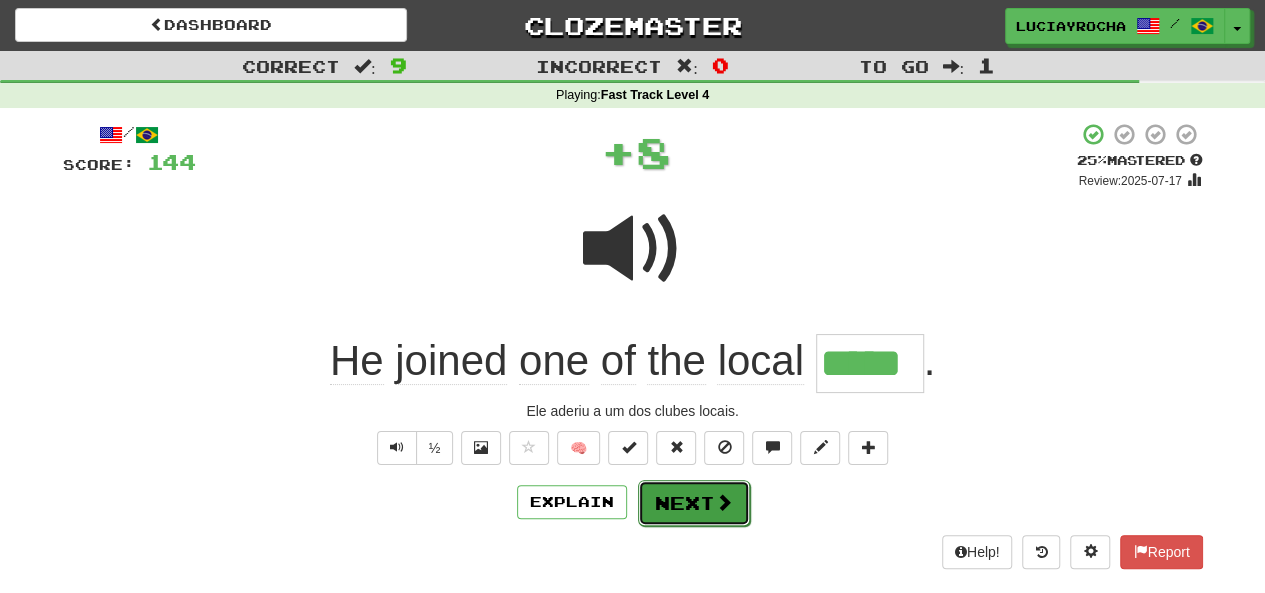 click on "Next" at bounding box center [694, 503] 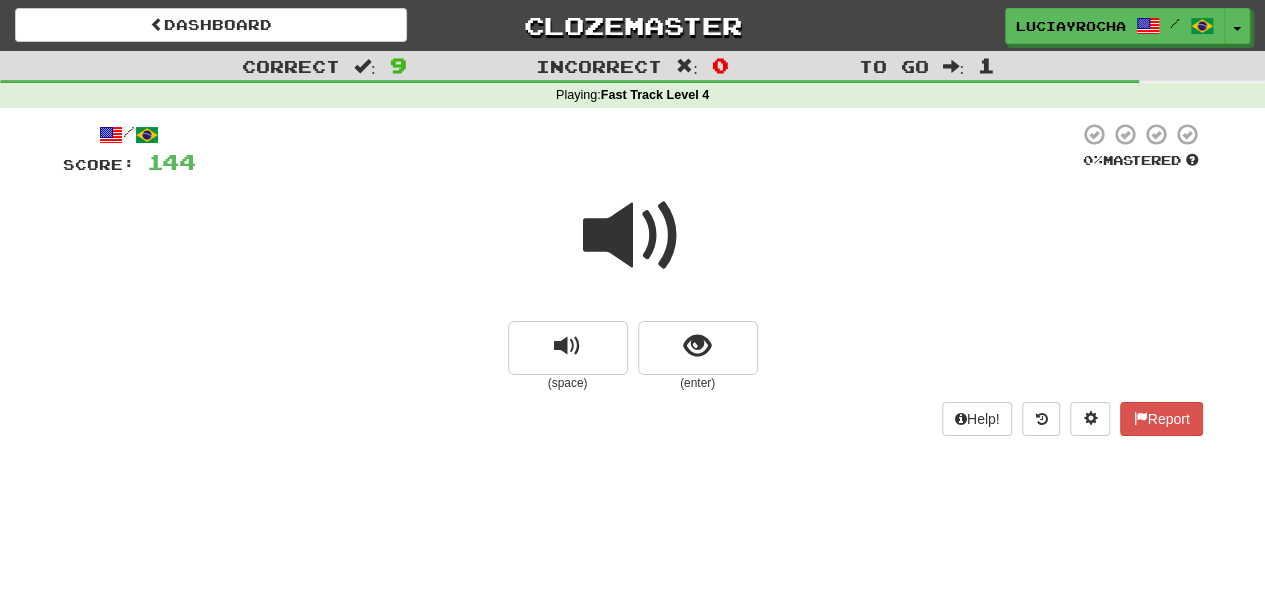 click at bounding box center [633, 236] 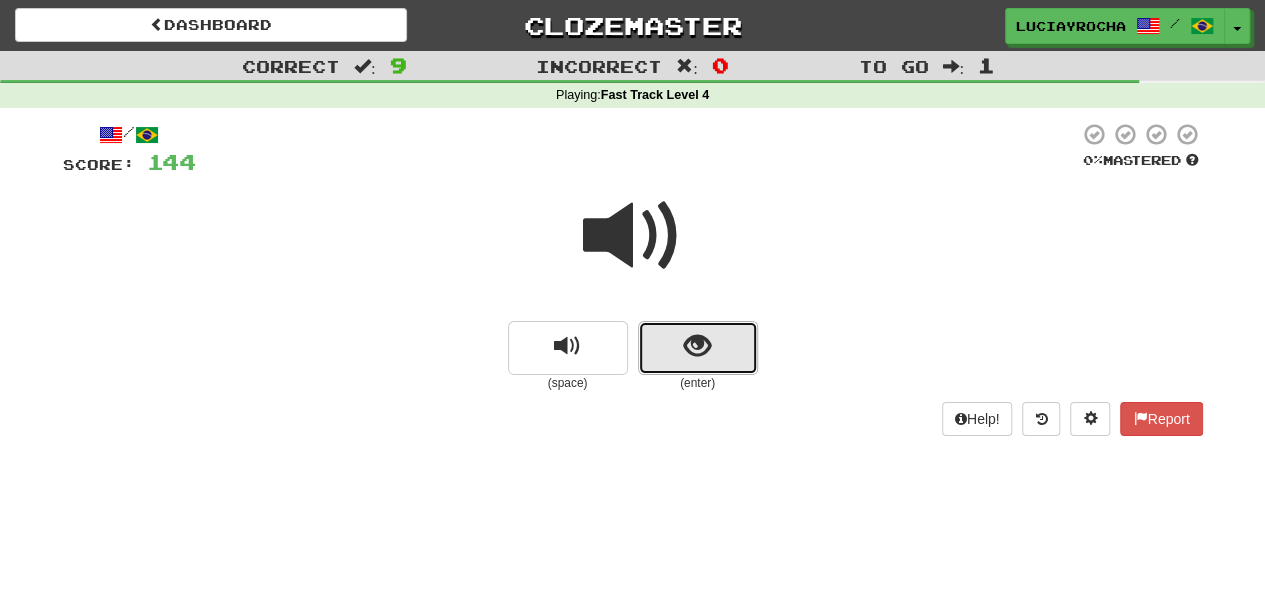 click at bounding box center (697, 346) 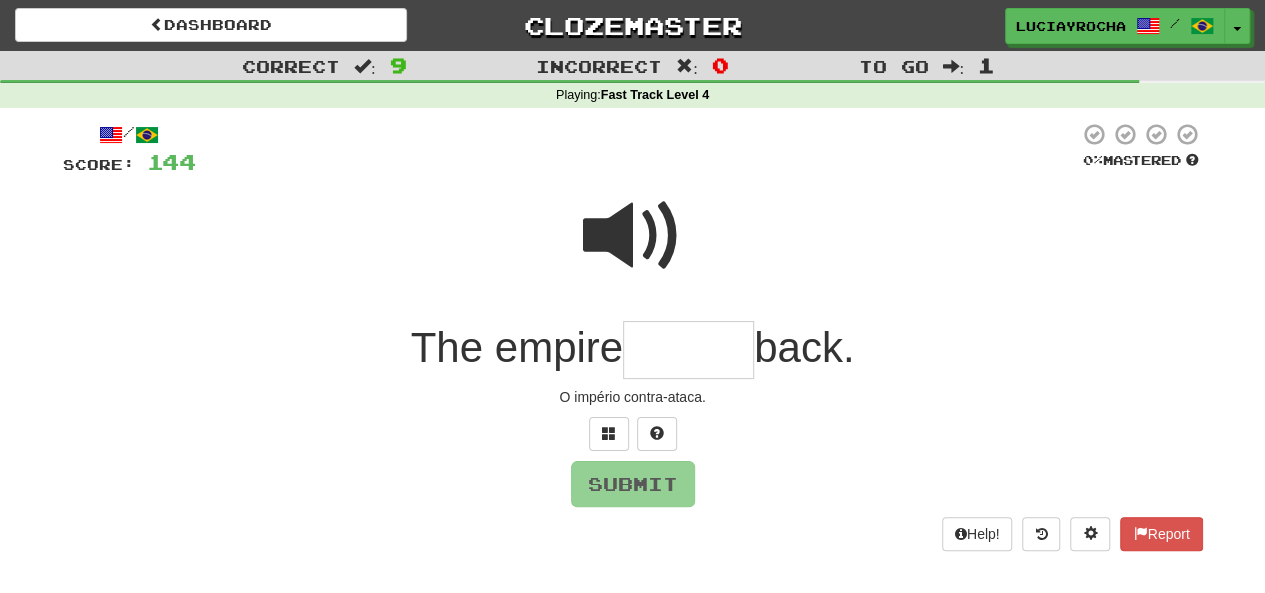 click at bounding box center (633, 236) 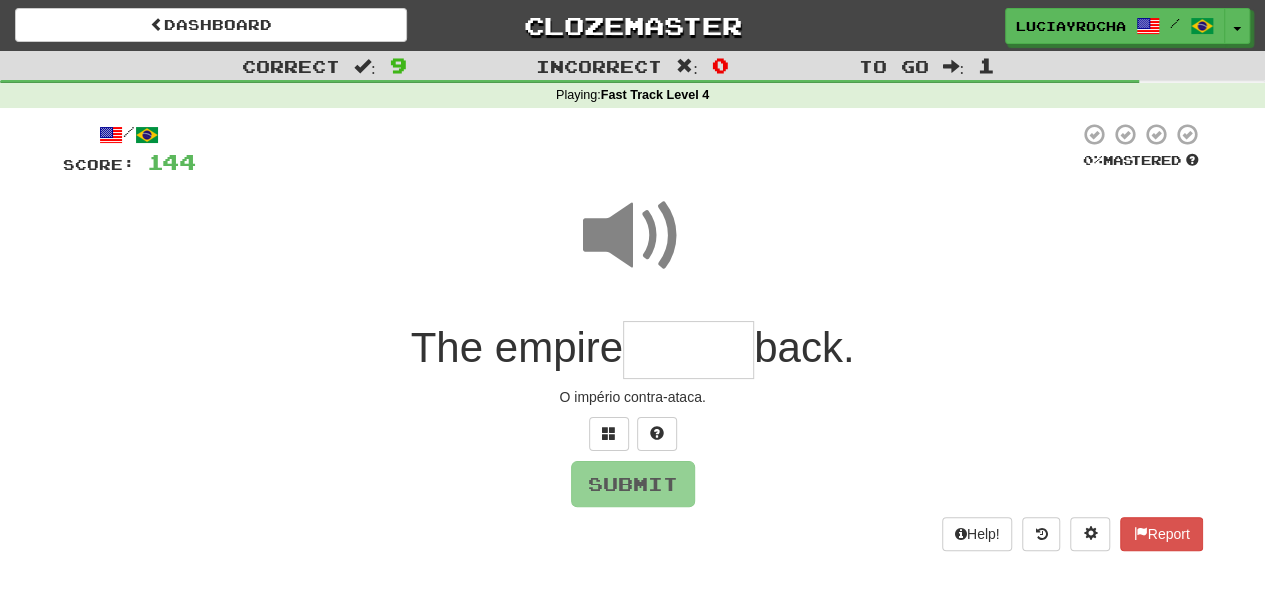 click at bounding box center [688, 350] 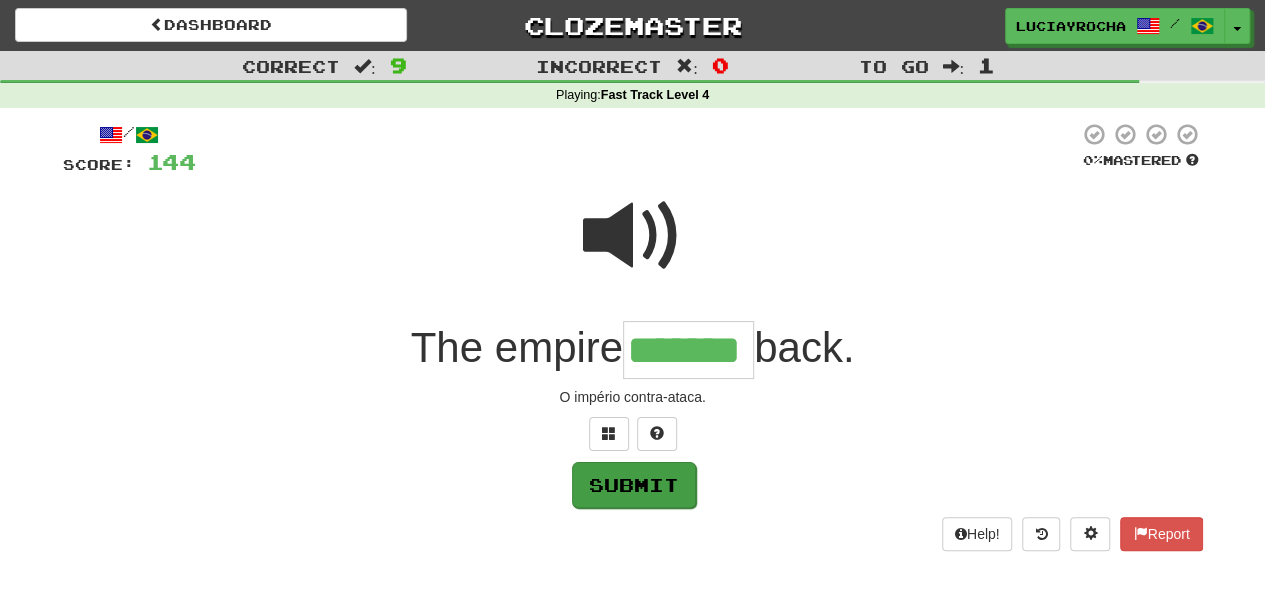 type on "*******" 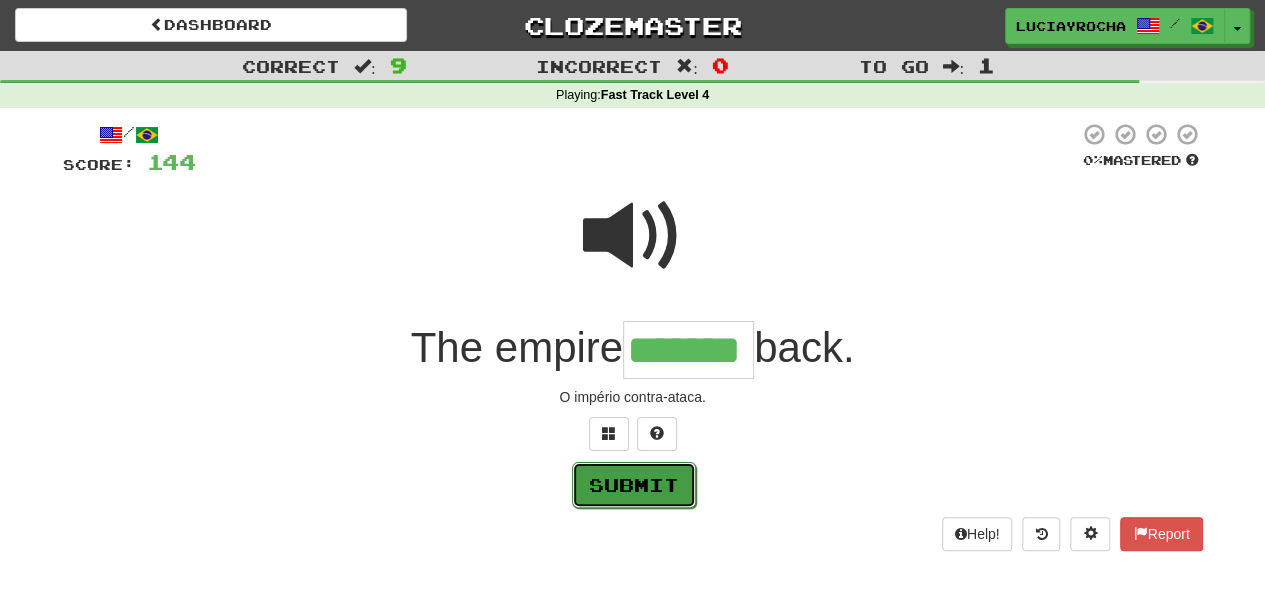 click on "Submit" at bounding box center (634, 485) 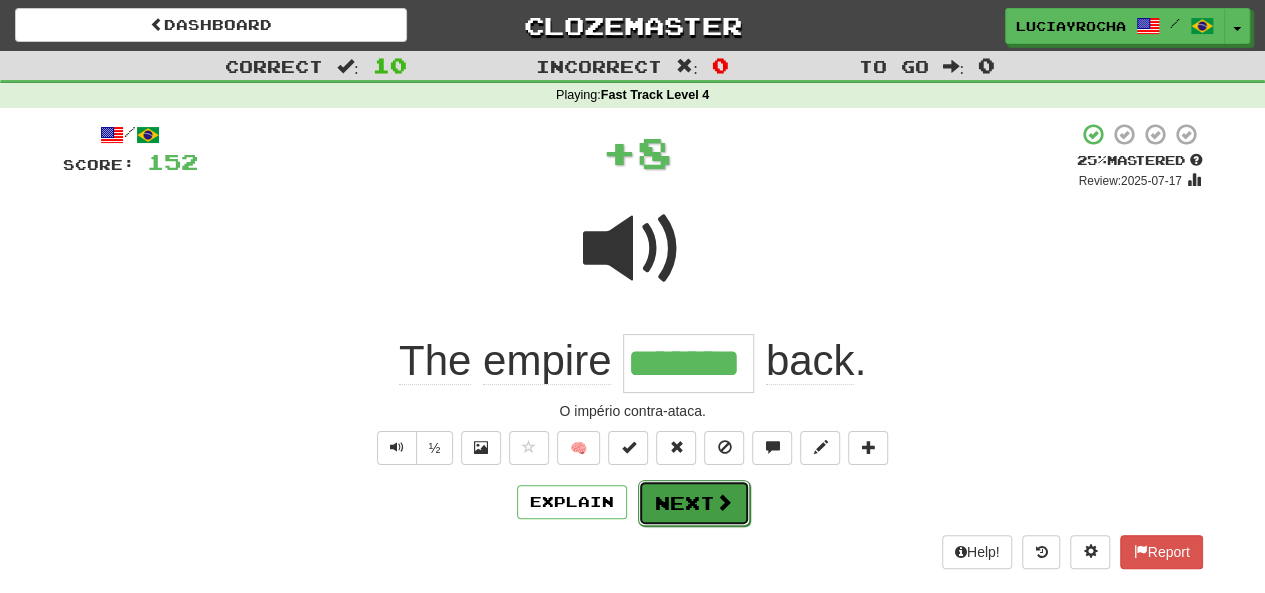 click at bounding box center [724, 502] 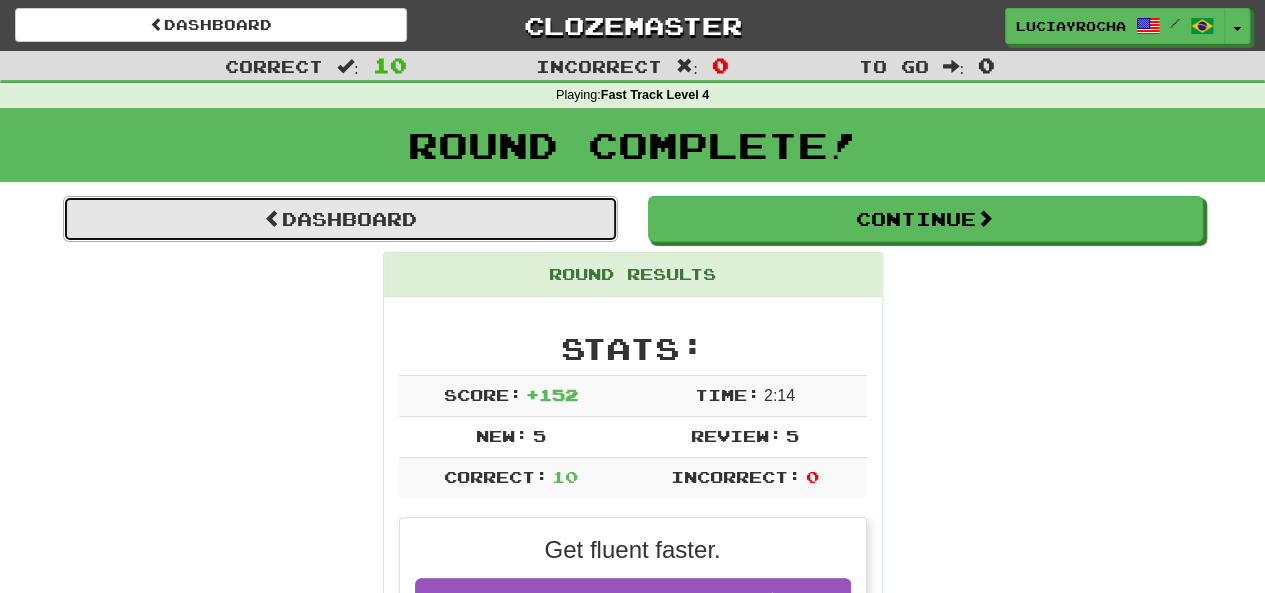 click on "Dashboard" at bounding box center (340, 219) 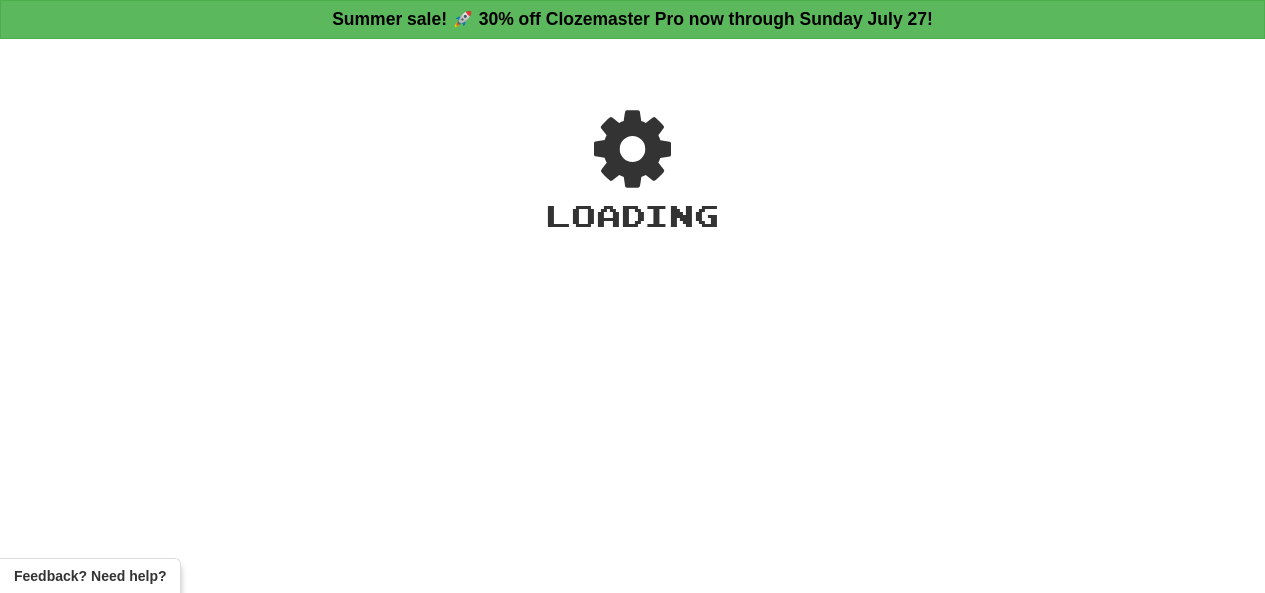 scroll, scrollTop: 0, scrollLeft: 0, axis: both 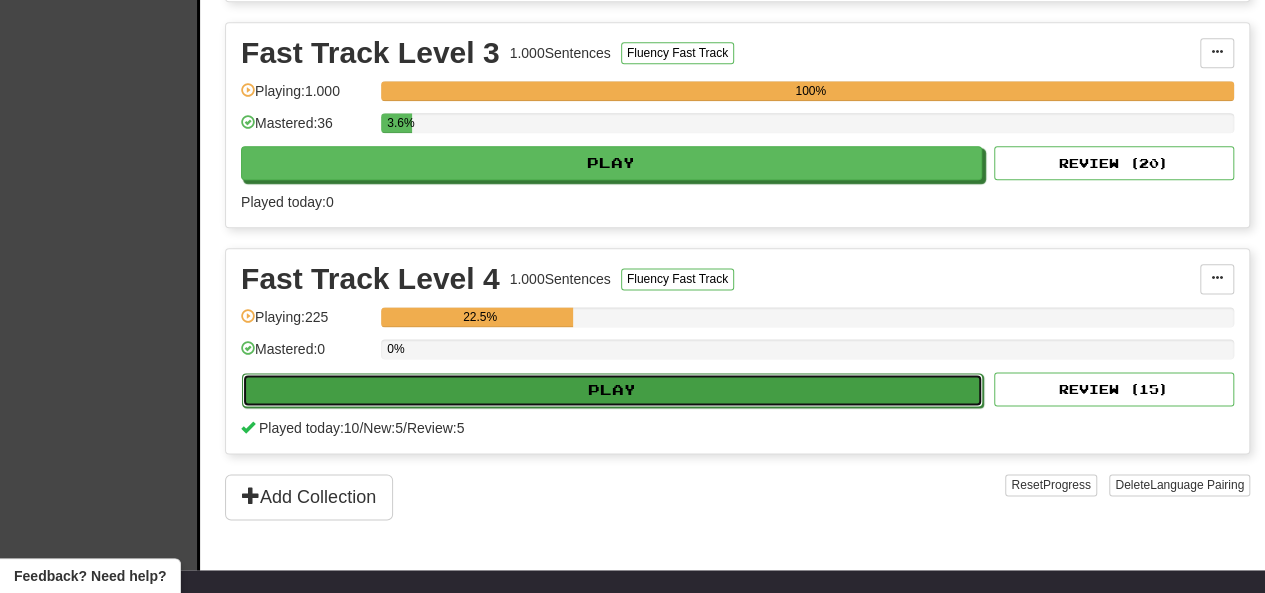 click on "Play" at bounding box center (612, 390) 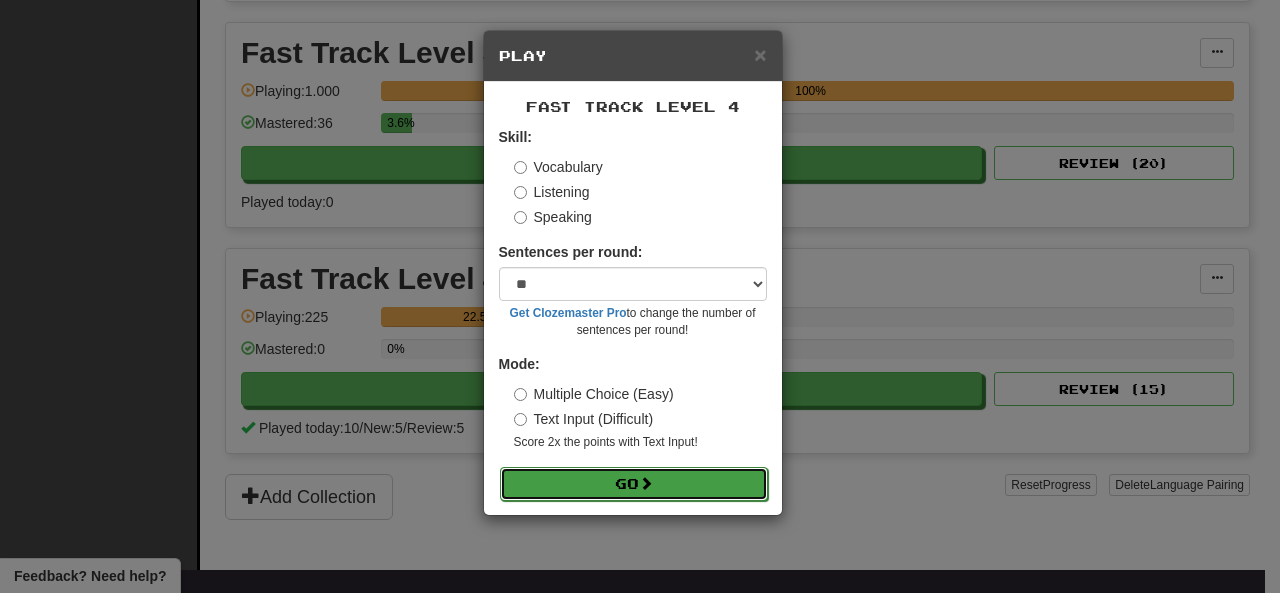 click on "Go" at bounding box center [634, 484] 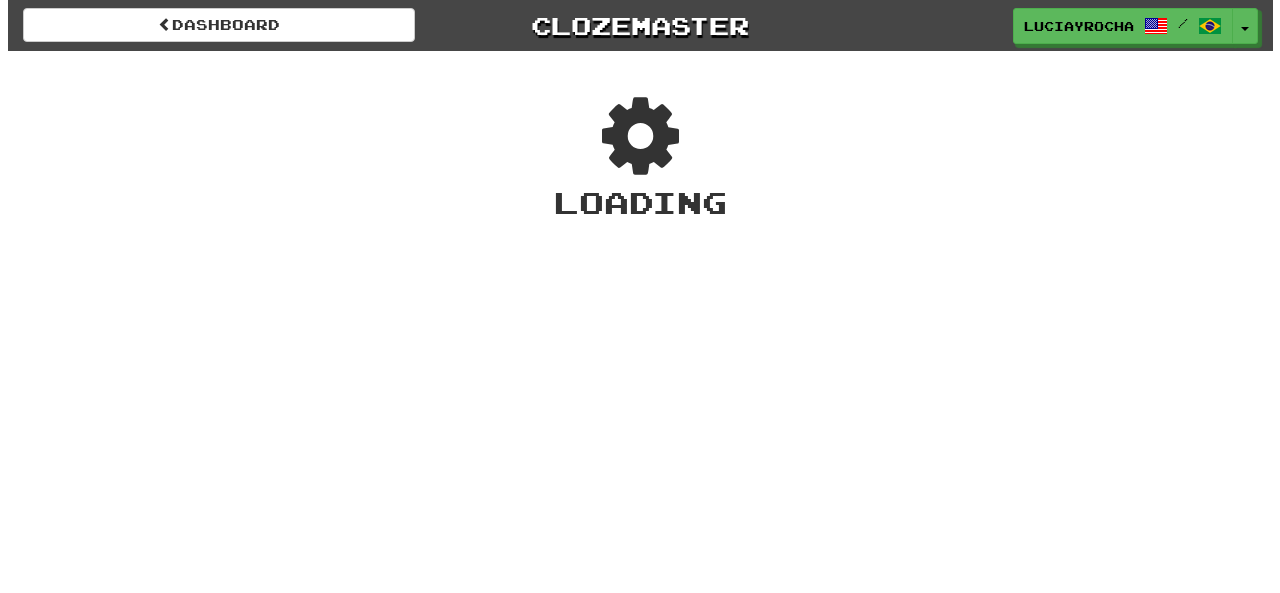 scroll, scrollTop: 0, scrollLeft: 0, axis: both 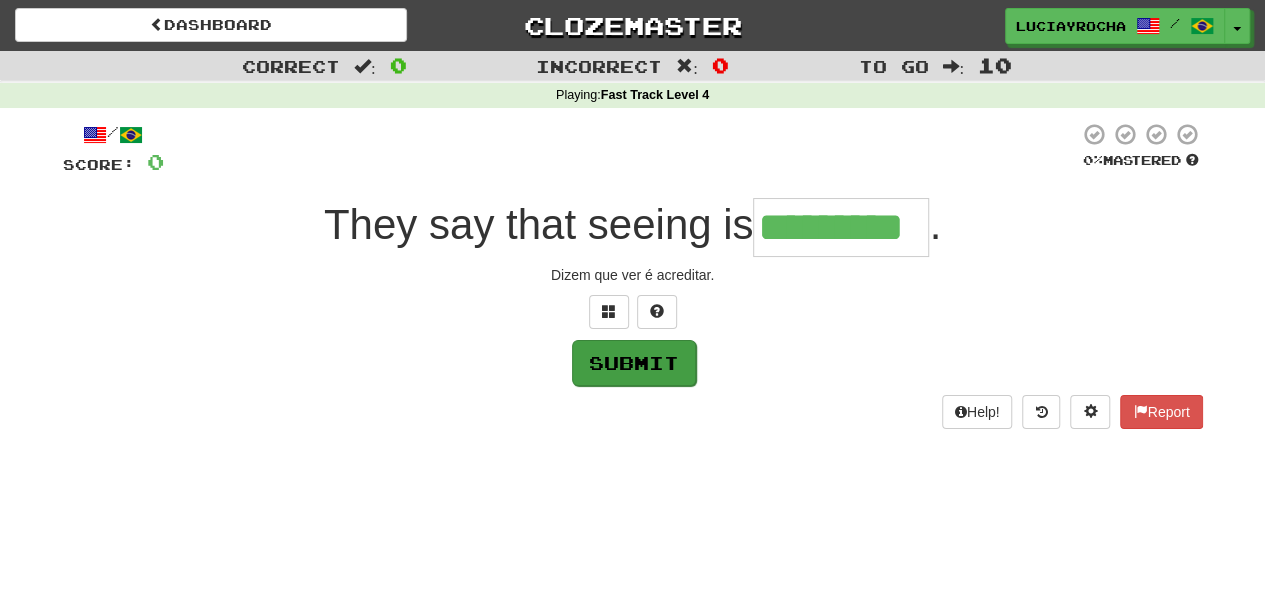 type on "*********" 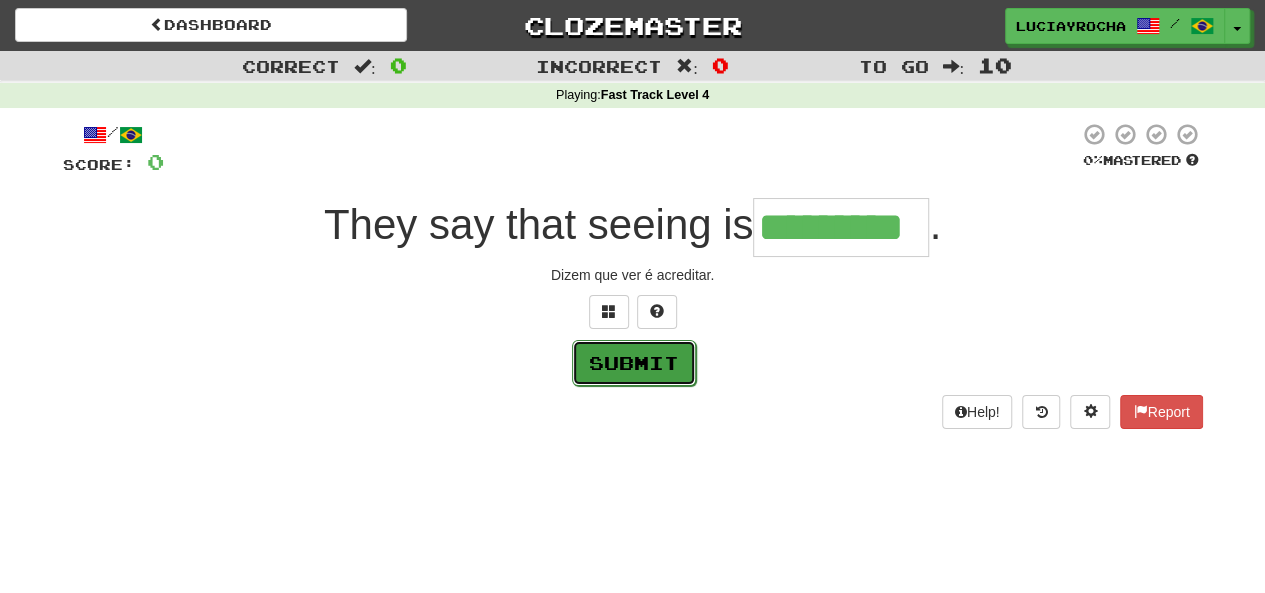 click on "Submit" at bounding box center [634, 363] 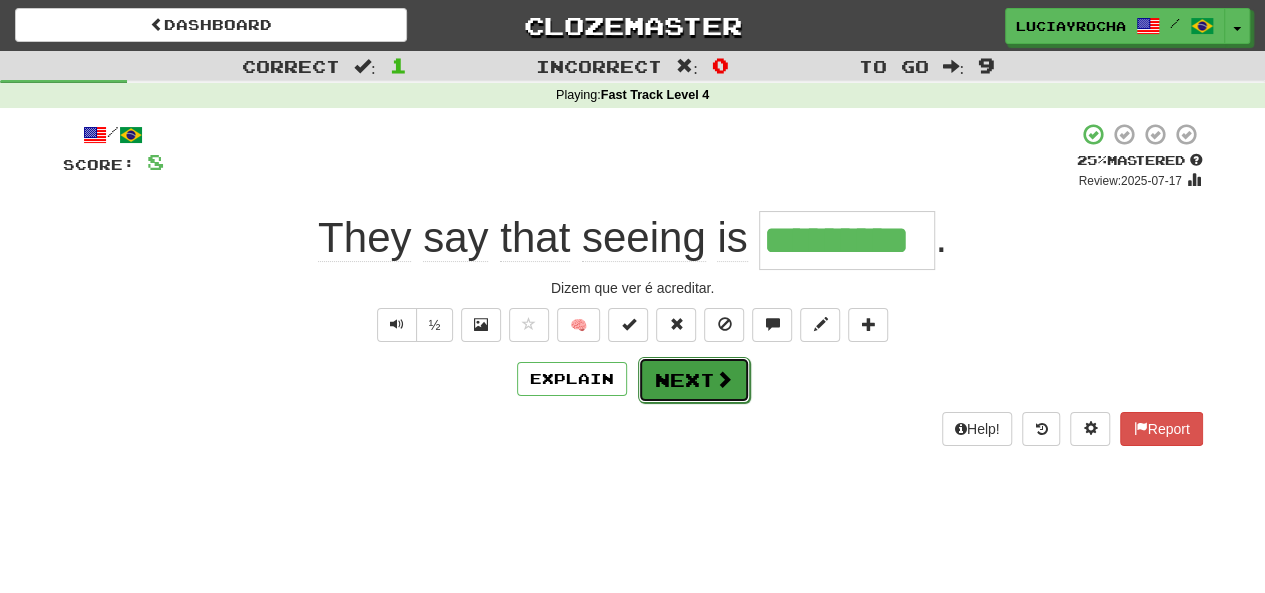click on "Next" at bounding box center [694, 380] 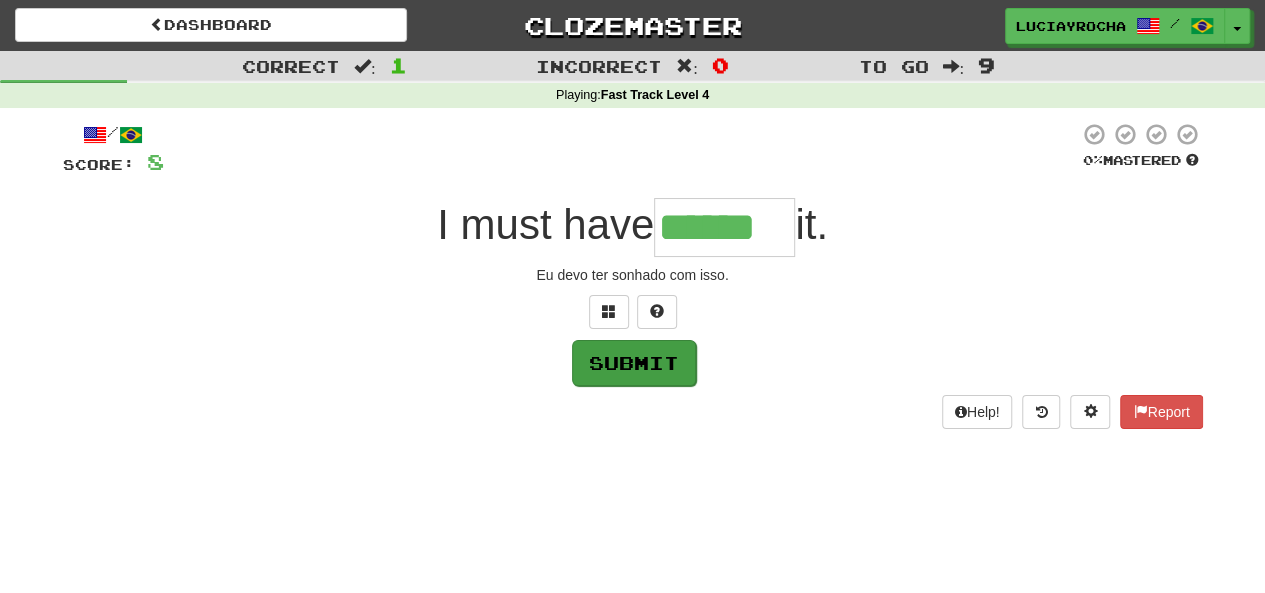 type on "******" 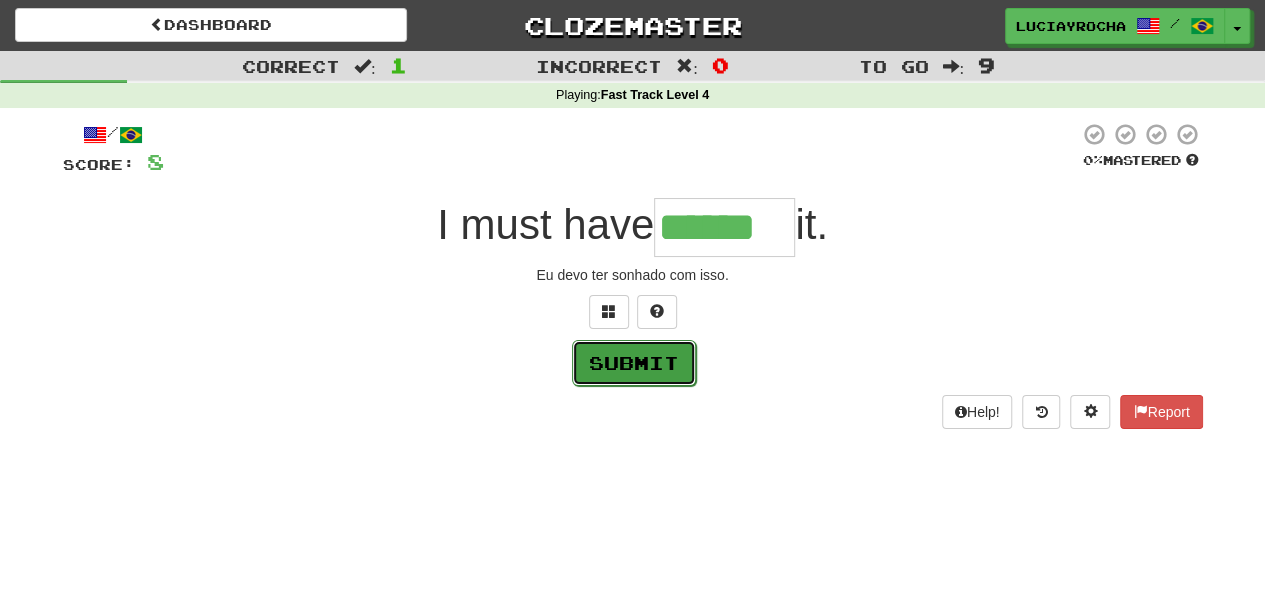 click on "Submit" at bounding box center [634, 363] 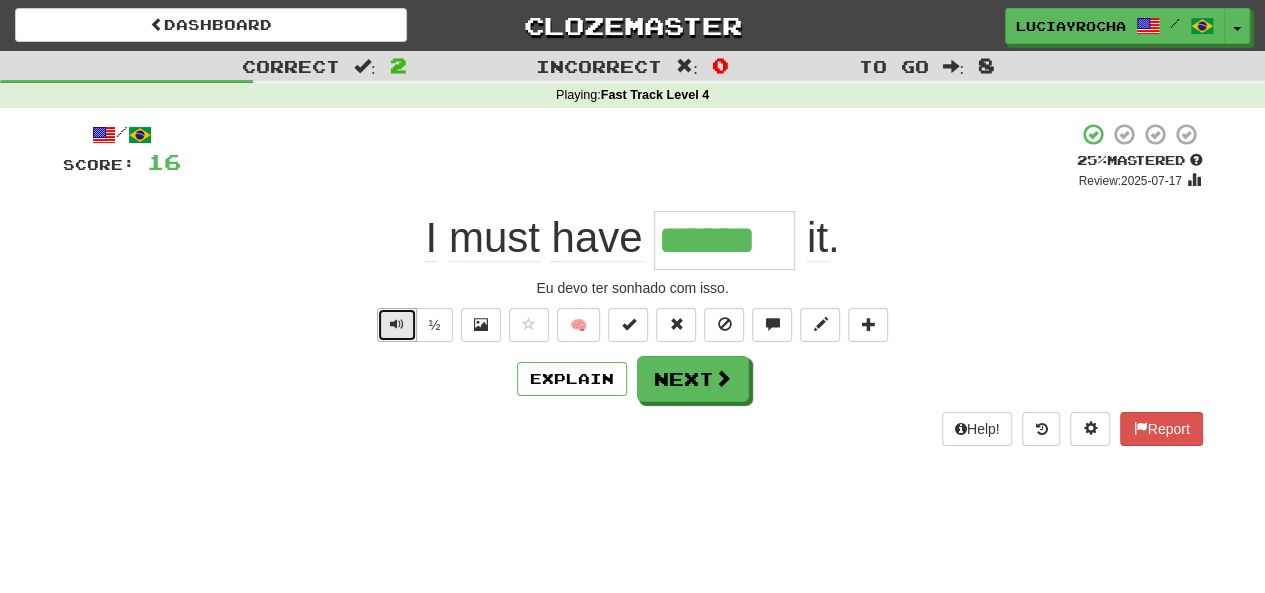 click at bounding box center [397, 324] 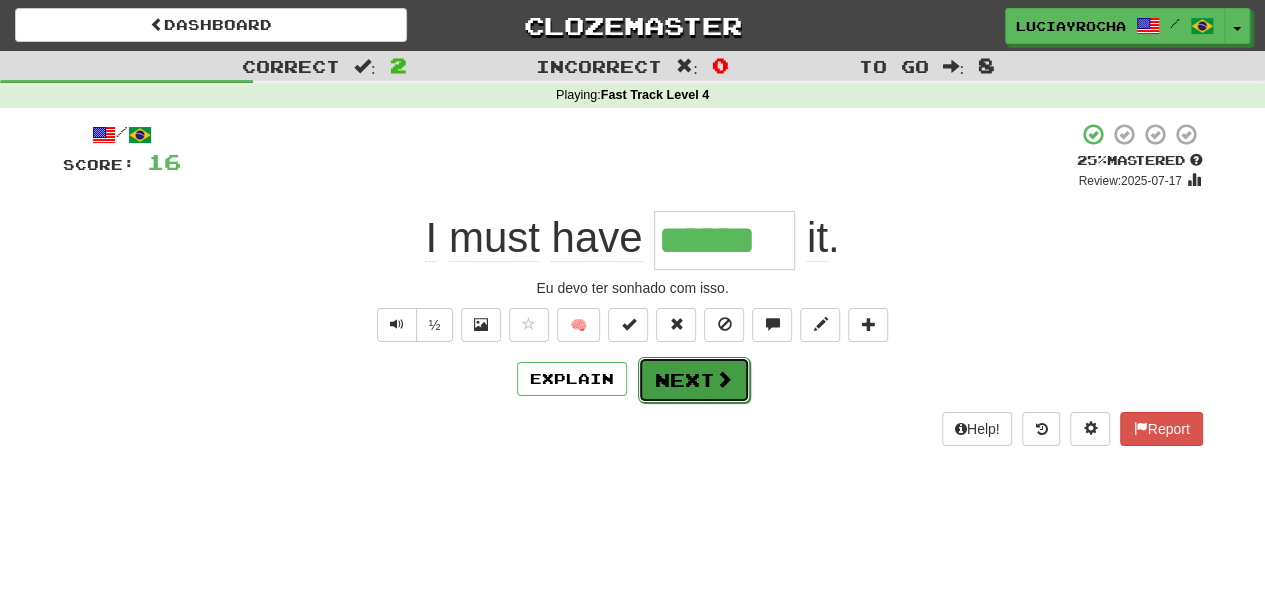 click on "Next" at bounding box center [694, 380] 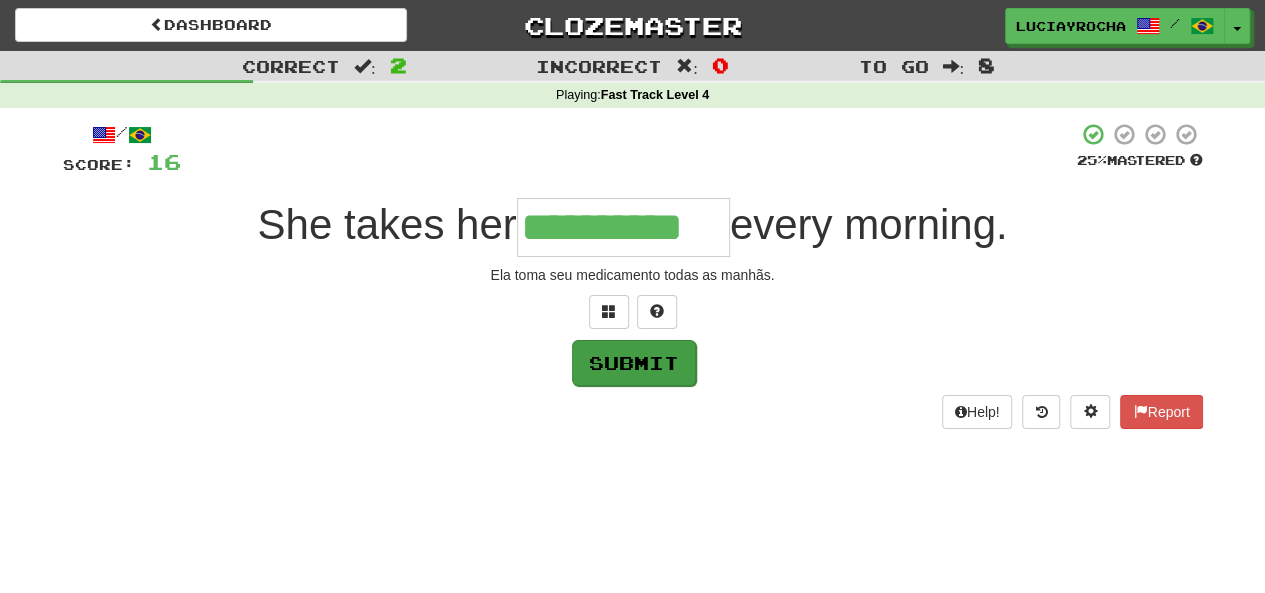 type on "**********" 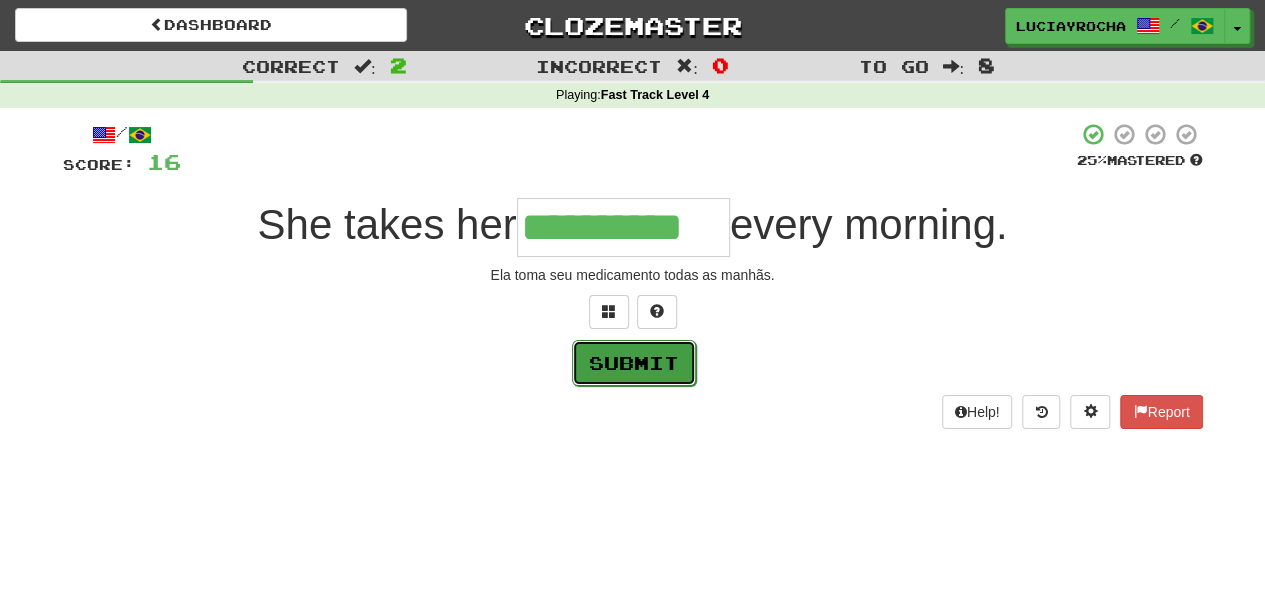 click on "Submit" at bounding box center (634, 363) 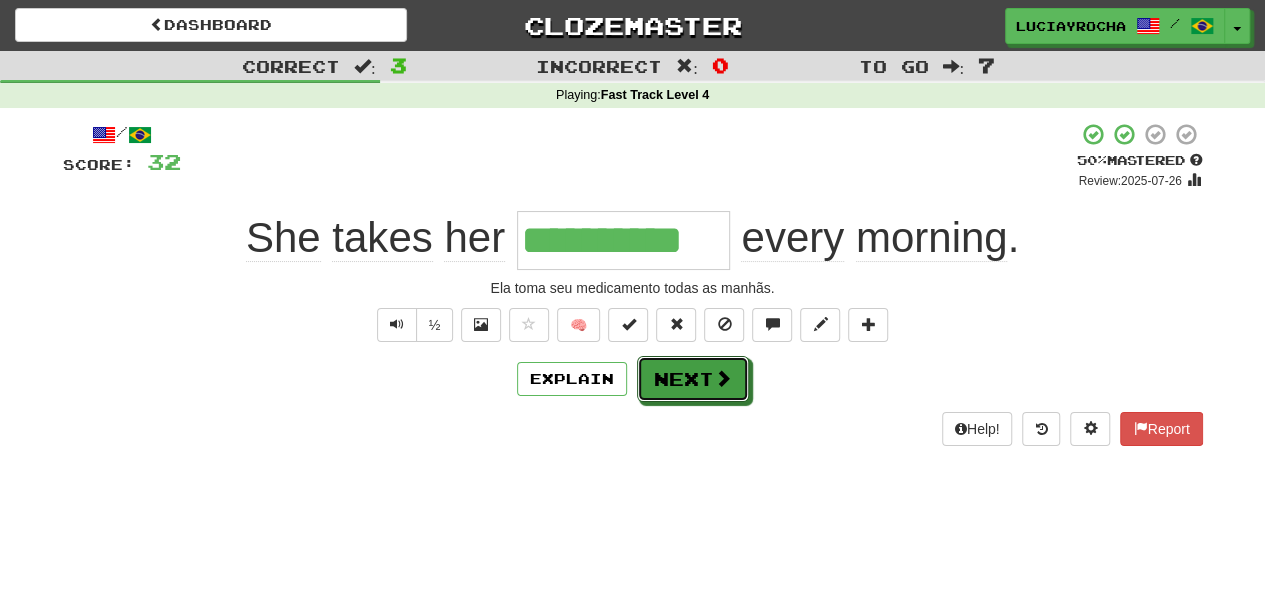 click on "Next" at bounding box center [693, 379] 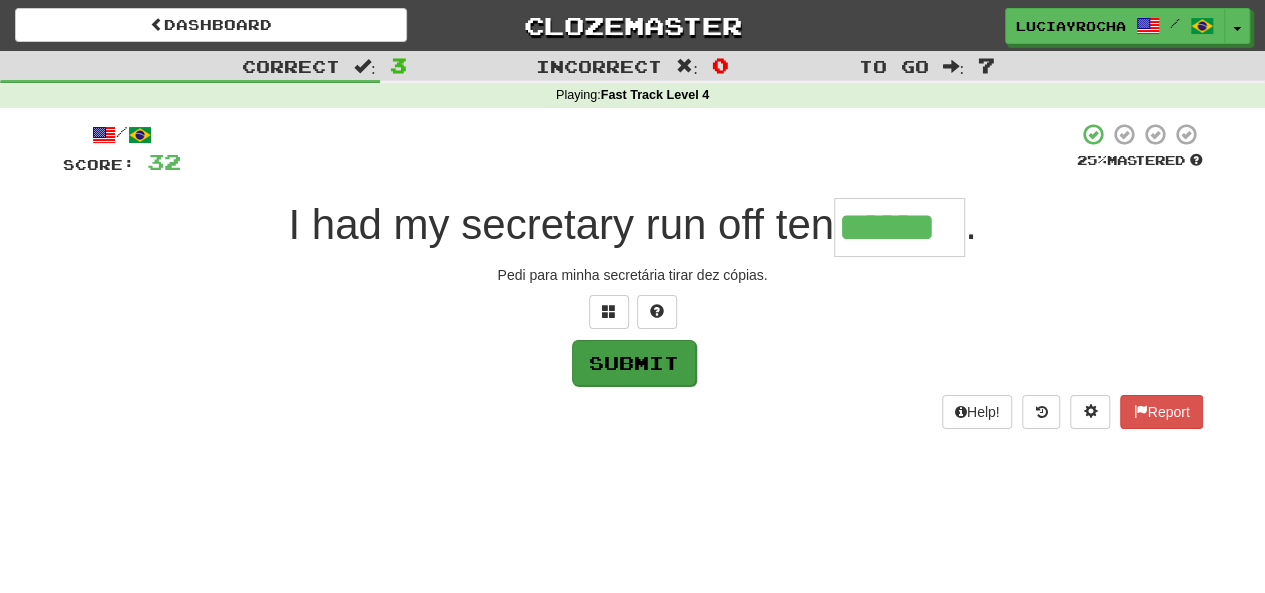type on "******" 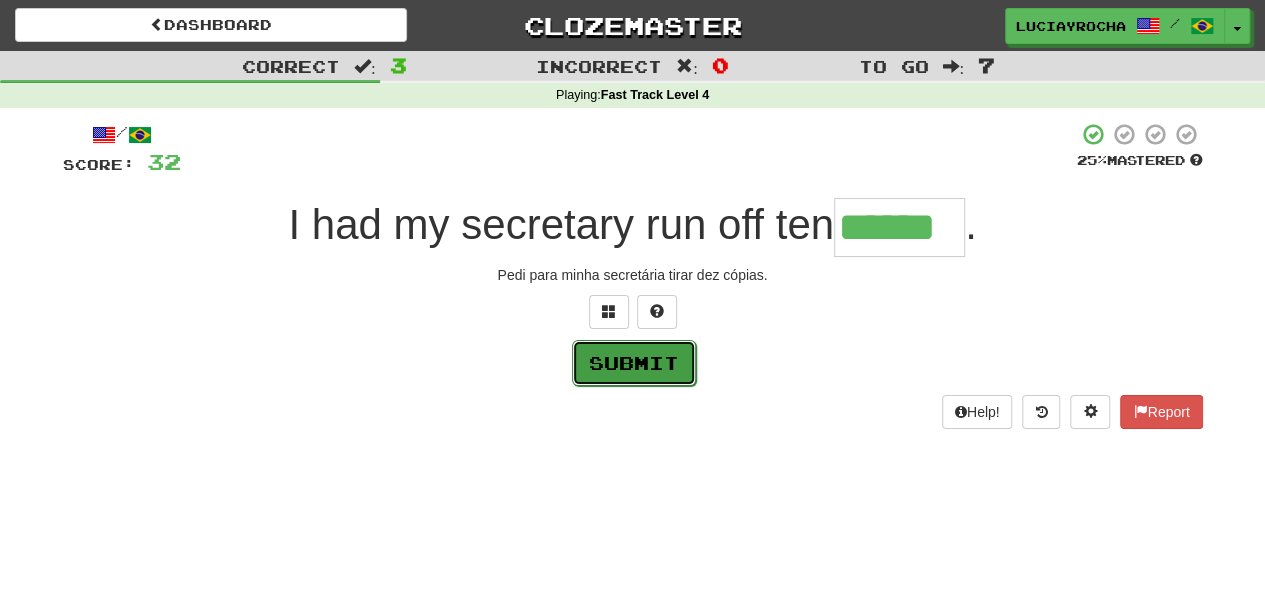 click on "Submit" at bounding box center (634, 363) 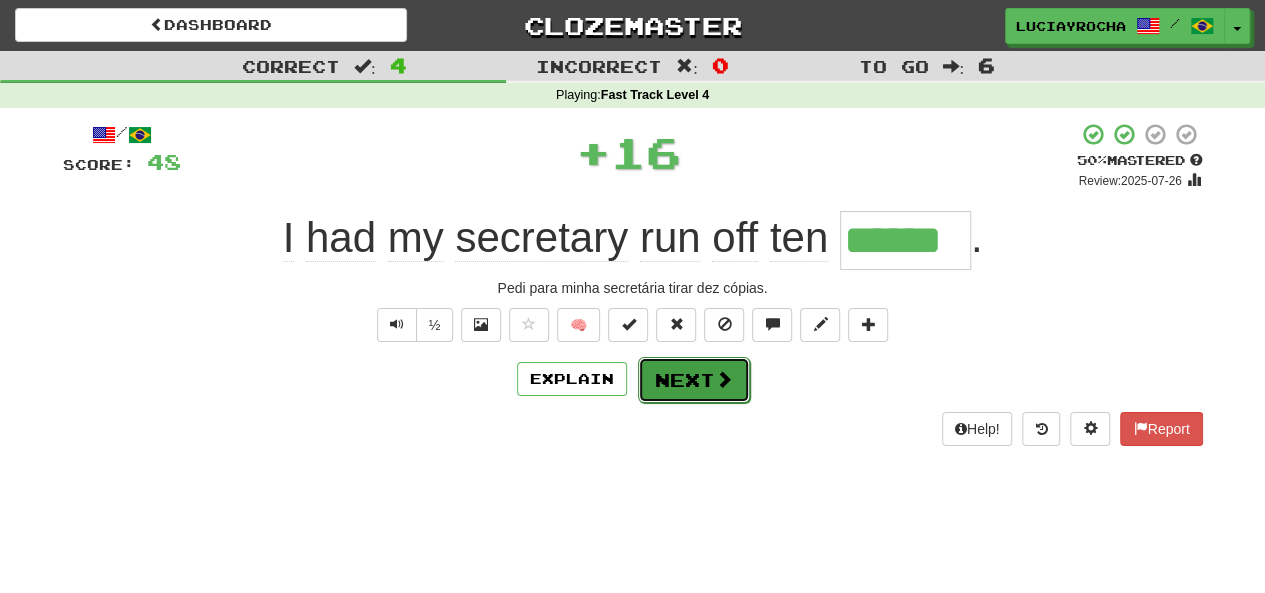 click on "Next" at bounding box center (694, 380) 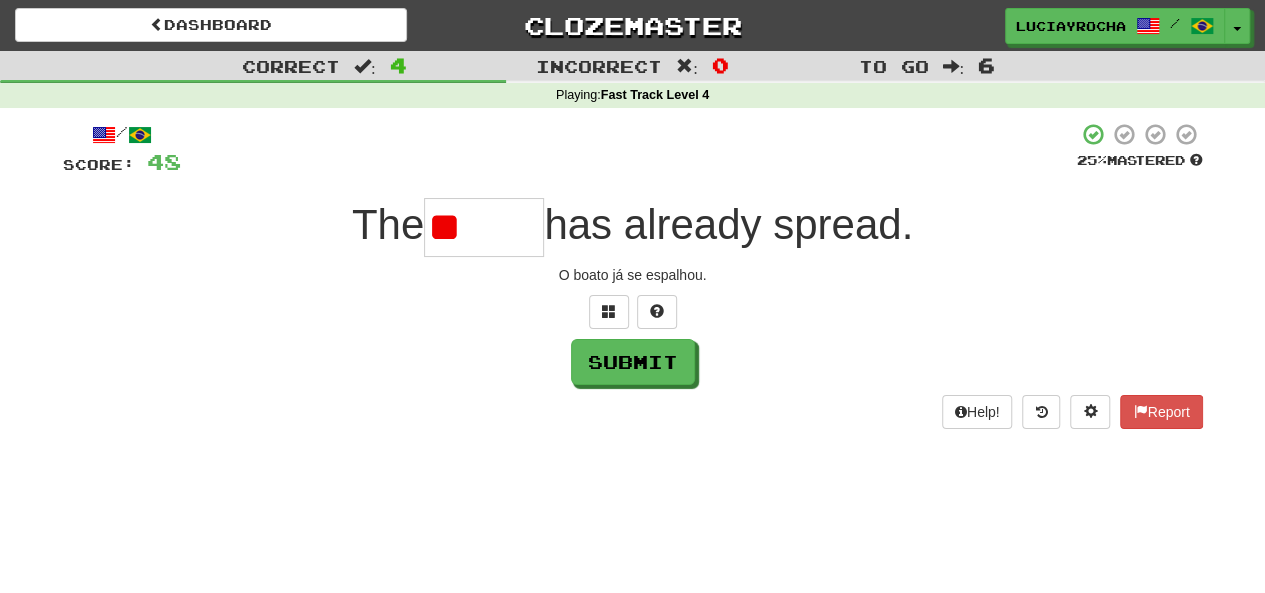 type on "*" 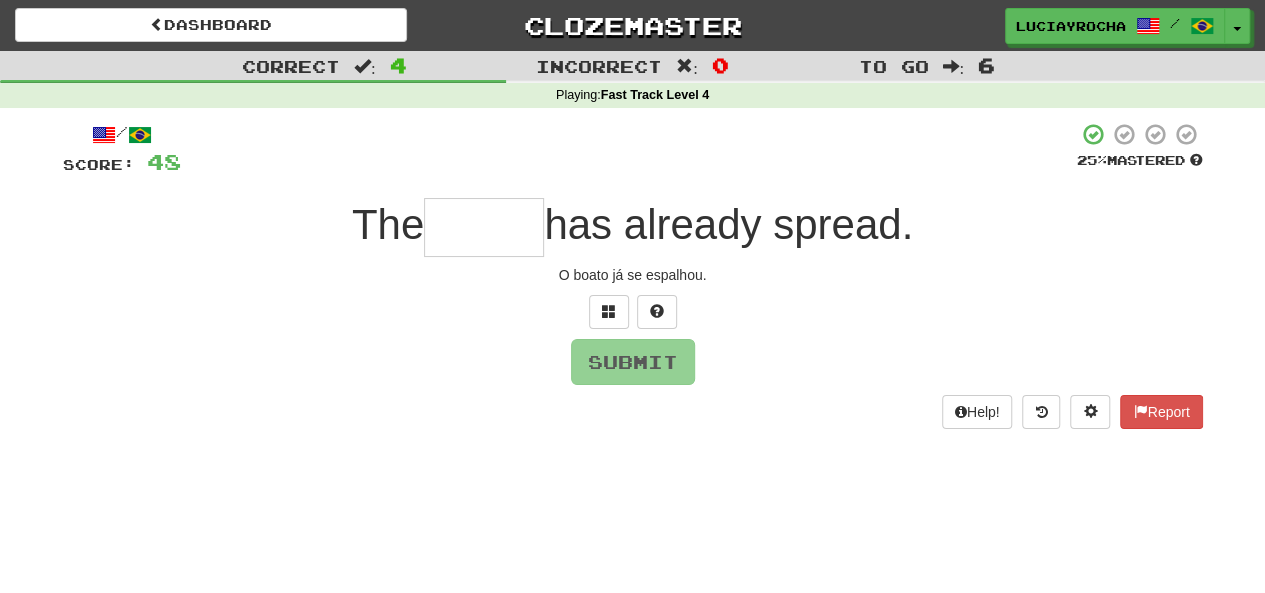 type on "*" 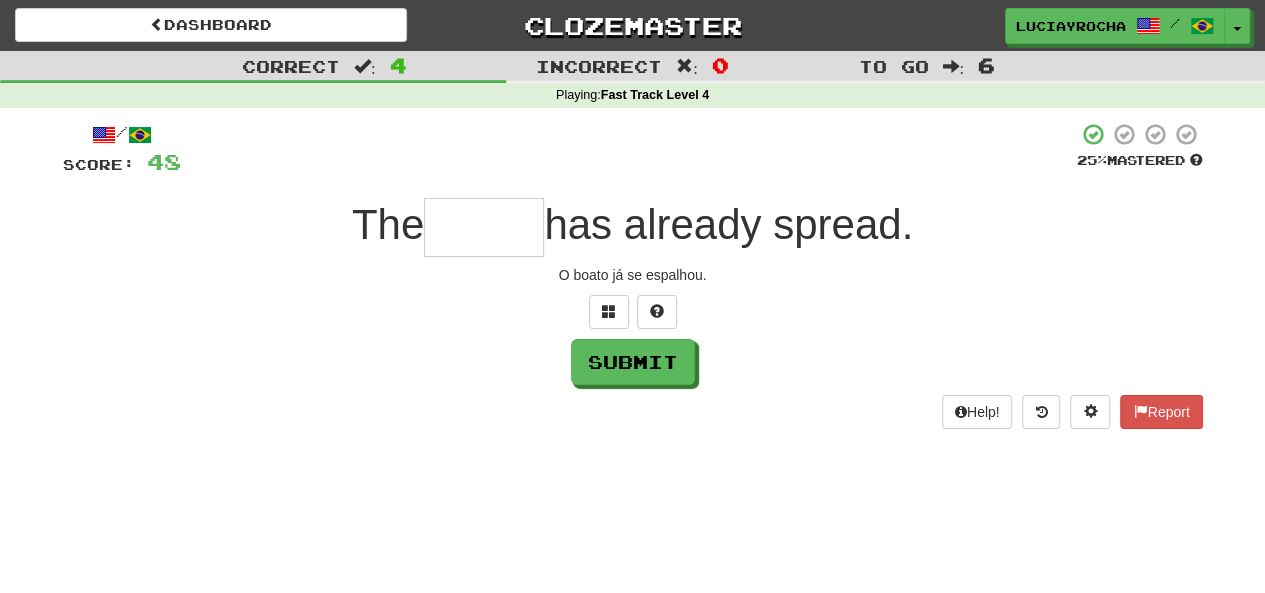 type on "*" 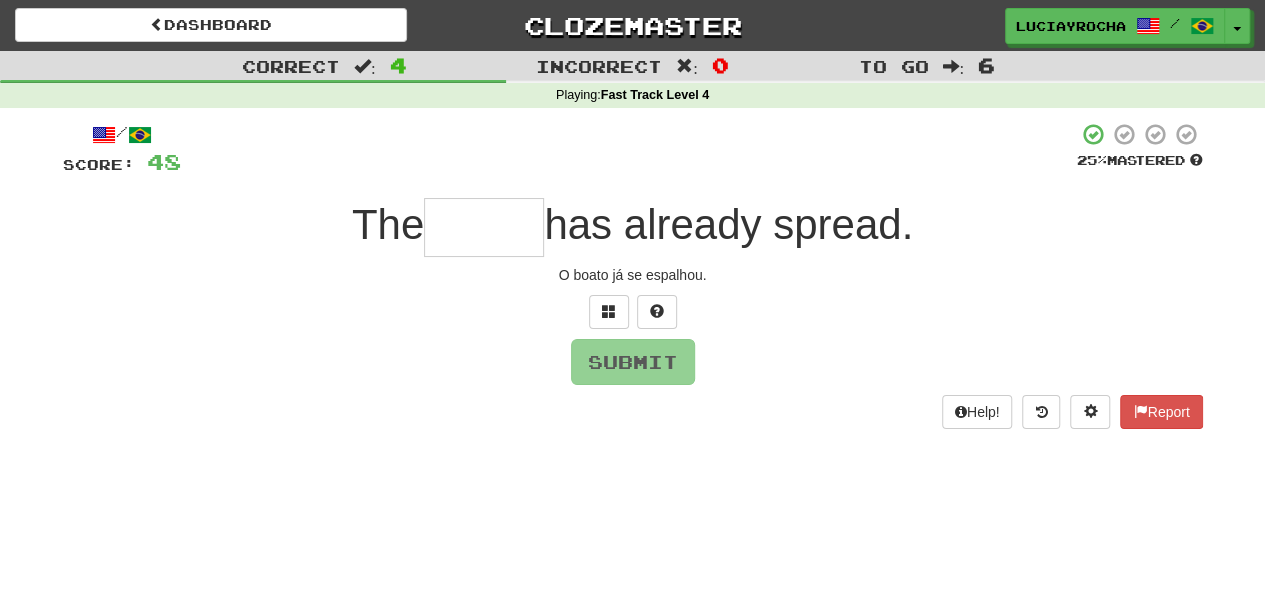 type on "*" 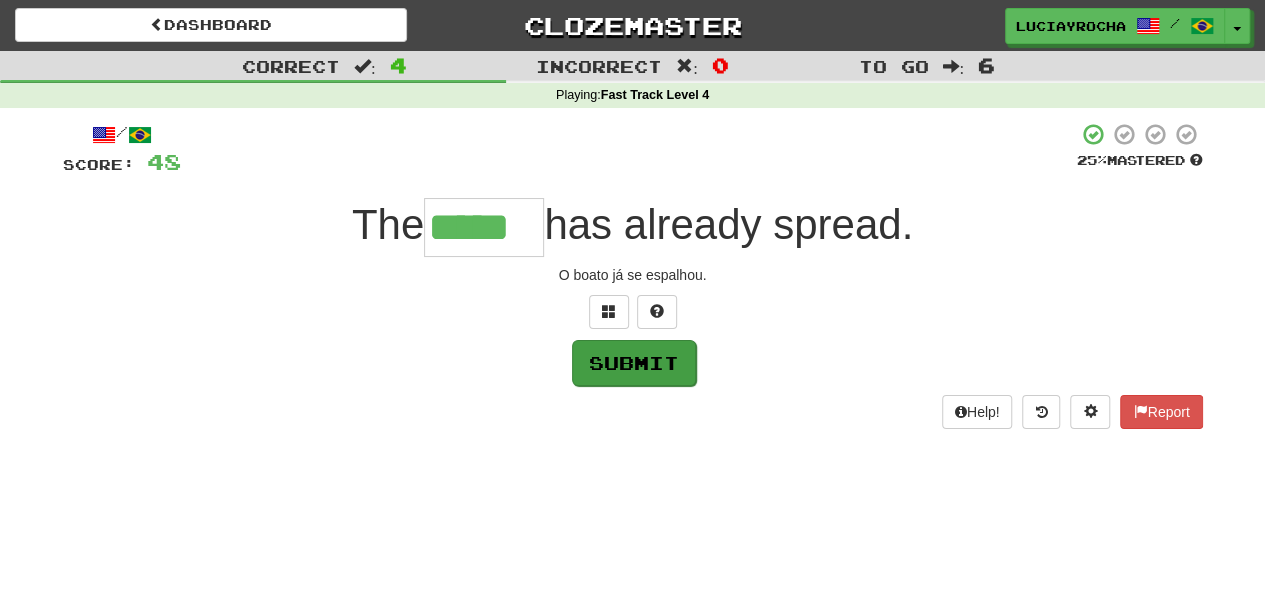 type on "*****" 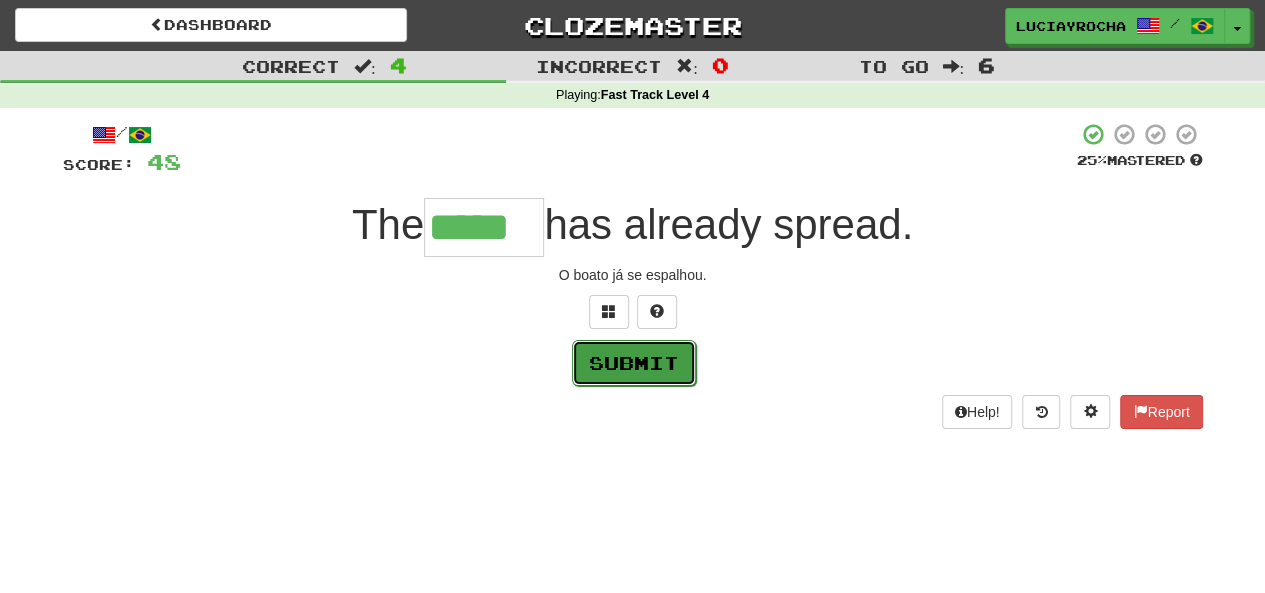 click on "Submit" at bounding box center [634, 363] 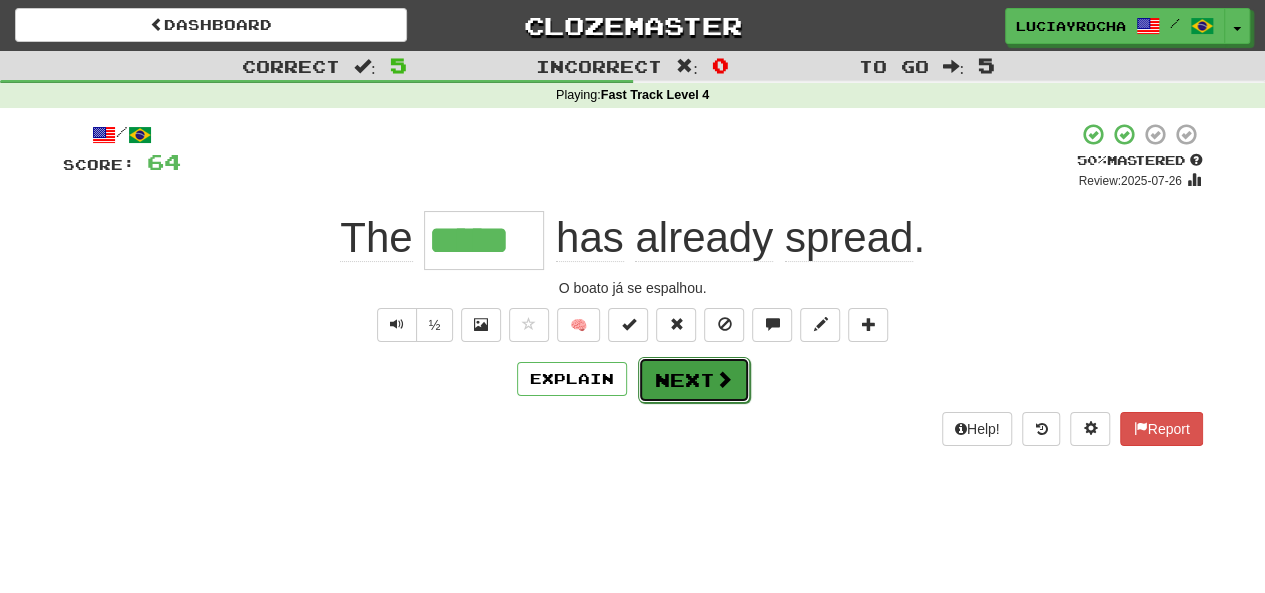 click on "Next" at bounding box center [694, 380] 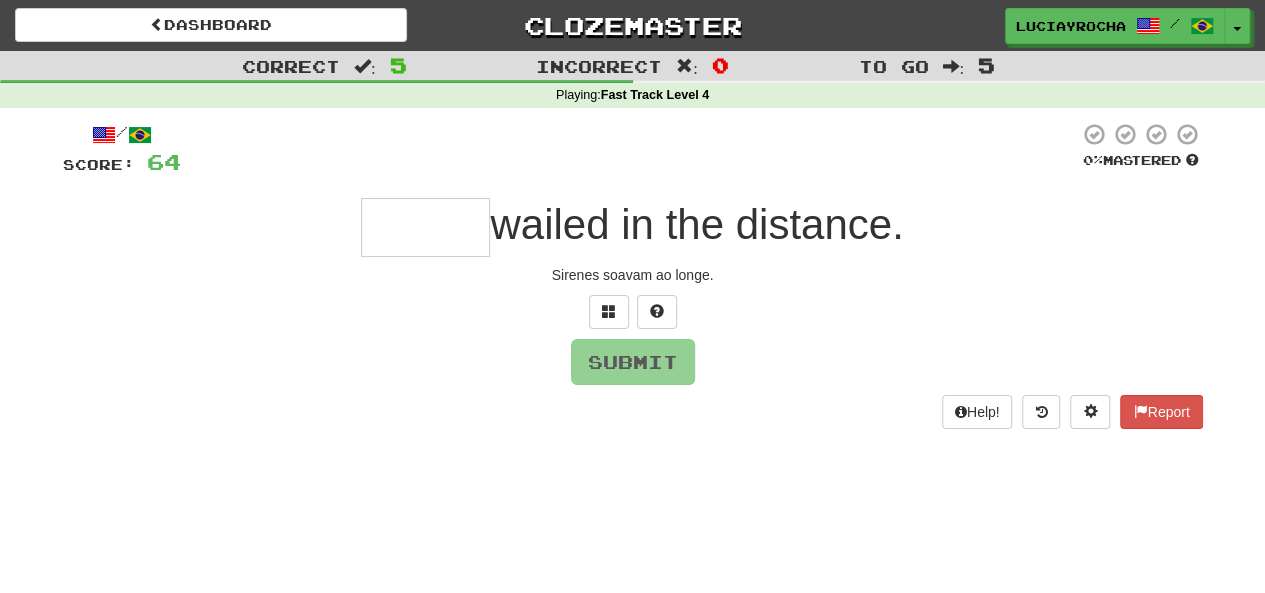 click at bounding box center [425, 227] 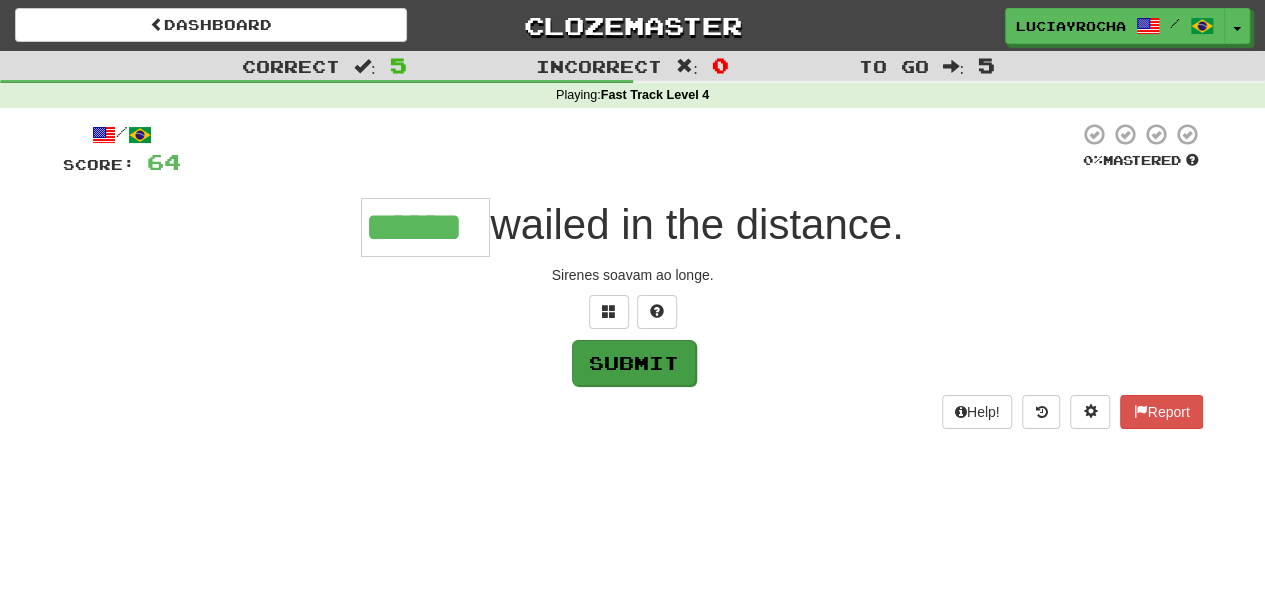 type on "******" 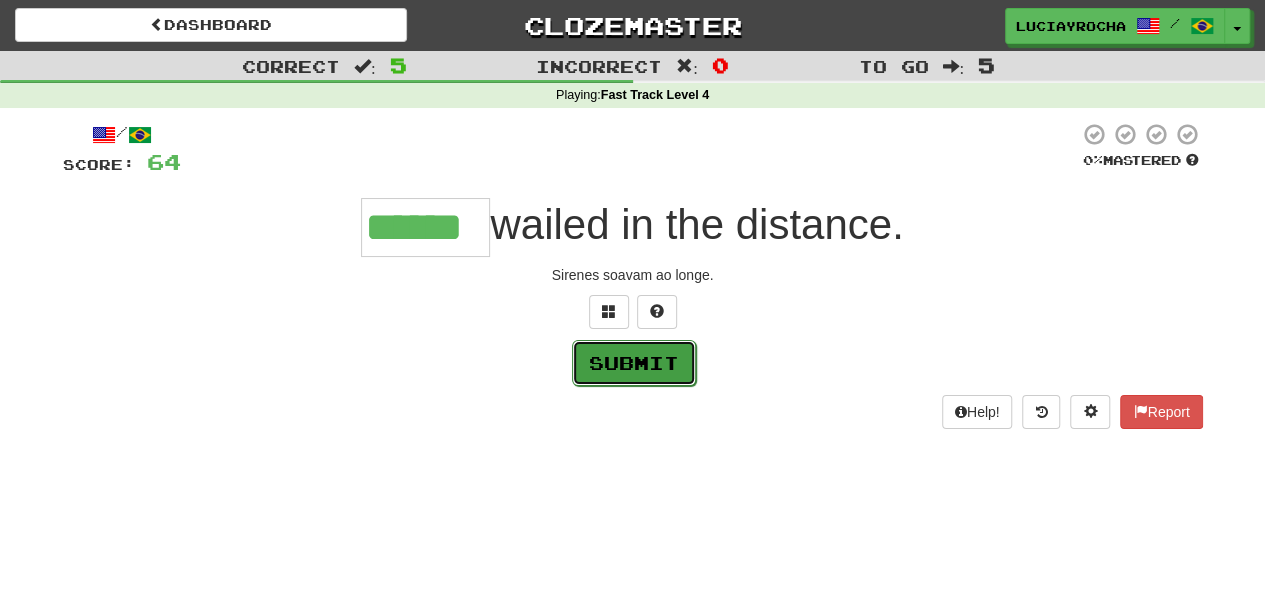 click on "Submit" at bounding box center (634, 363) 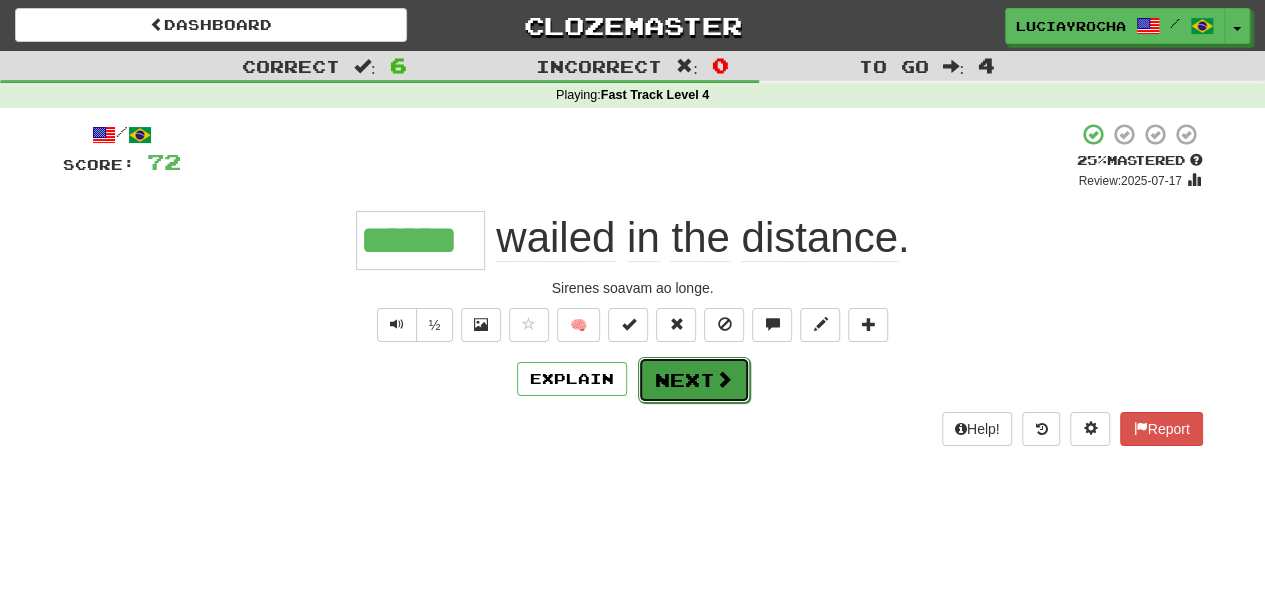 click on "Next" at bounding box center (694, 380) 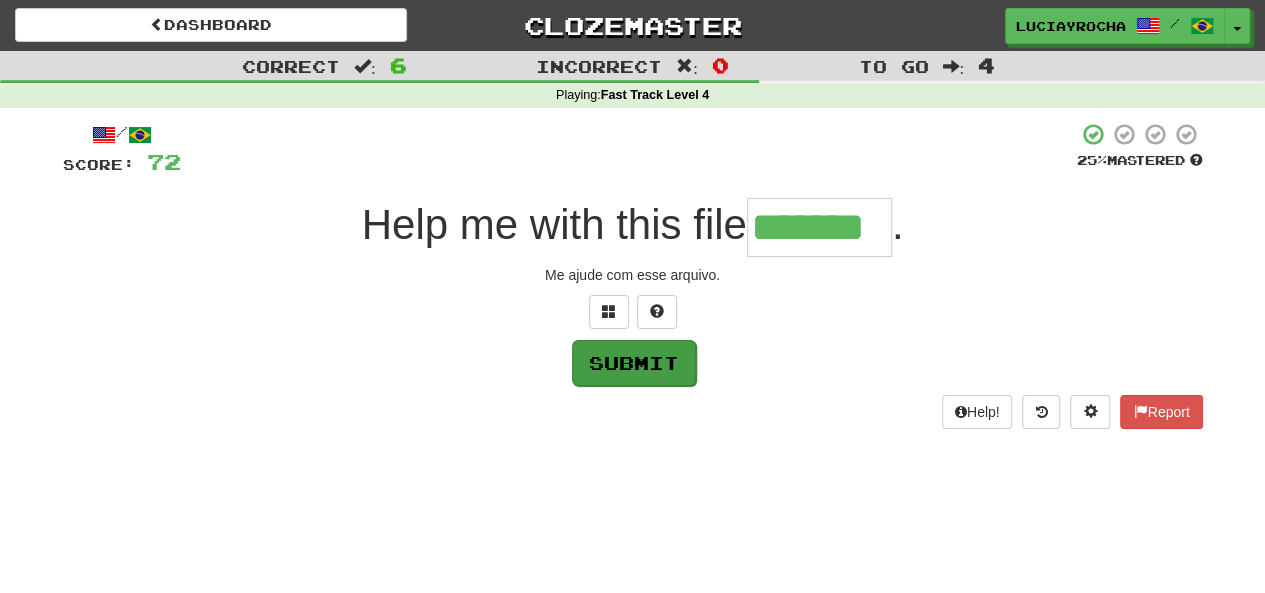type on "*******" 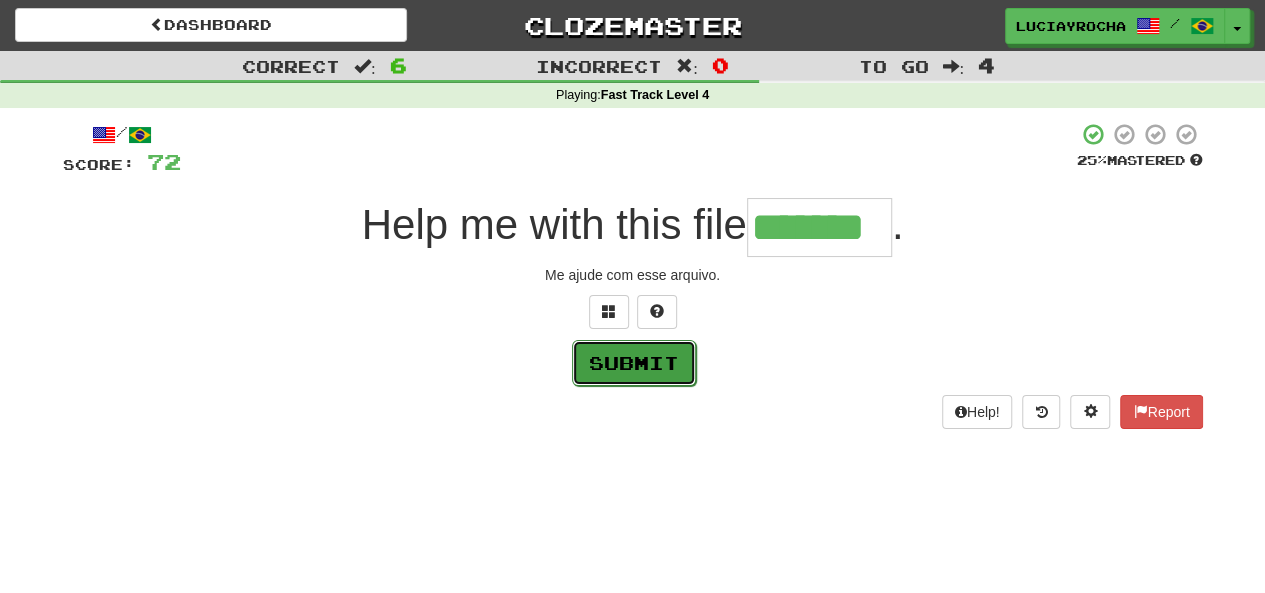 click on "Submit" at bounding box center (634, 363) 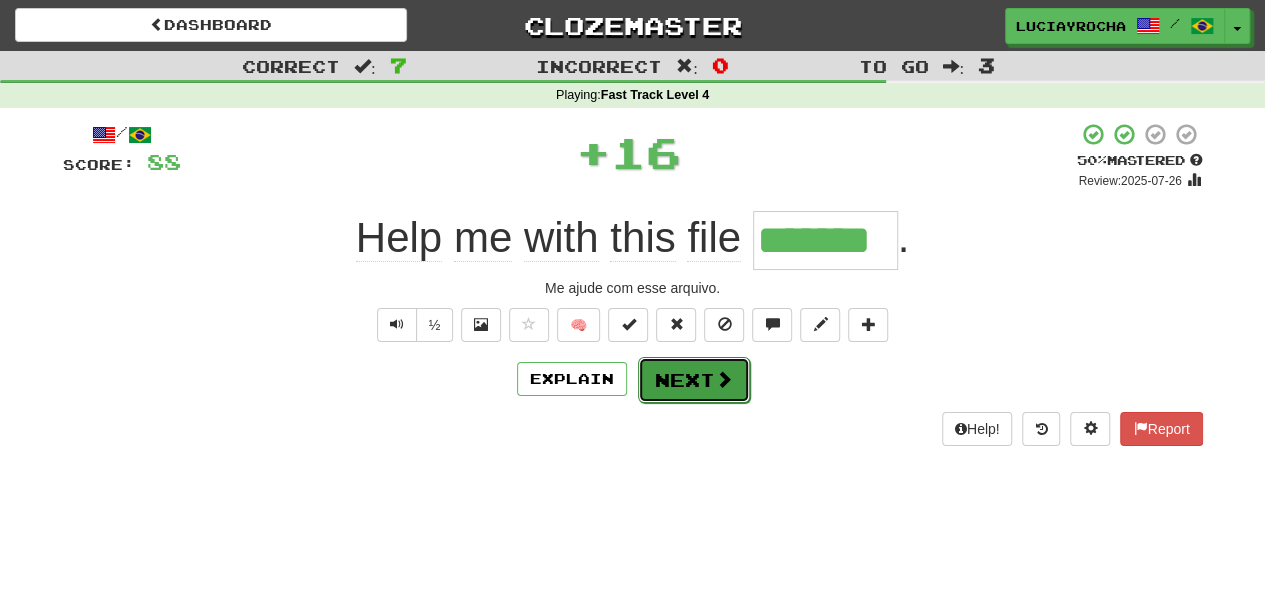 click on "Next" at bounding box center (694, 380) 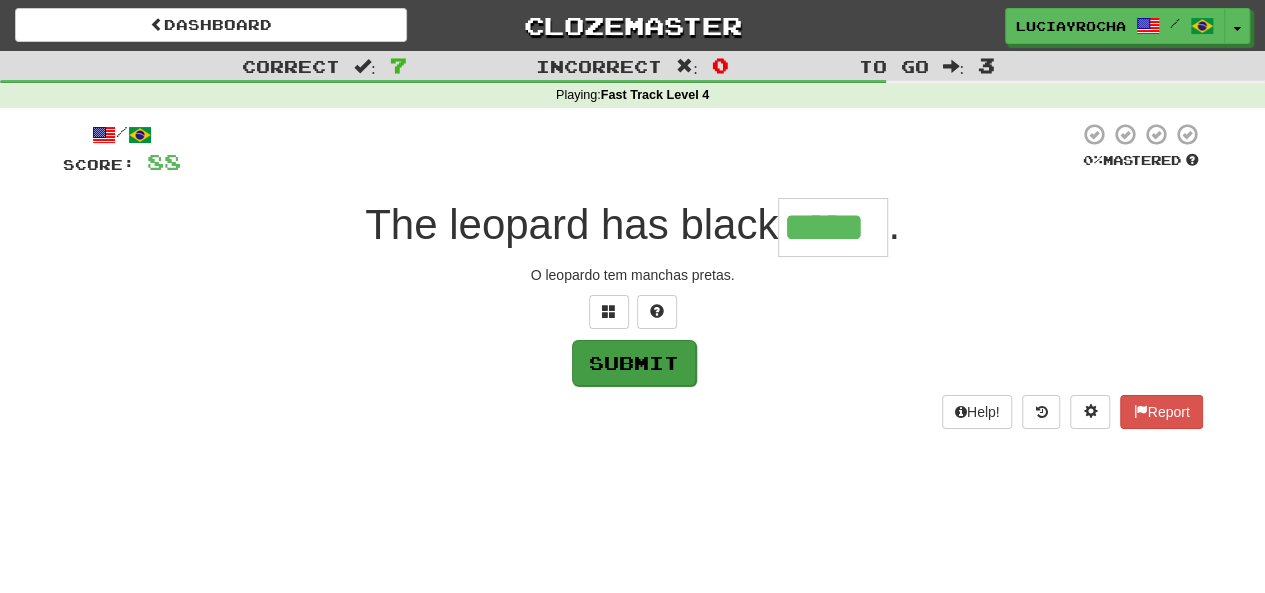 type on "*****" 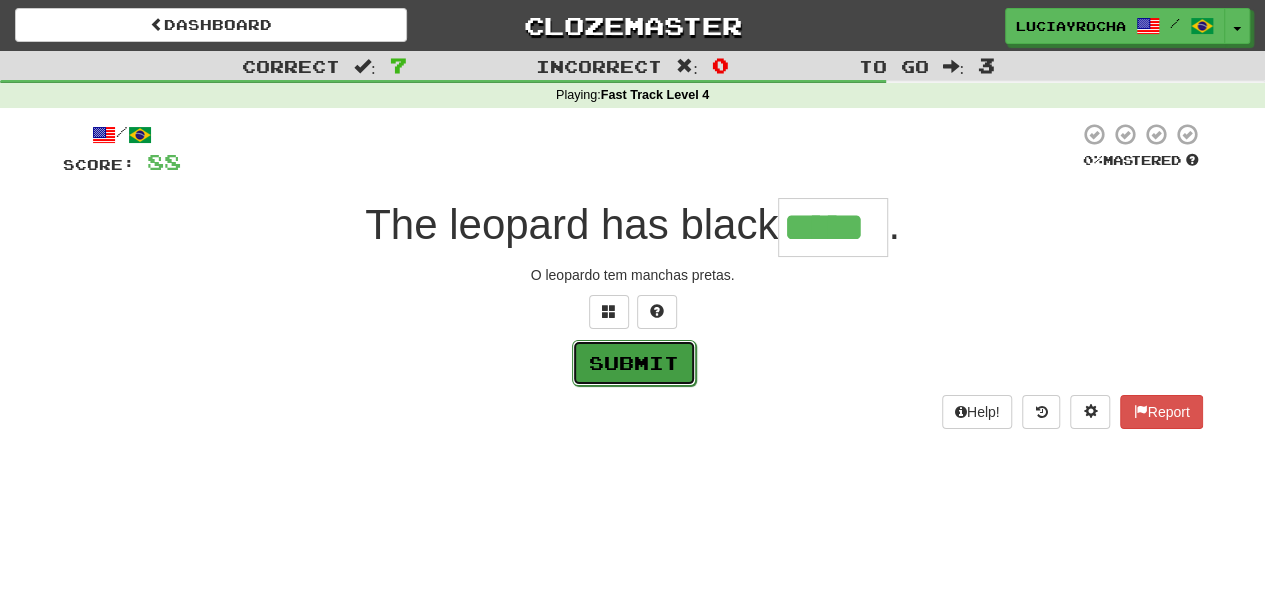 click on "Submit" at bounding box center (634, 363) 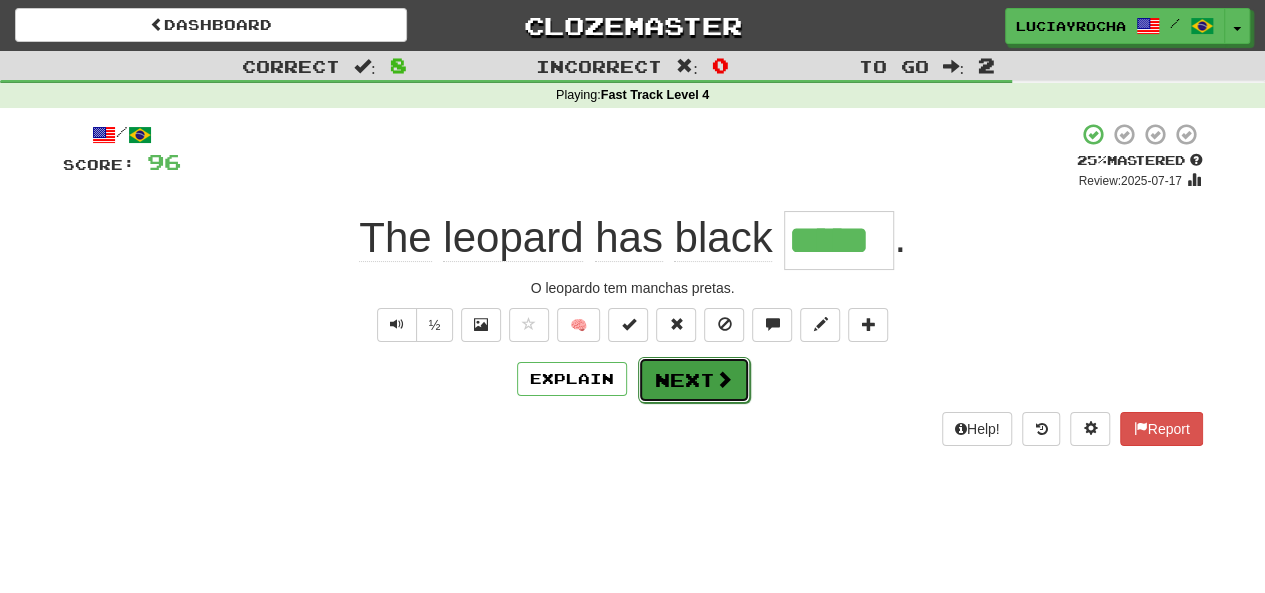 click on "Next" at bounding box center [694, 380] 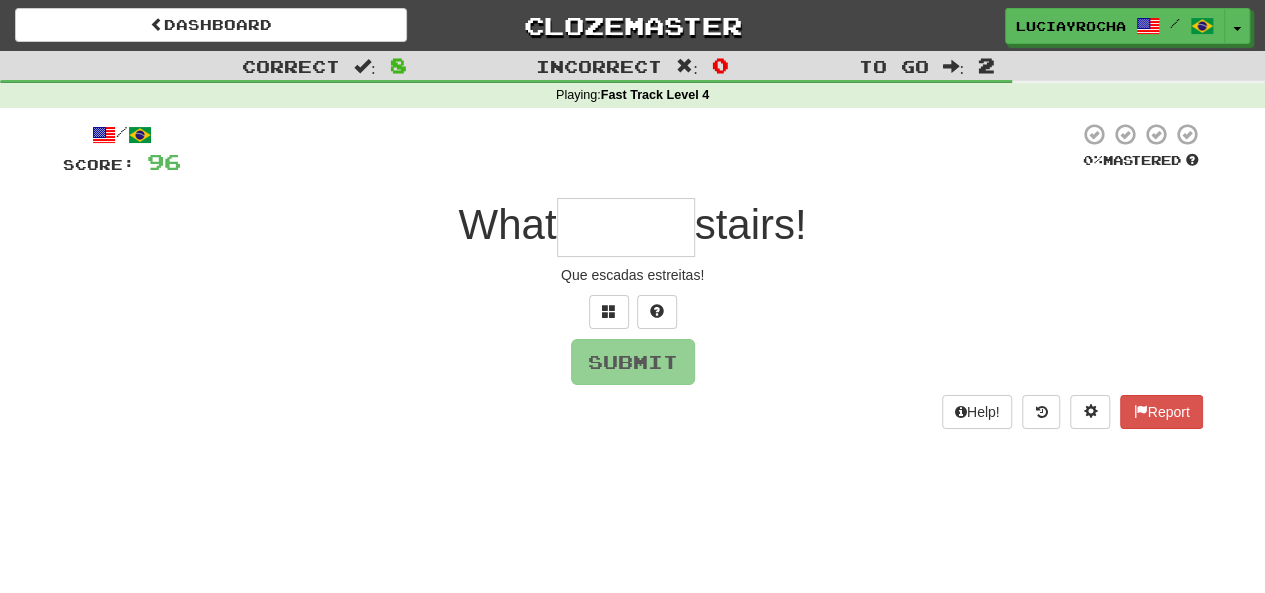type on "*" 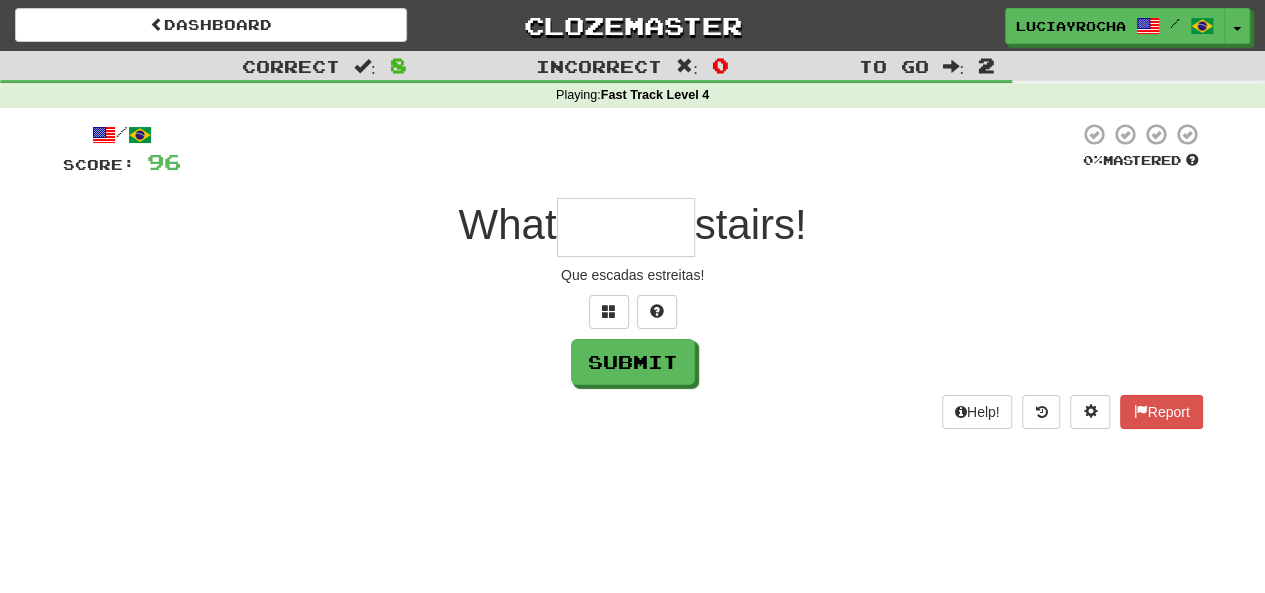 type on "*" 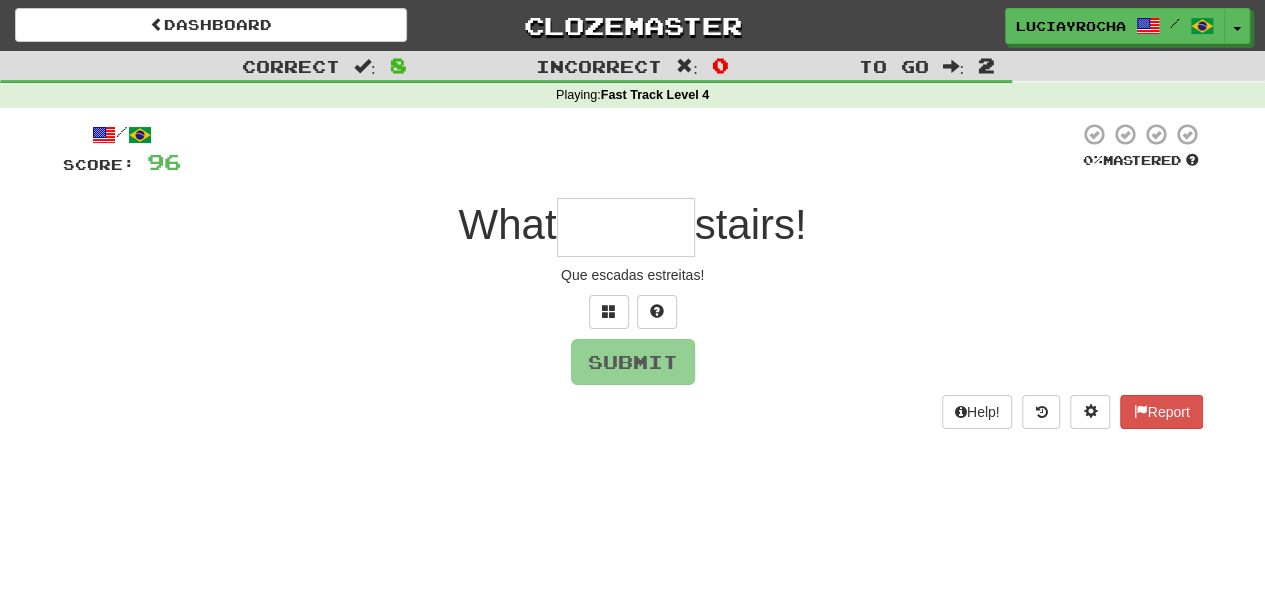 type on "*" 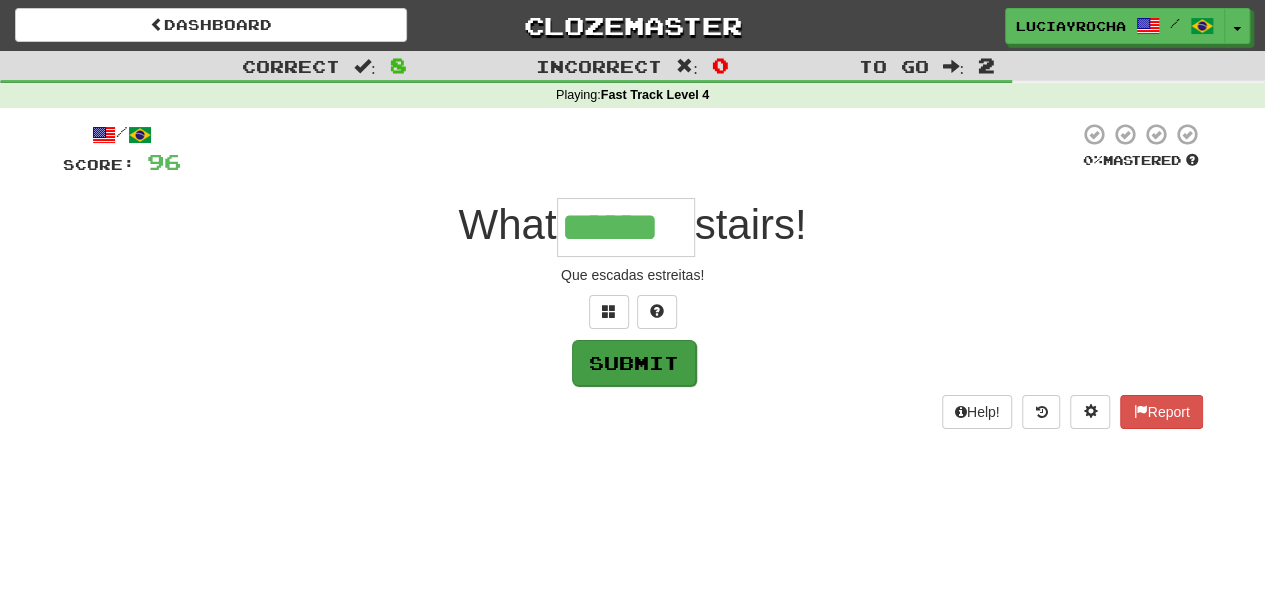 type on "******" 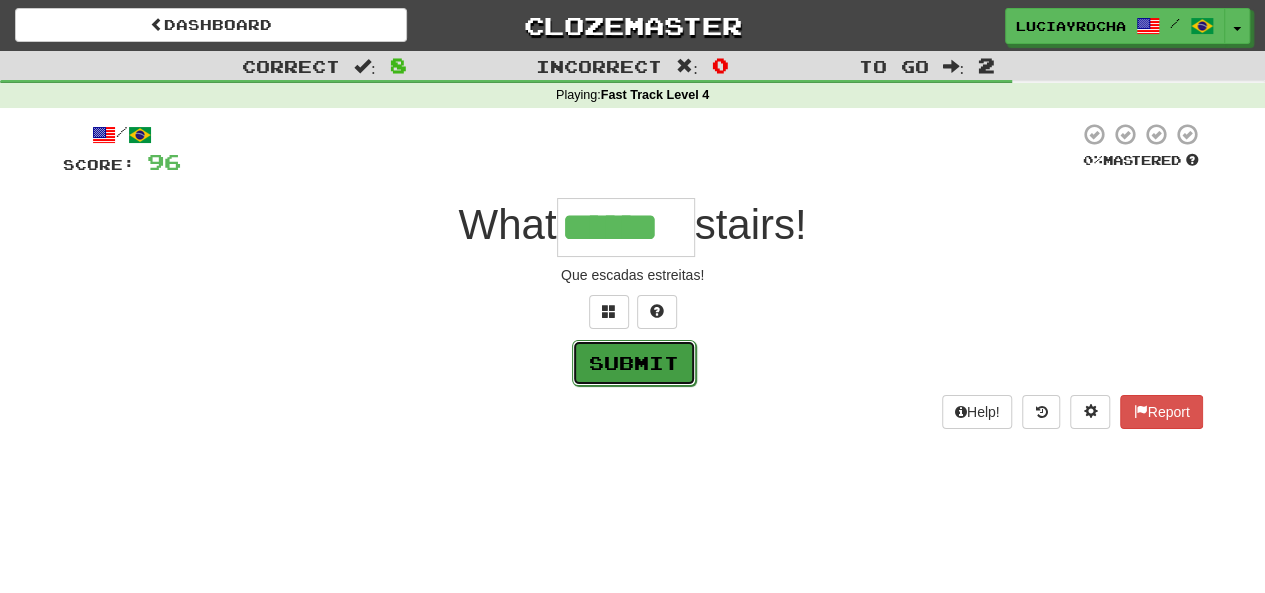 click on "Submit" at bounding box center [634, 363] 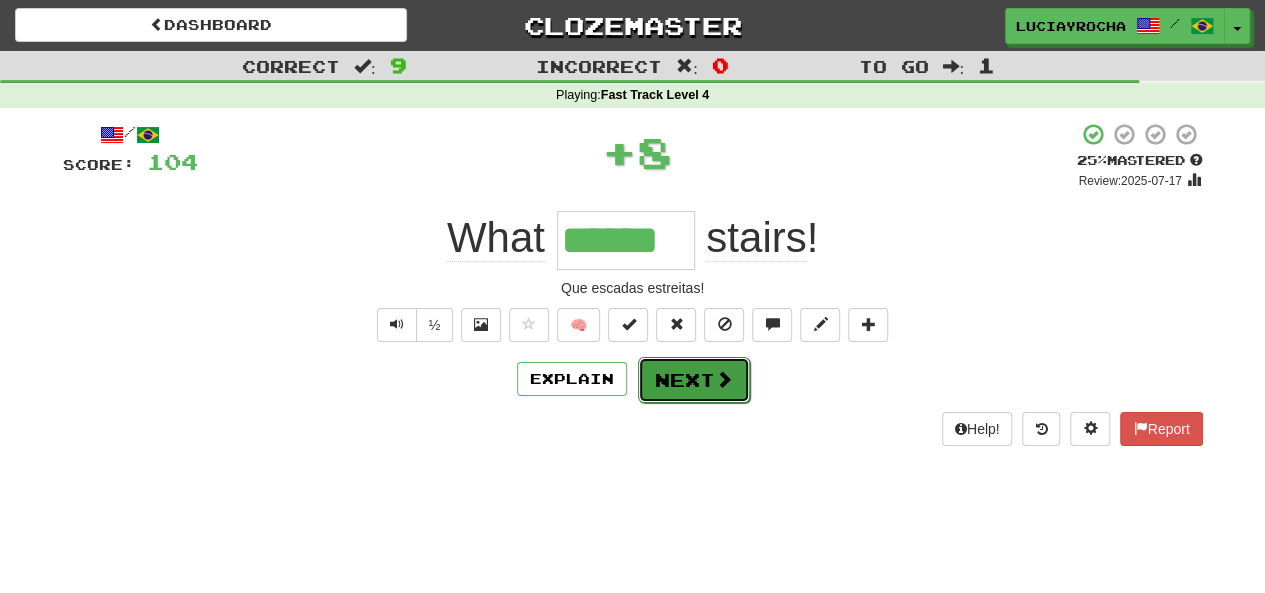 click on "Next" at bounding box center [694, 380] 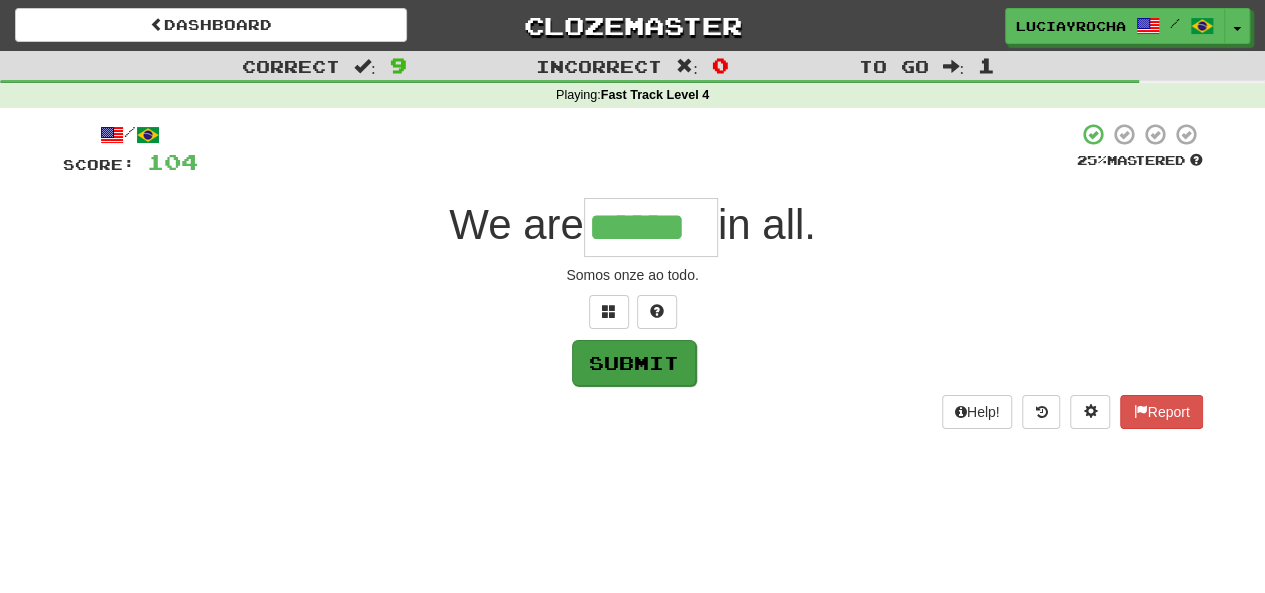 type on "******" 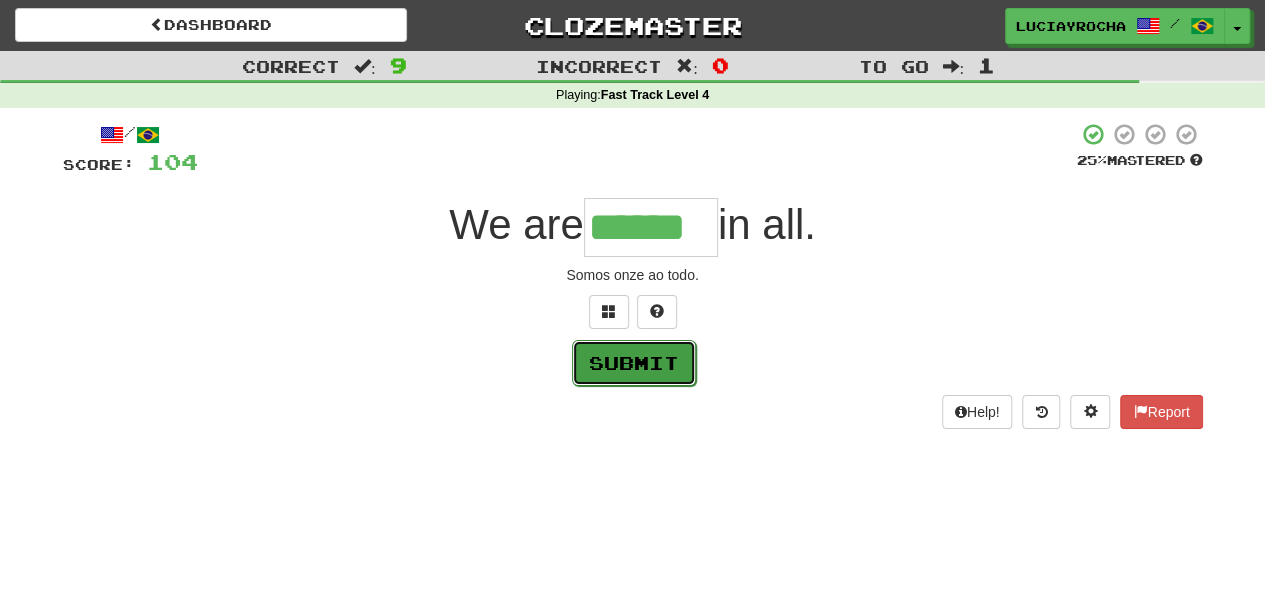 click on "Submit" at bounding box center (634, 363) 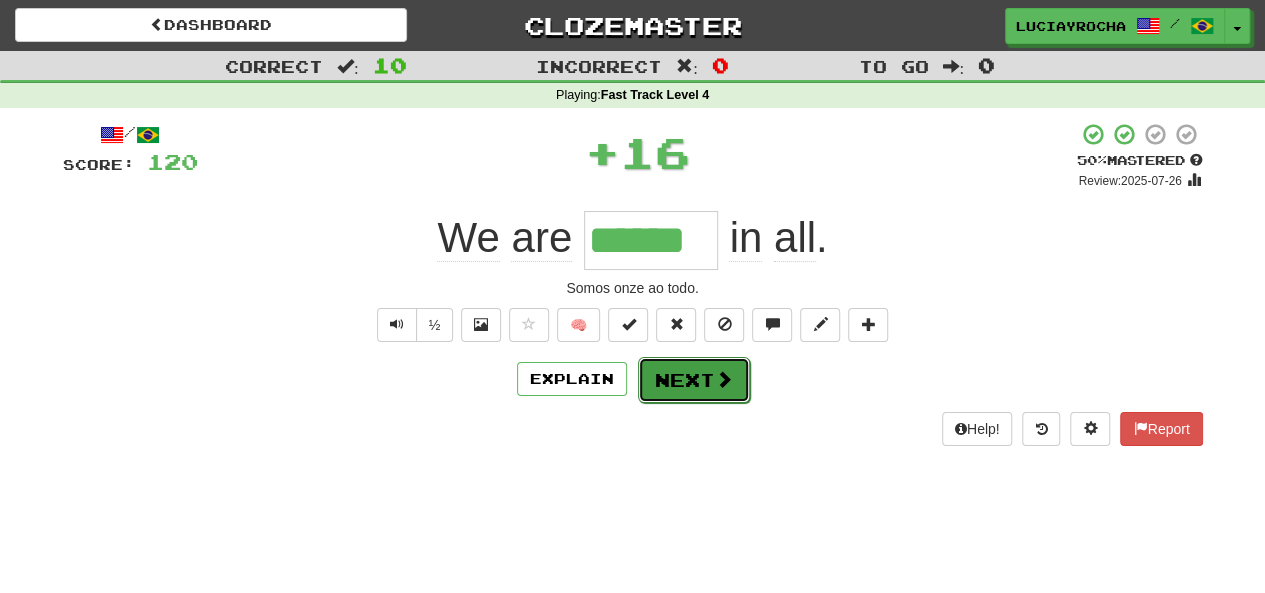 click on "Next" at bounding box center [694, 380] 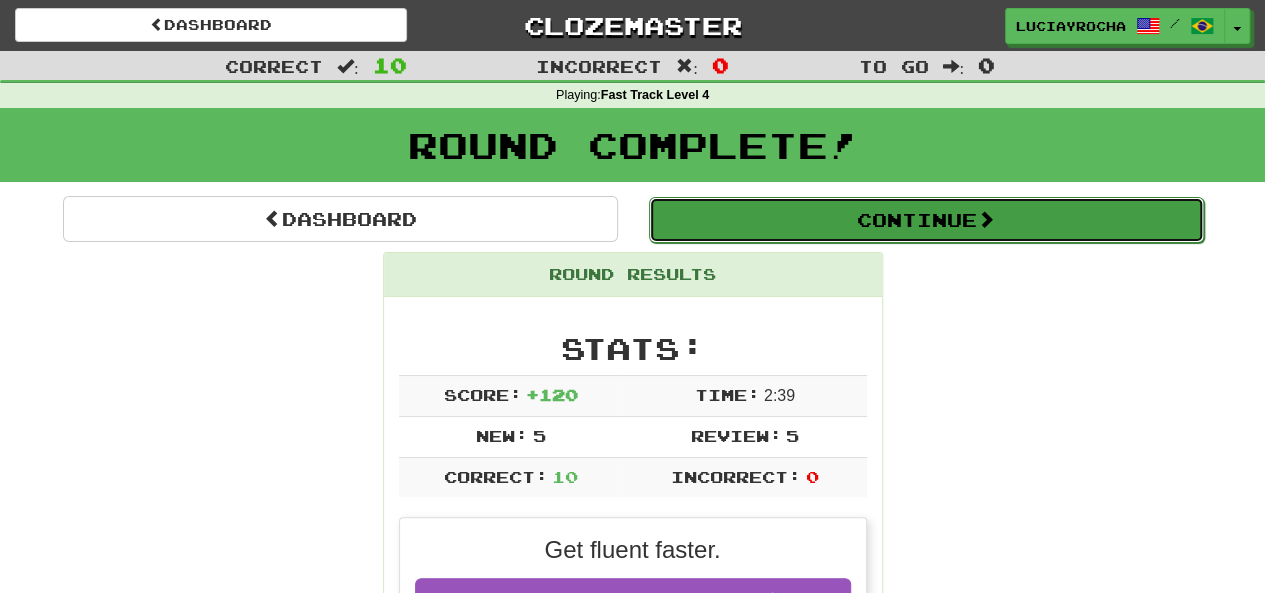 click on "Continue" at bounding box center [926, 220] 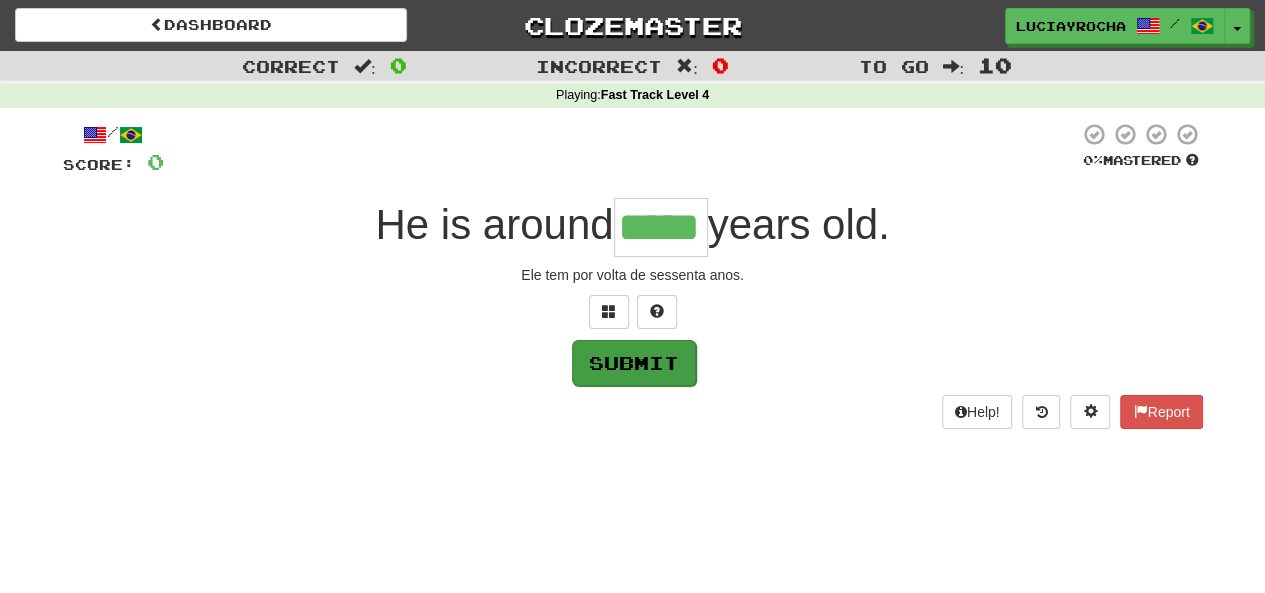 type on "*****" 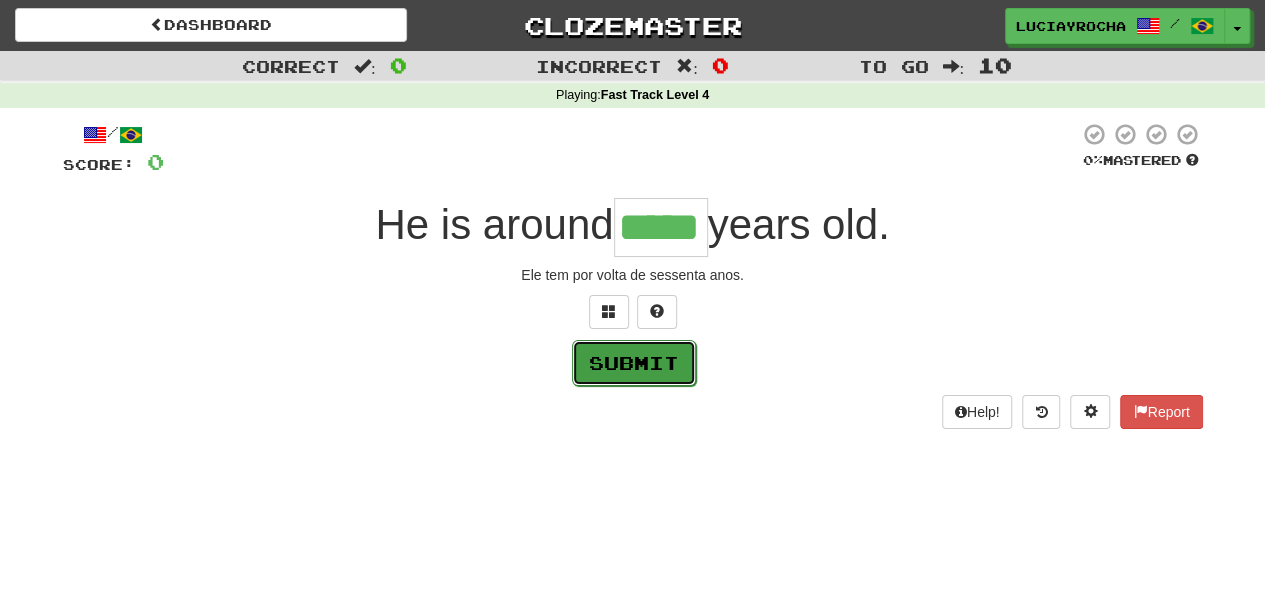 click on "Submit" at bounding box center [634, 363] 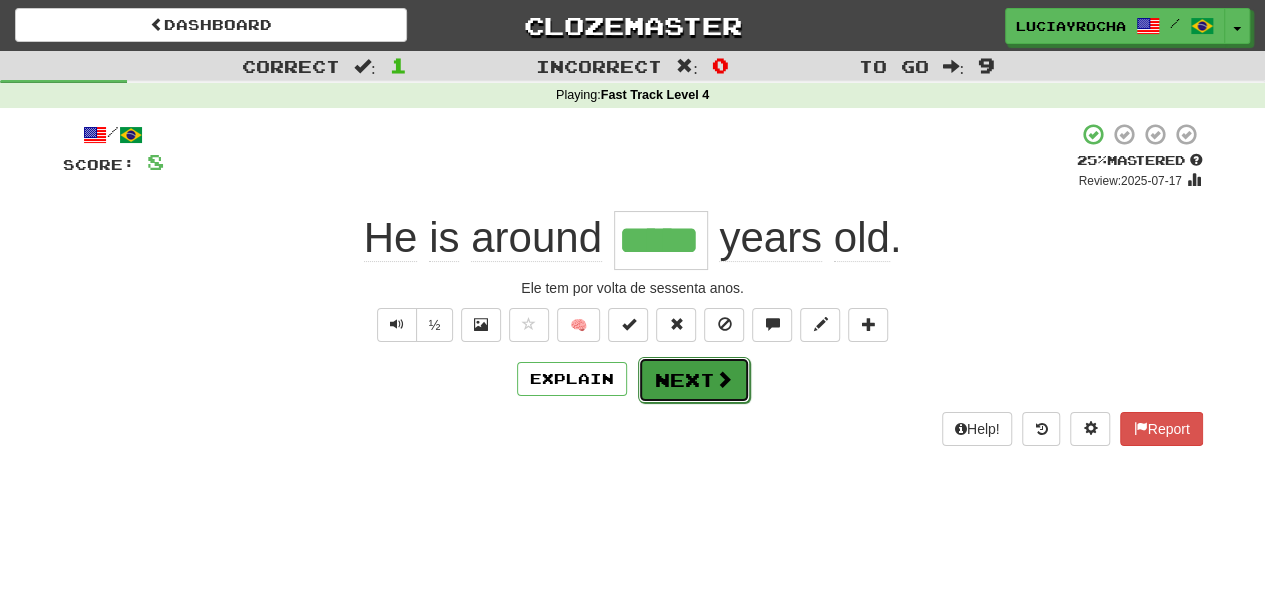click on "Next" at bounding box center (694, 380) 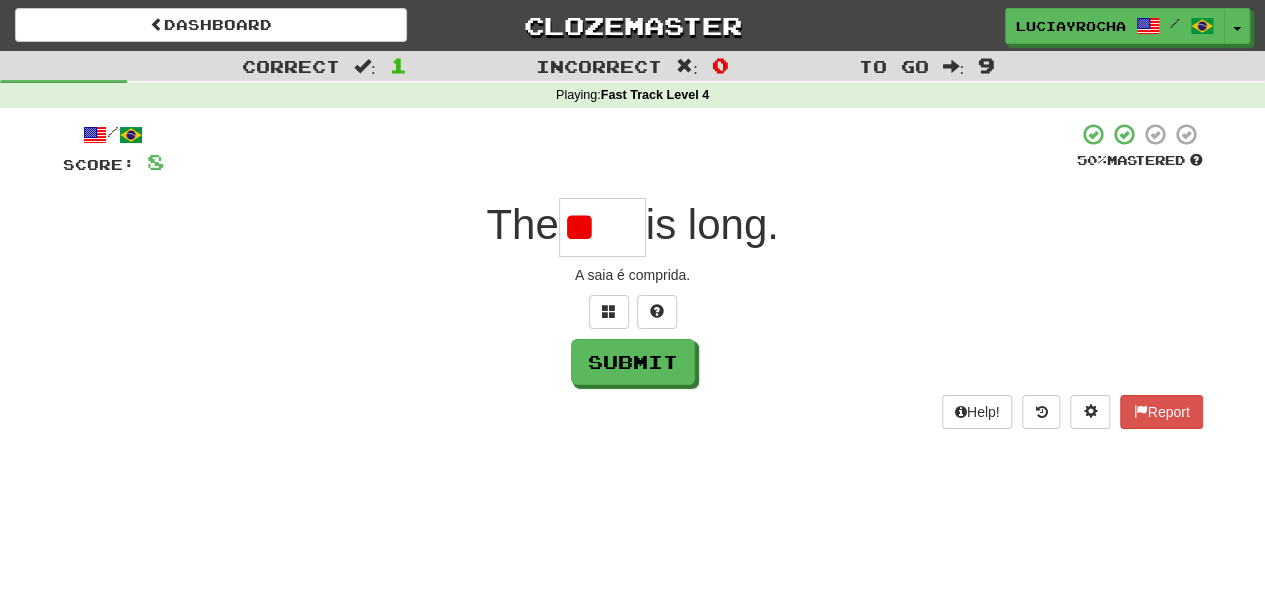 type on "*" 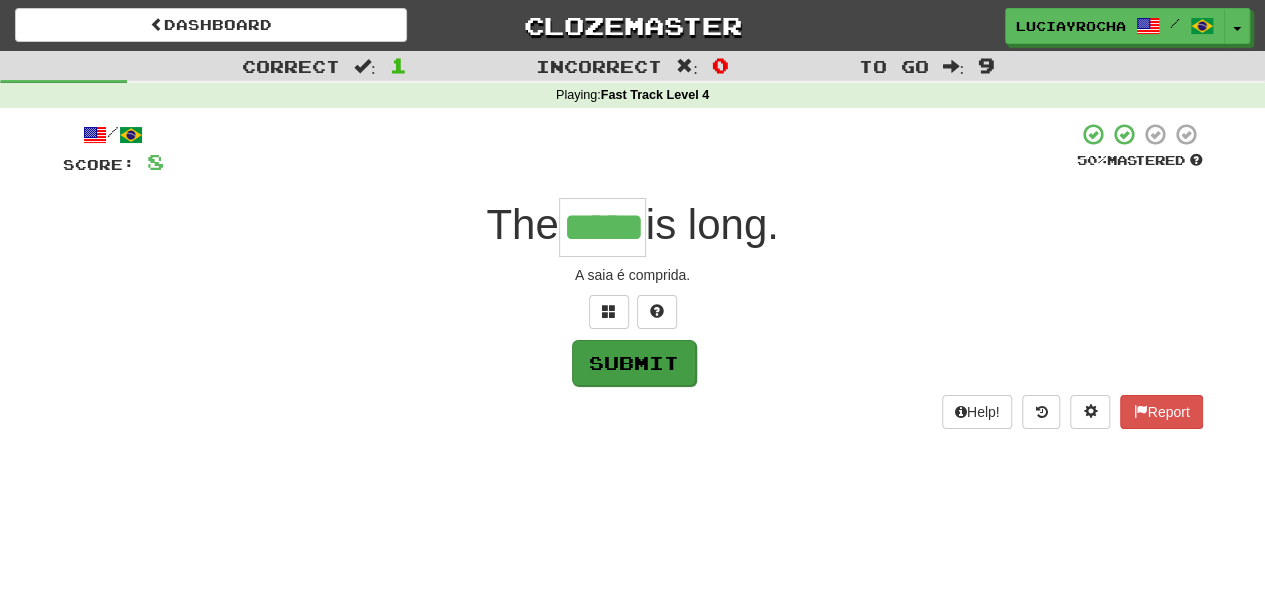 type on "*****" 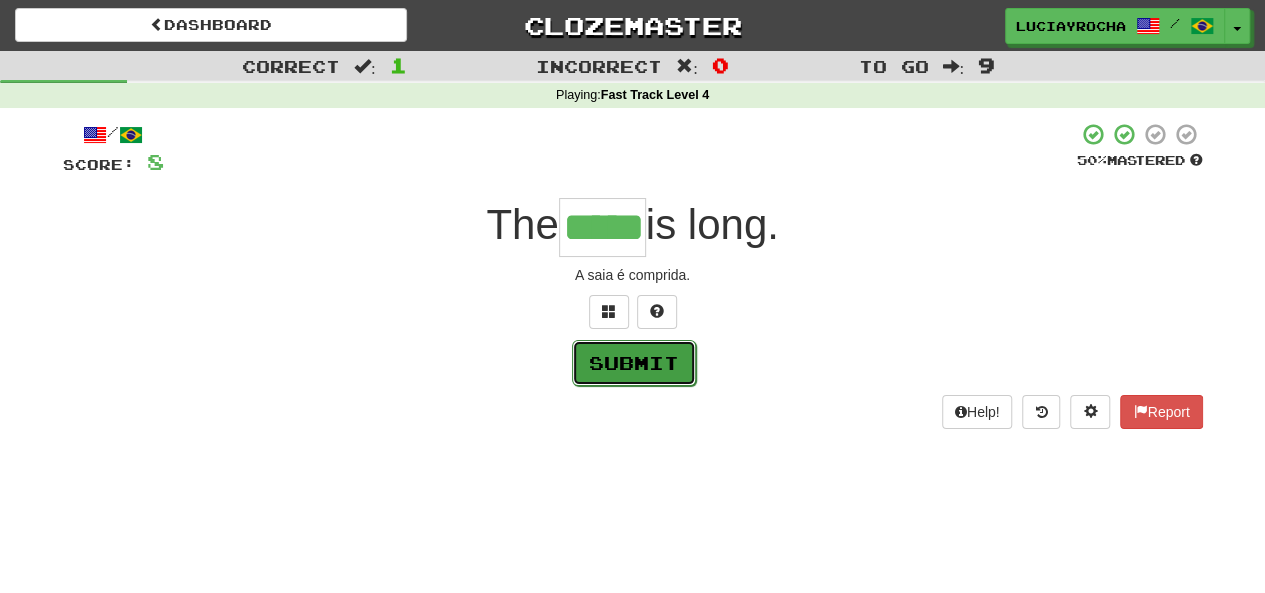 click on "Submit" at bounding box center (634, 363) 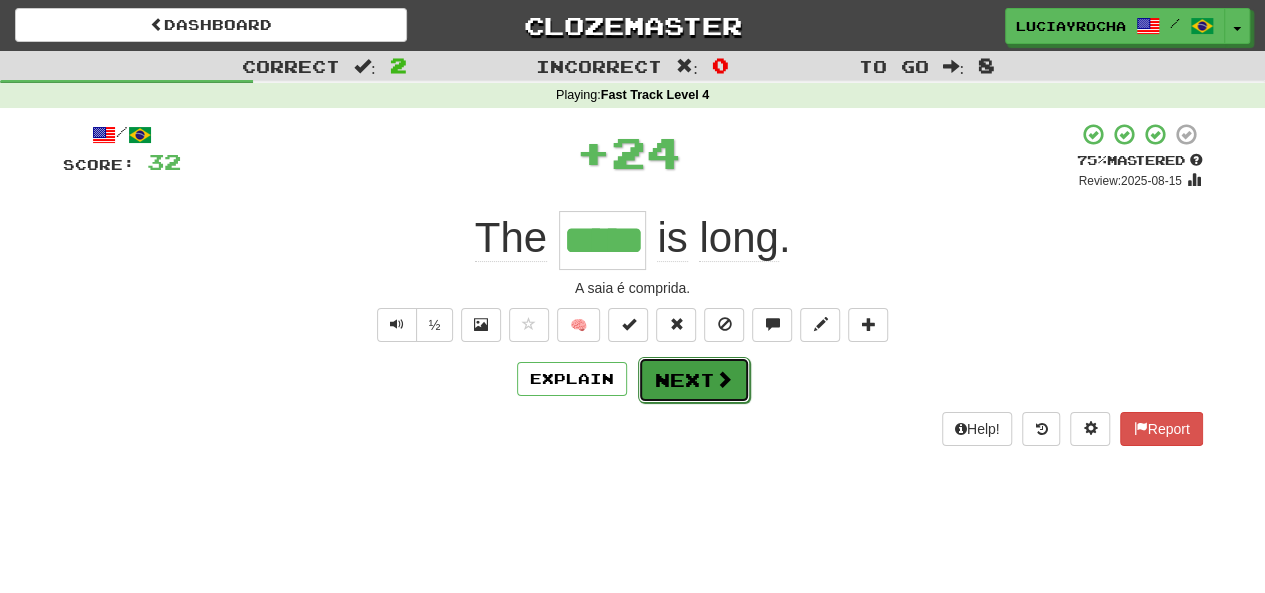 click on "Next" at bounding box center [694, 380] 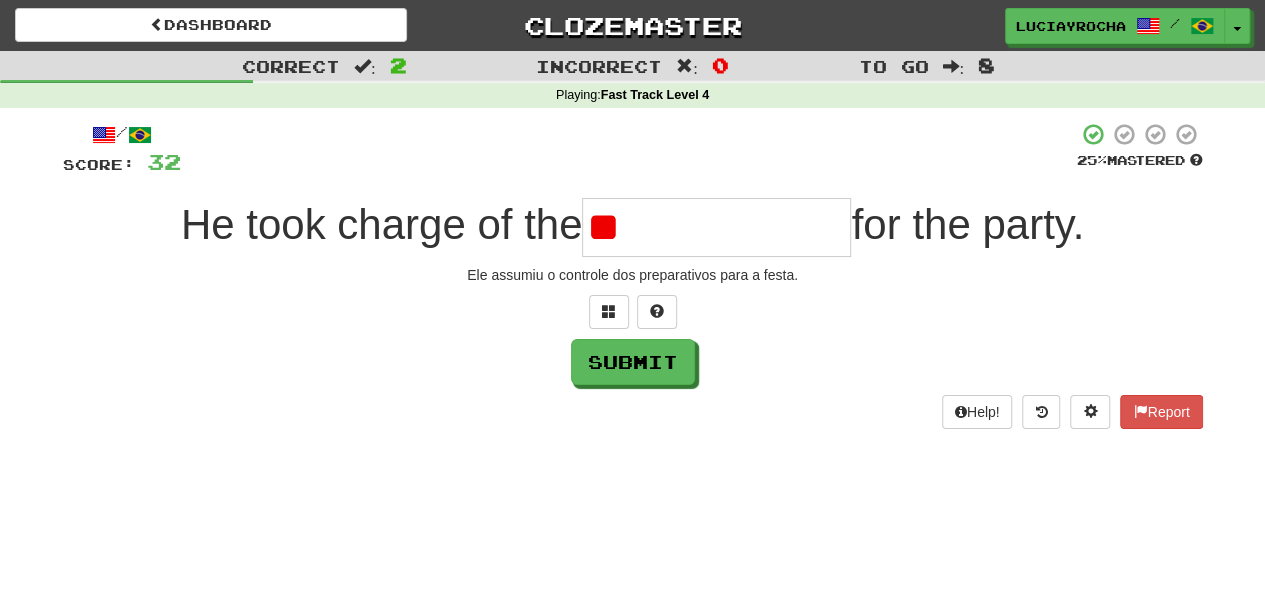 type on "*" 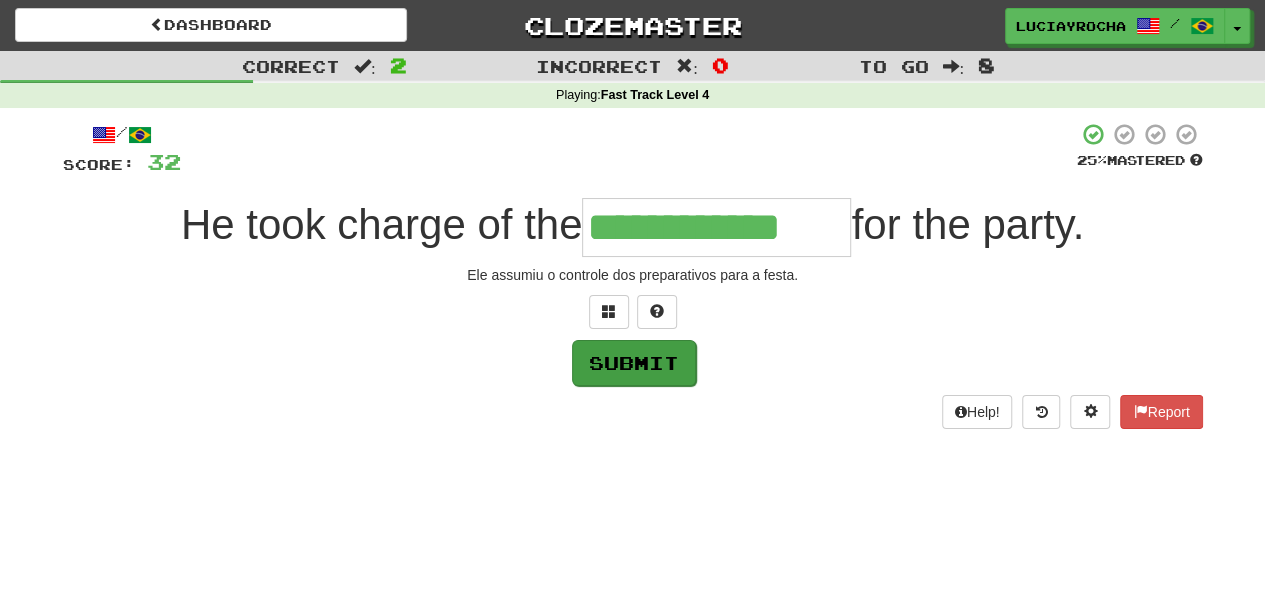type on "**********" 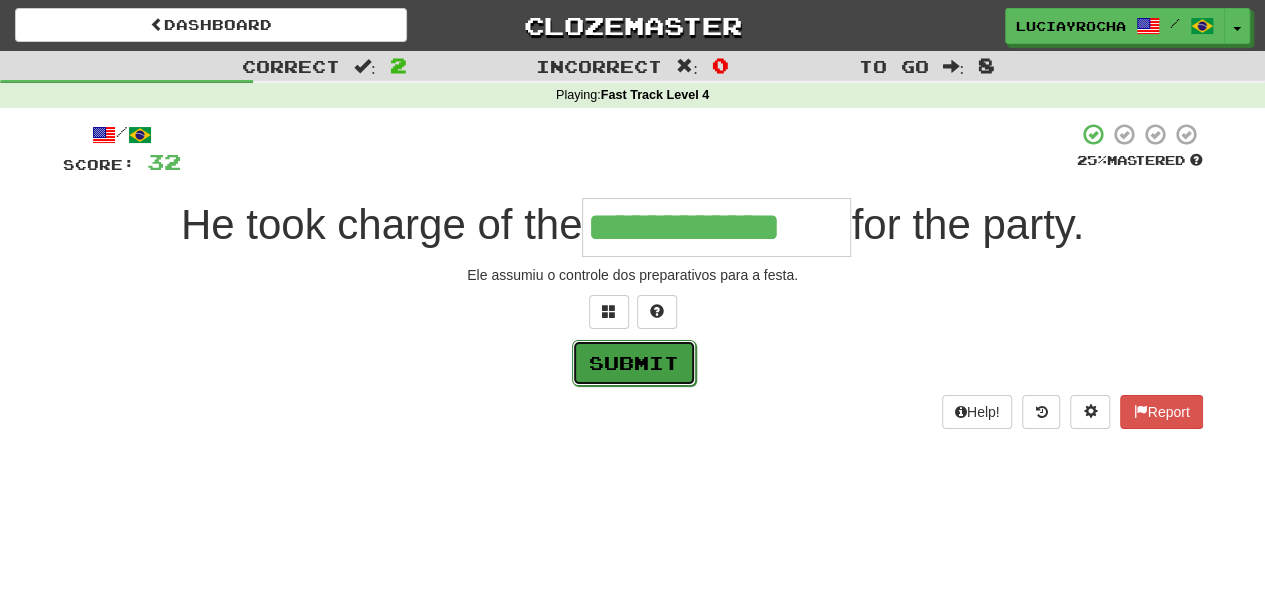 click on "Submit" at bounding box center (634, 363) 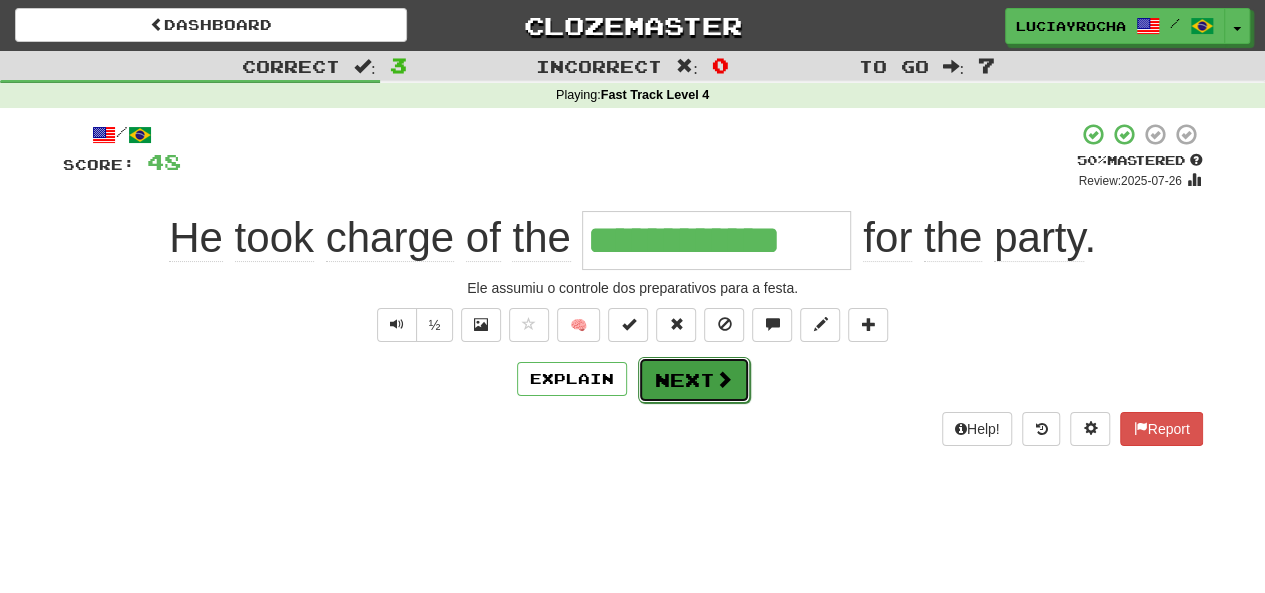 click on "Next" at bounding box center [694, 380] 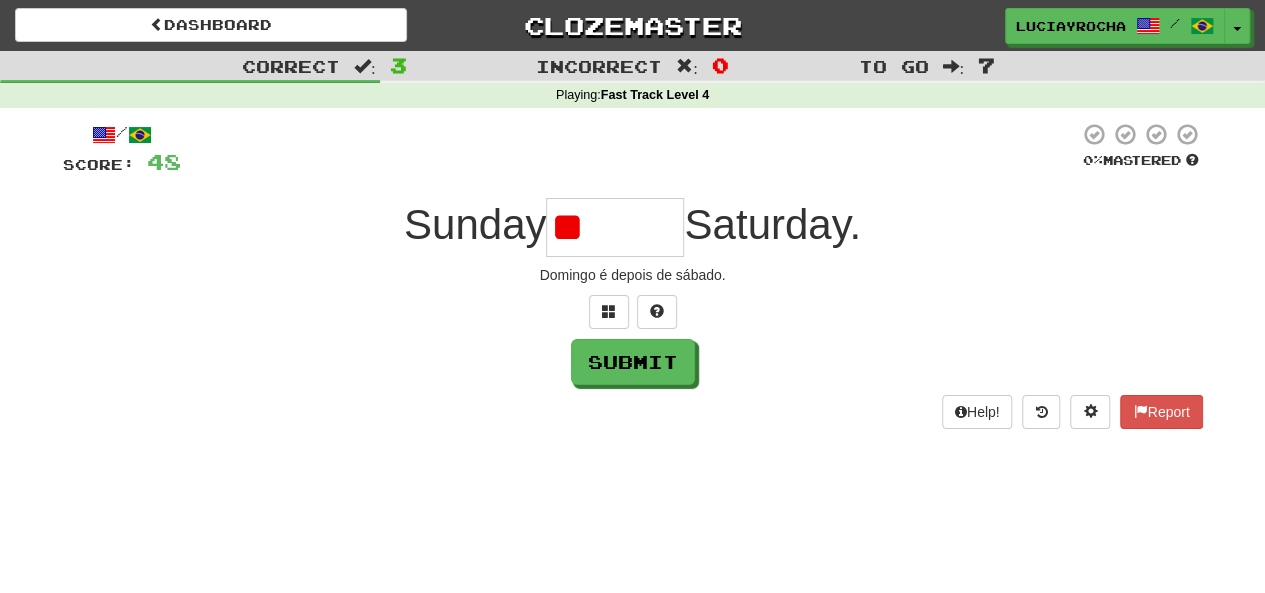 type on "*" 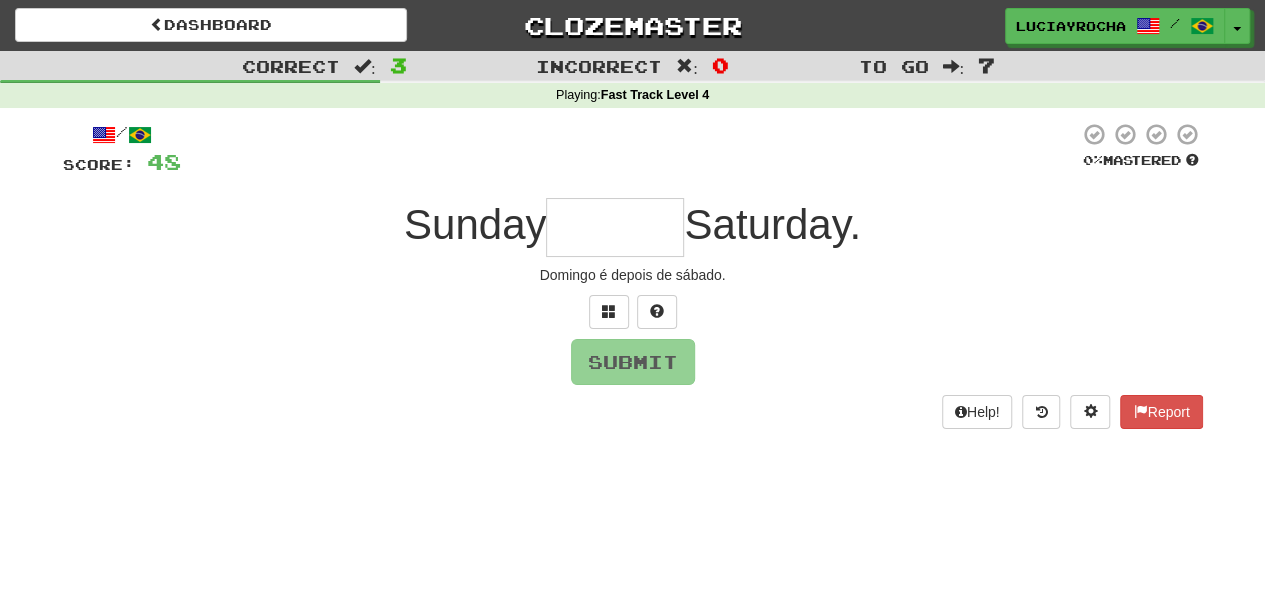 type on "*" 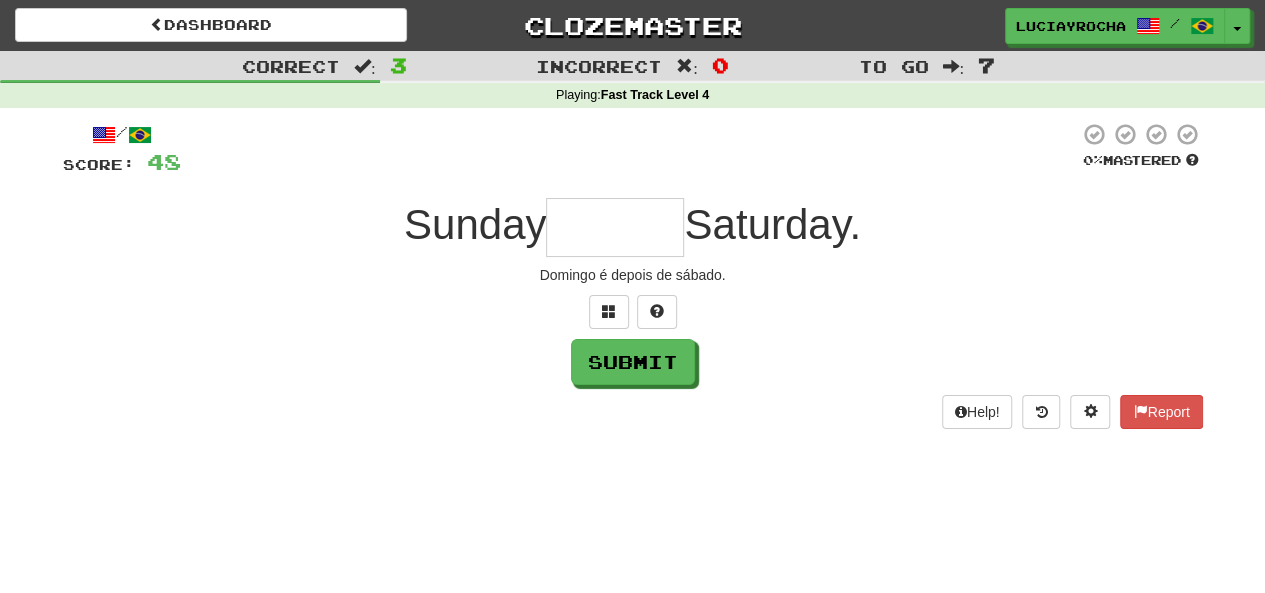 type on "*" 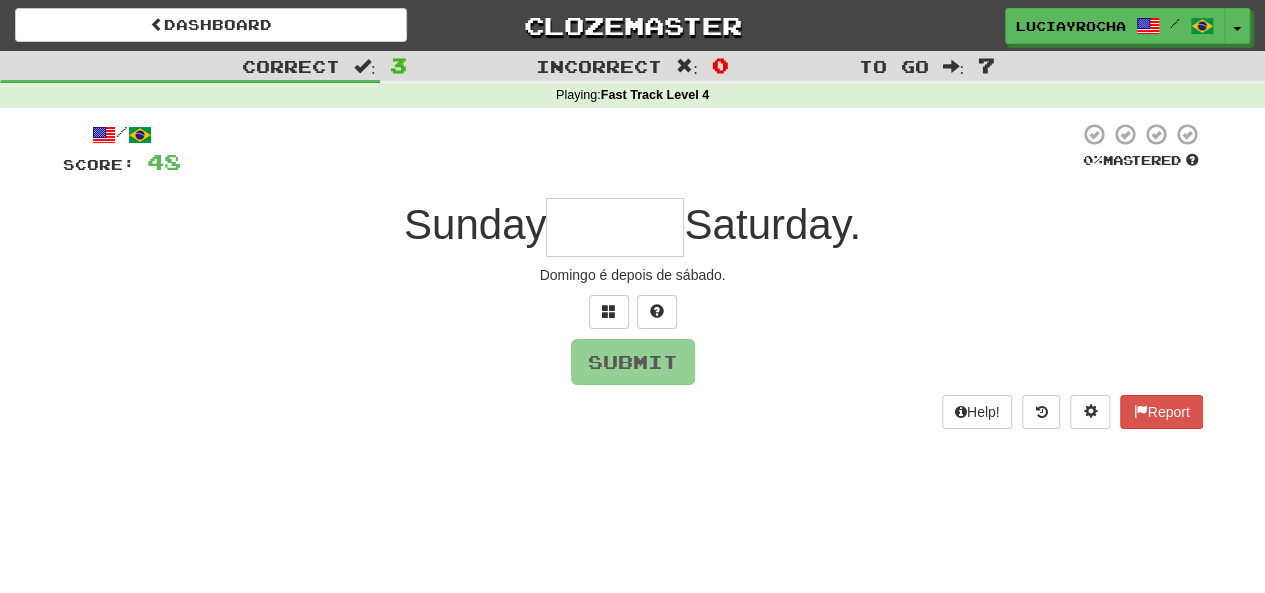 type on "*" 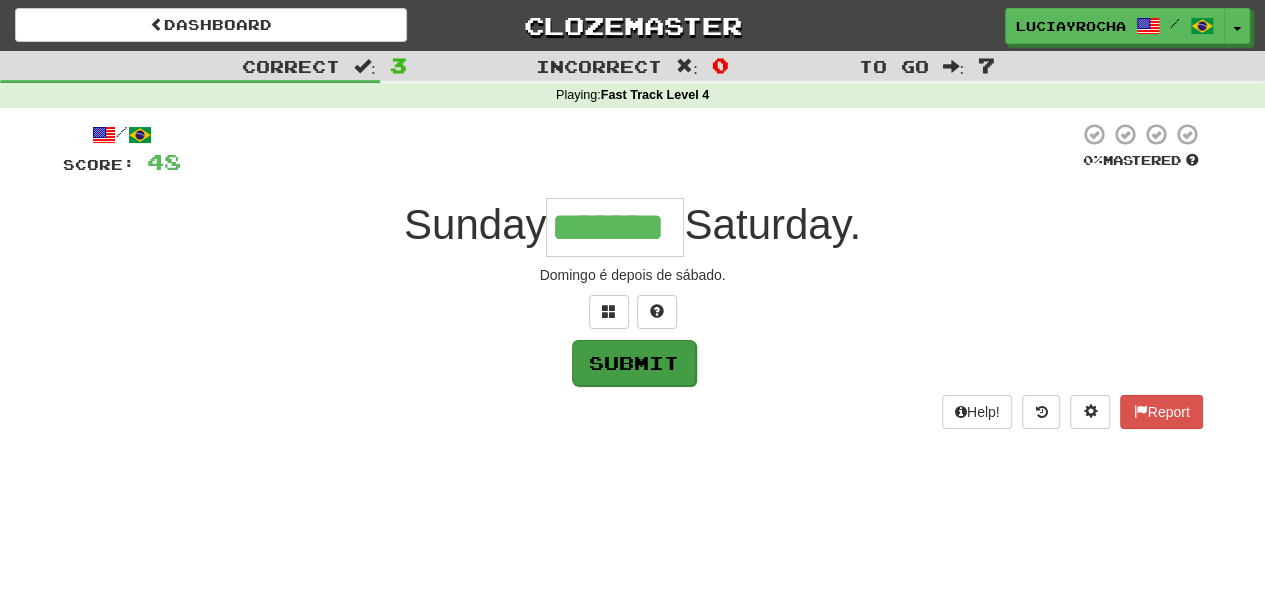 type on "*******" 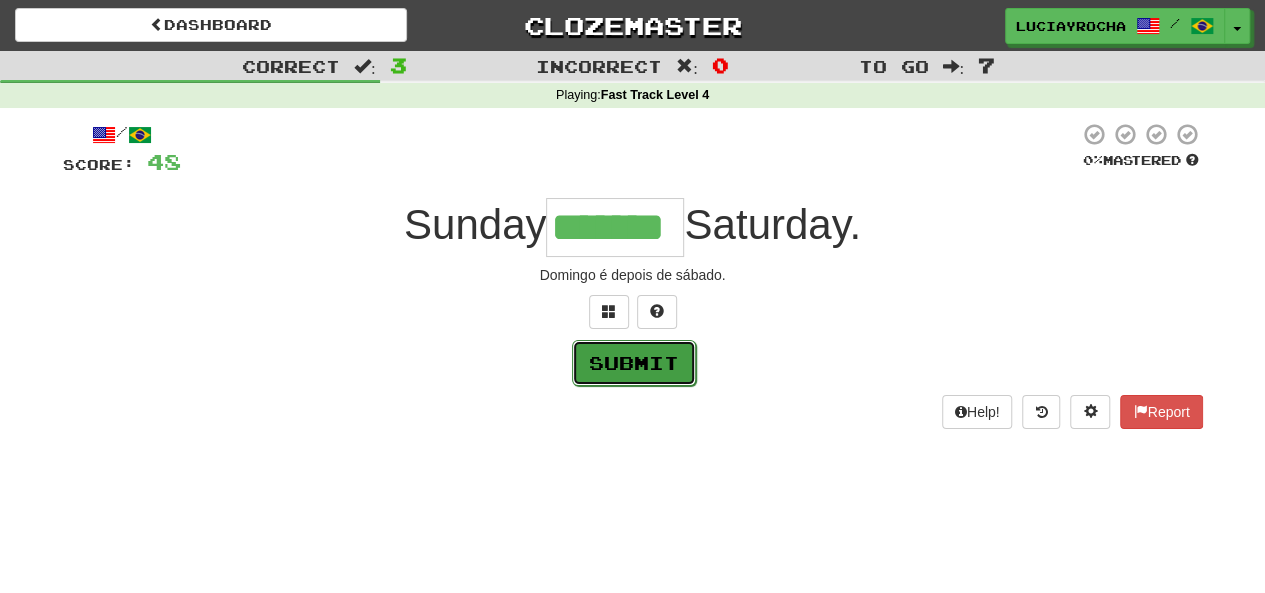 click on "Submit" at bounding box center (634, 363) 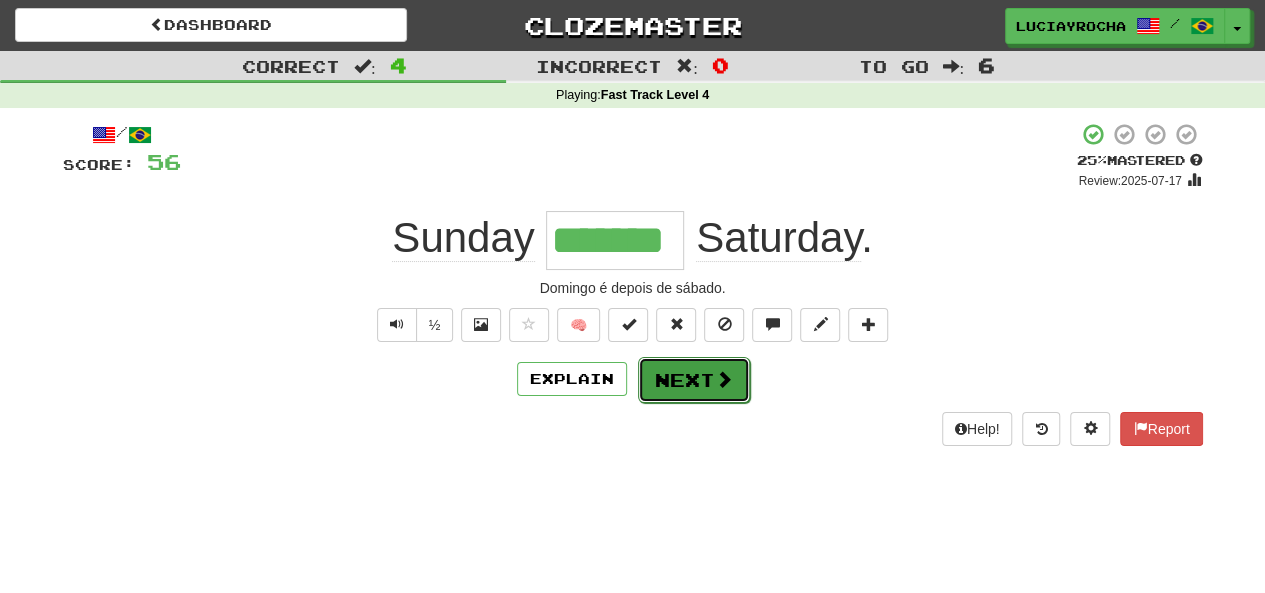 click on "Next" at bounding box center [694, 380] 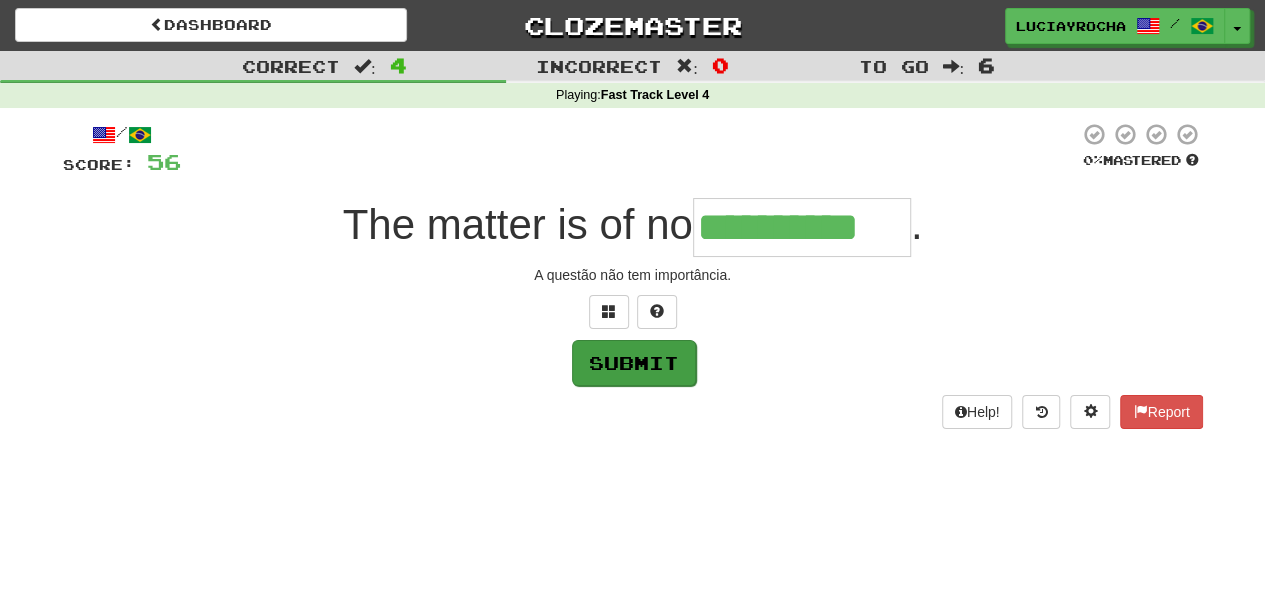 type on "**********" 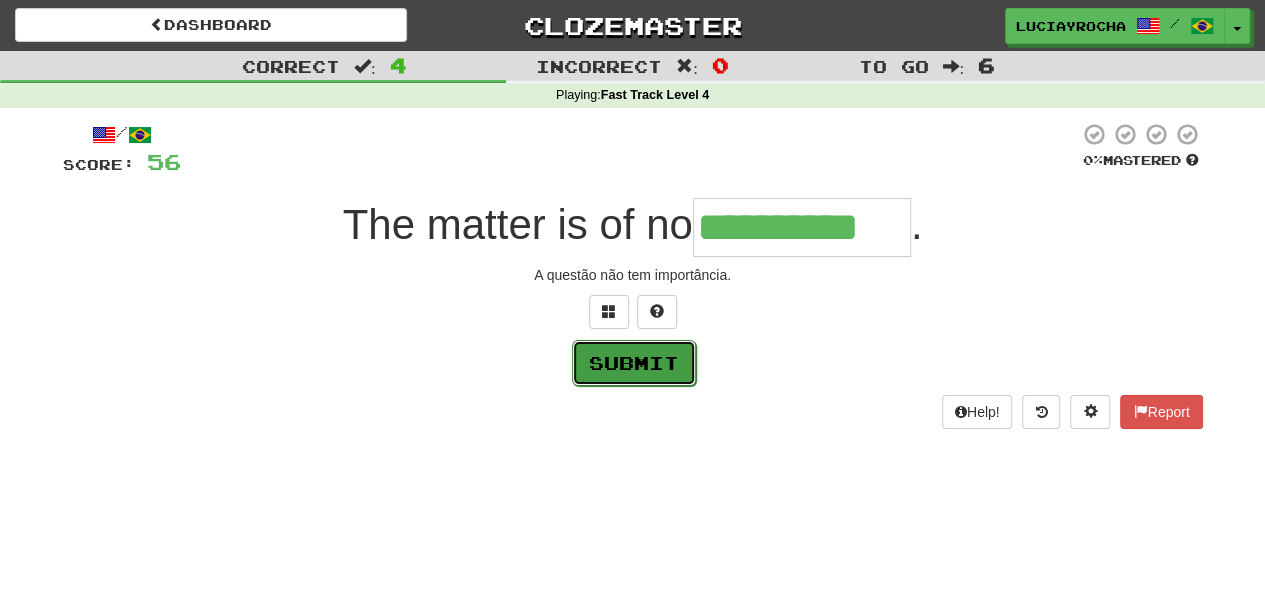 click on "Submit" at bounding box center (634, 363) 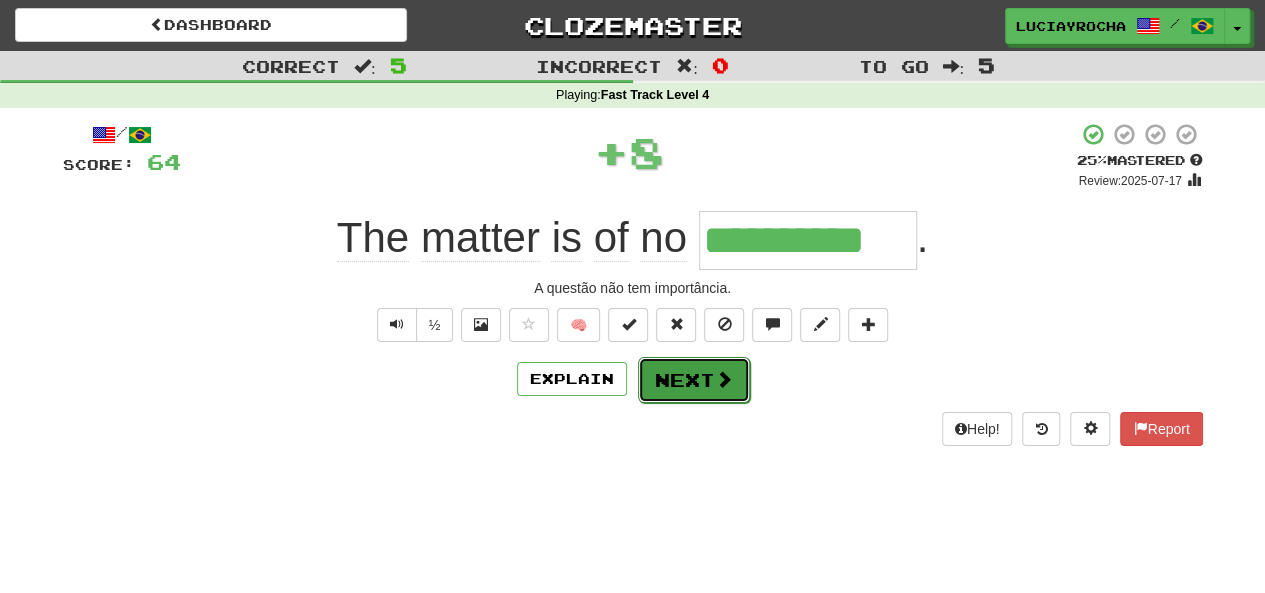 click on "Next" at bounding box center (694, 380) 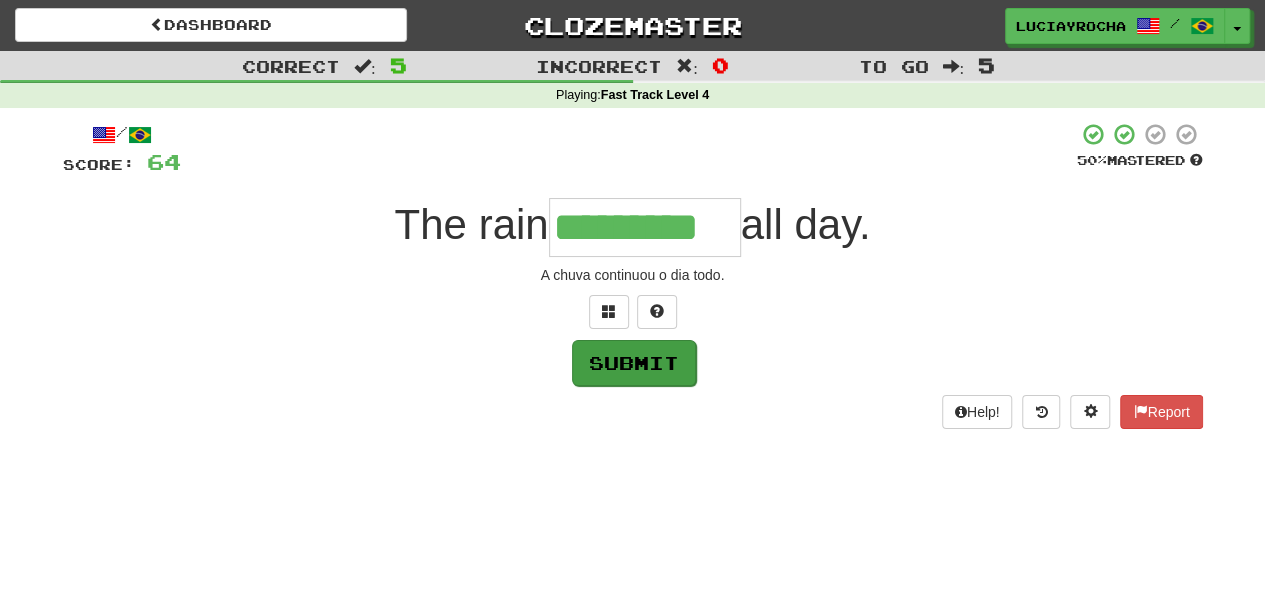 type on "*********" 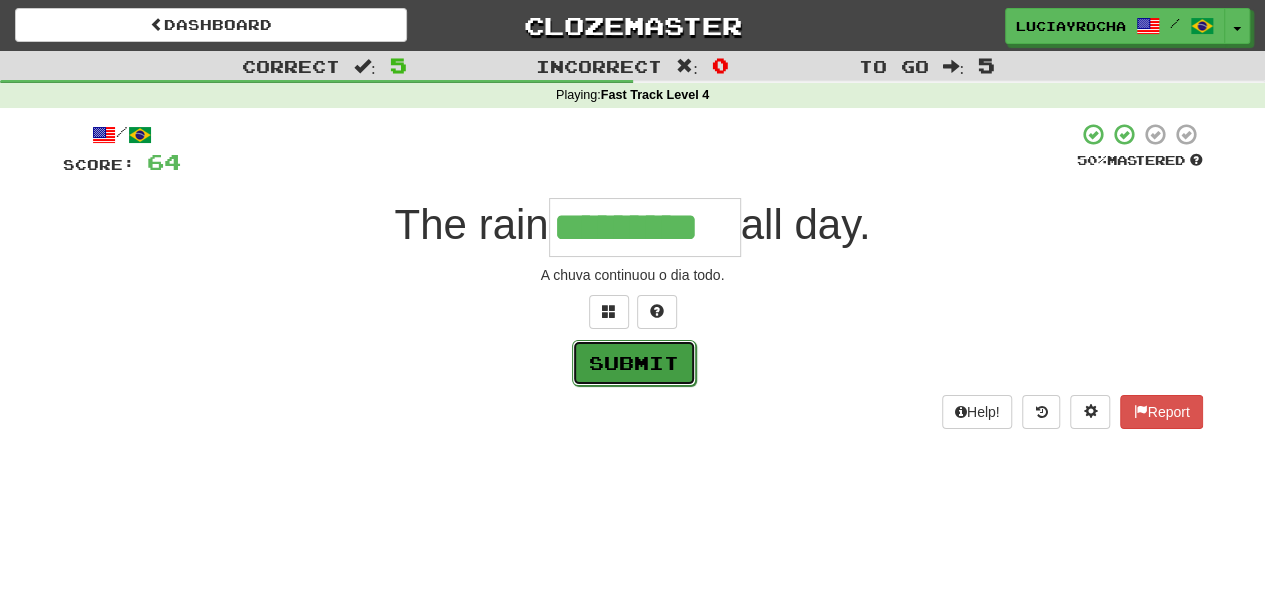 click on "Submit" at bounding box center [634, 363] 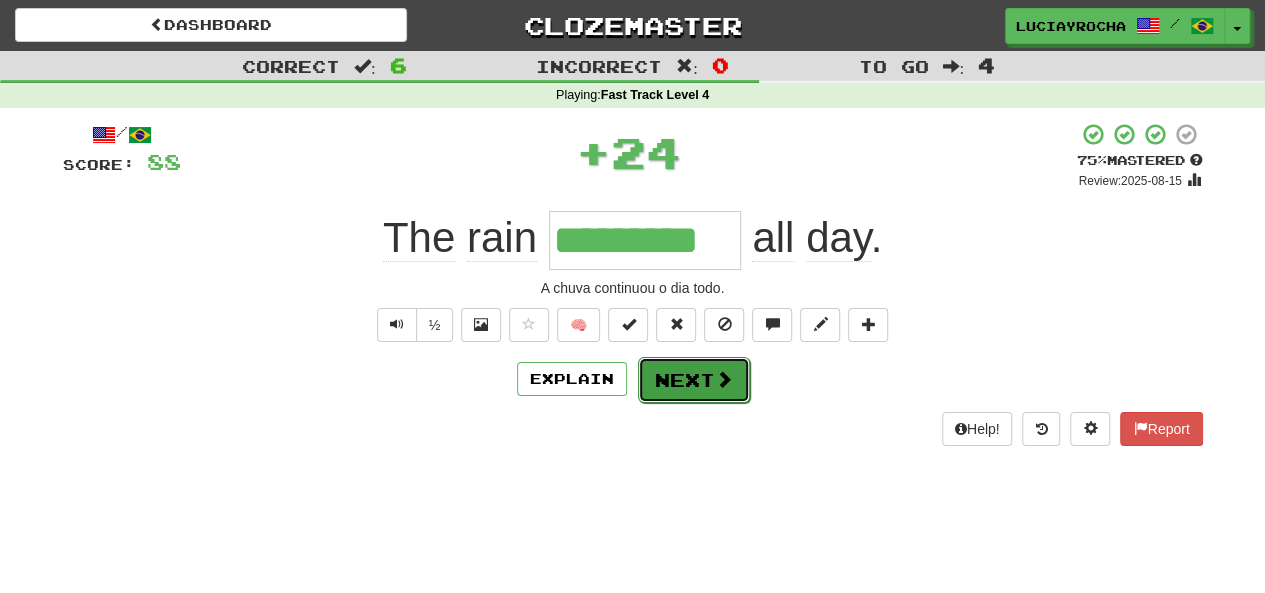 click on "Next" at bounding box center (694, 380) 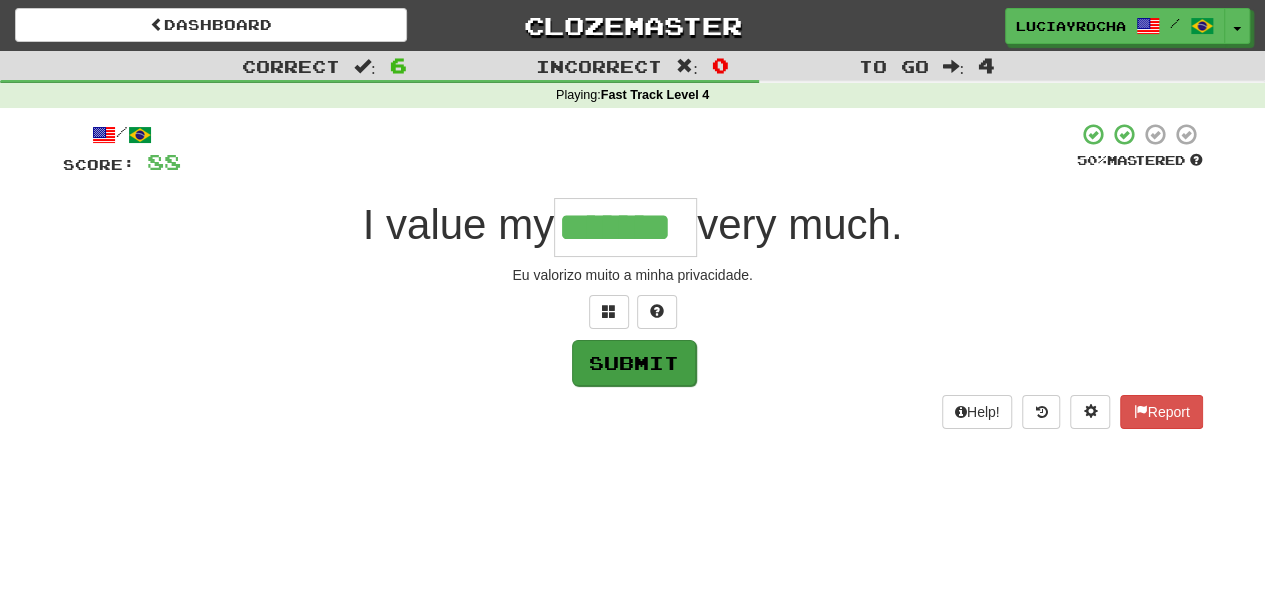 type on "*******" 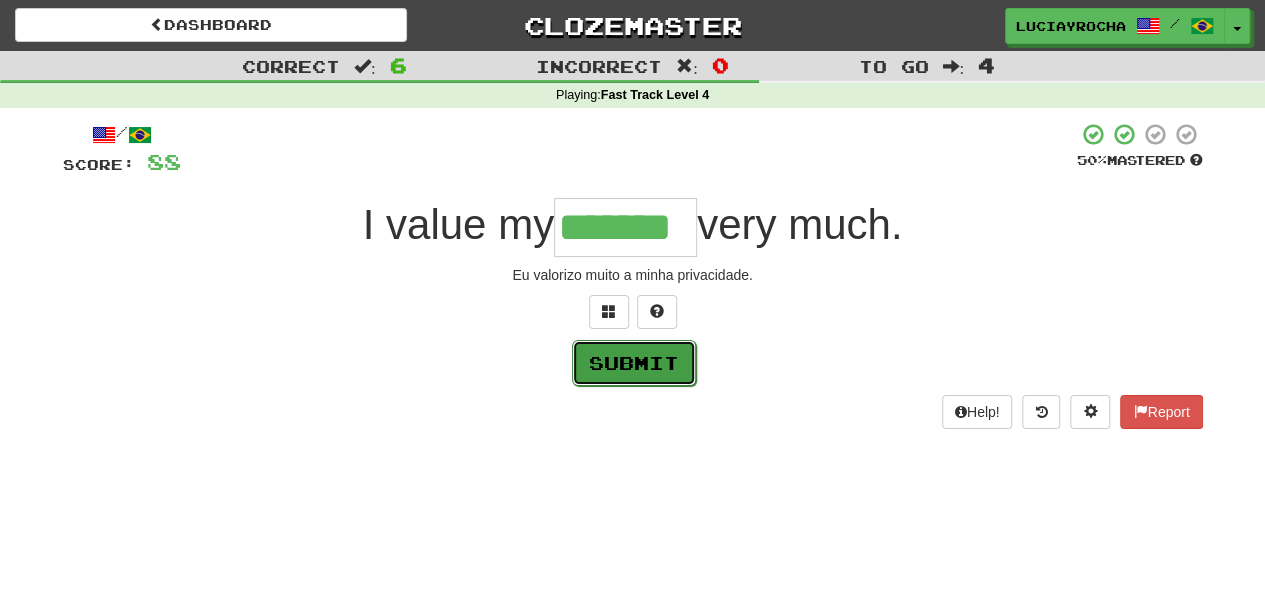click on "Submit" at bounding box center [634, 363] 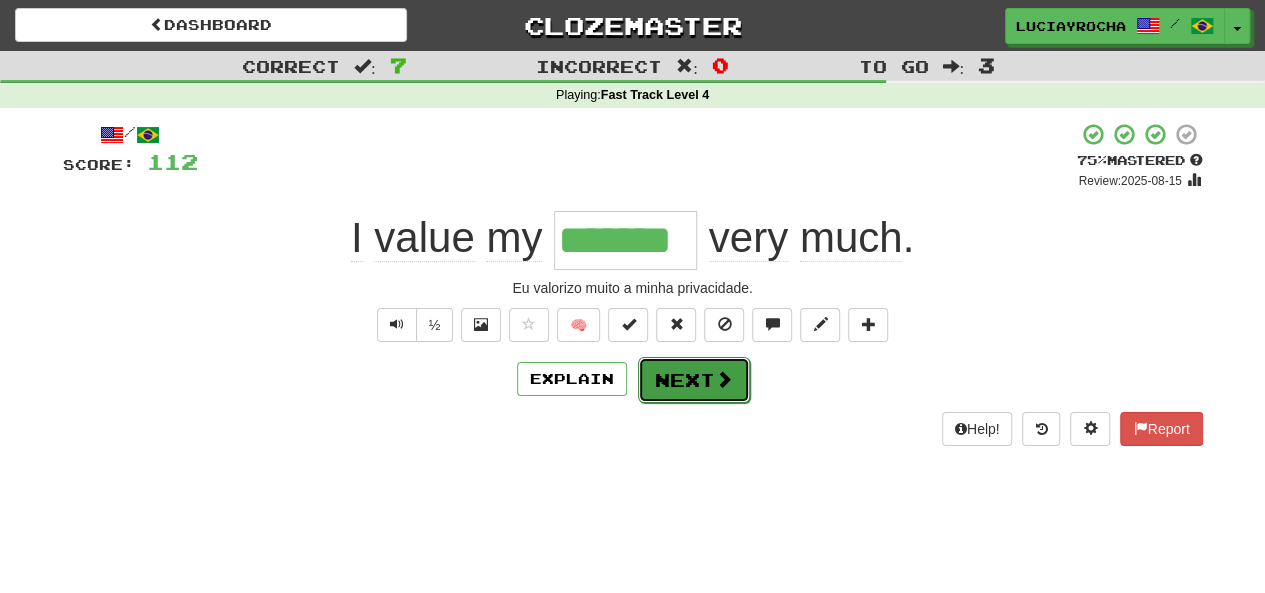 click on "Next" at bounding box center (694, 380) 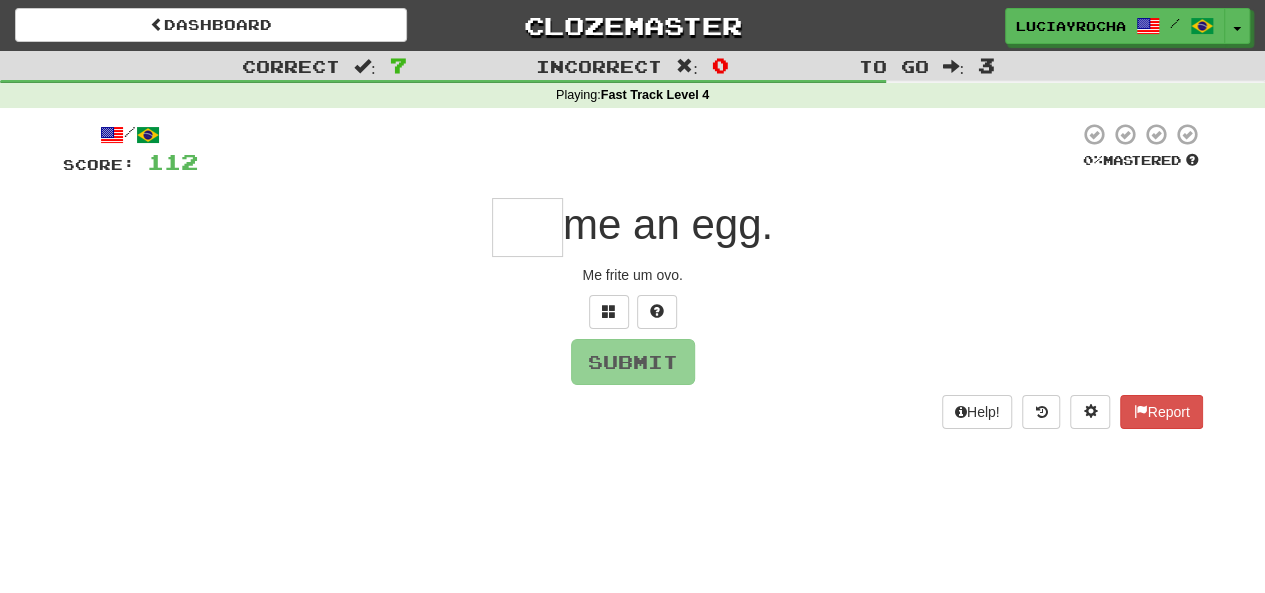 click at bounding box center [527, 227] 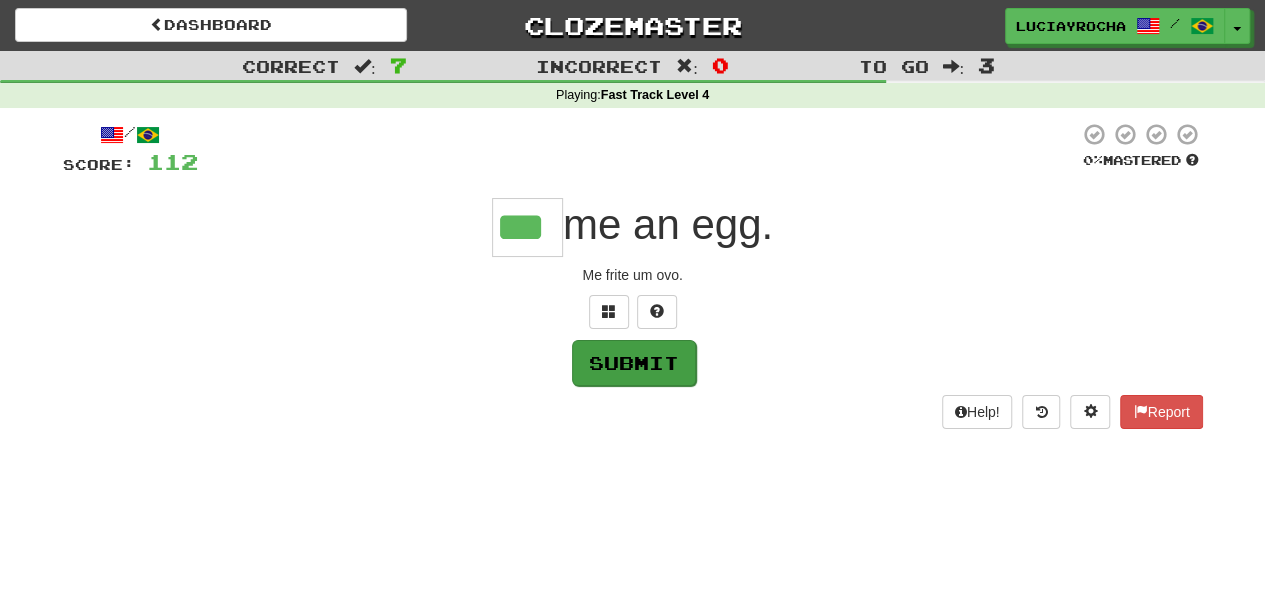 type on "***" 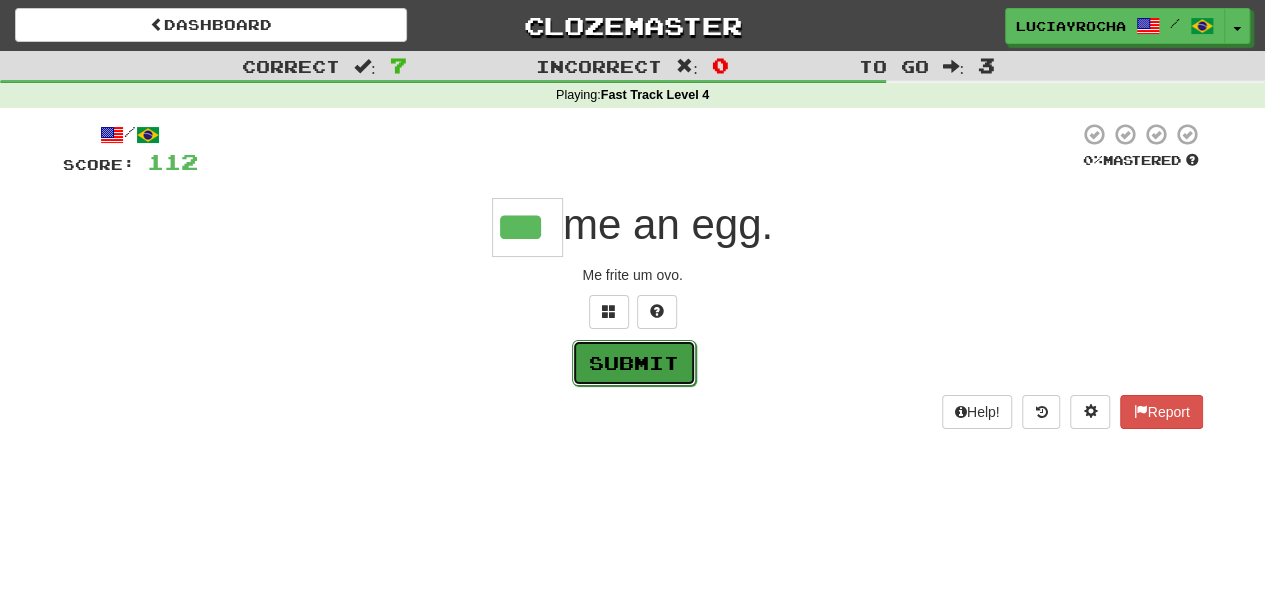 click on "Submit" at bounding box center [634, 363] 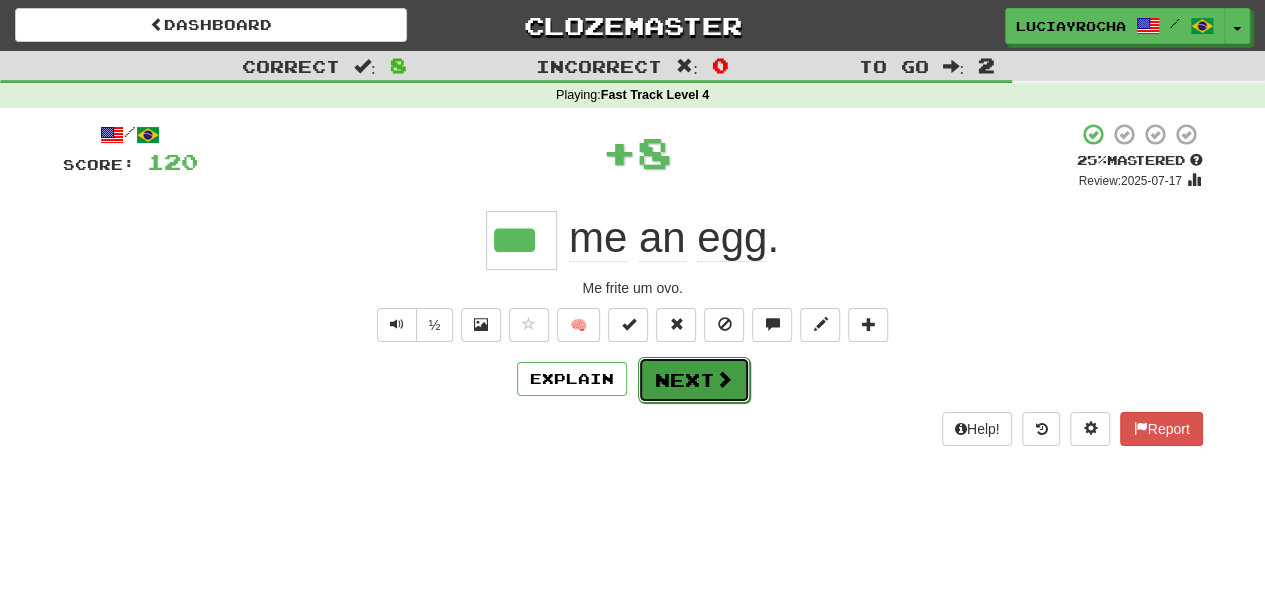 click on "Next" at bounding box center (694, 380) 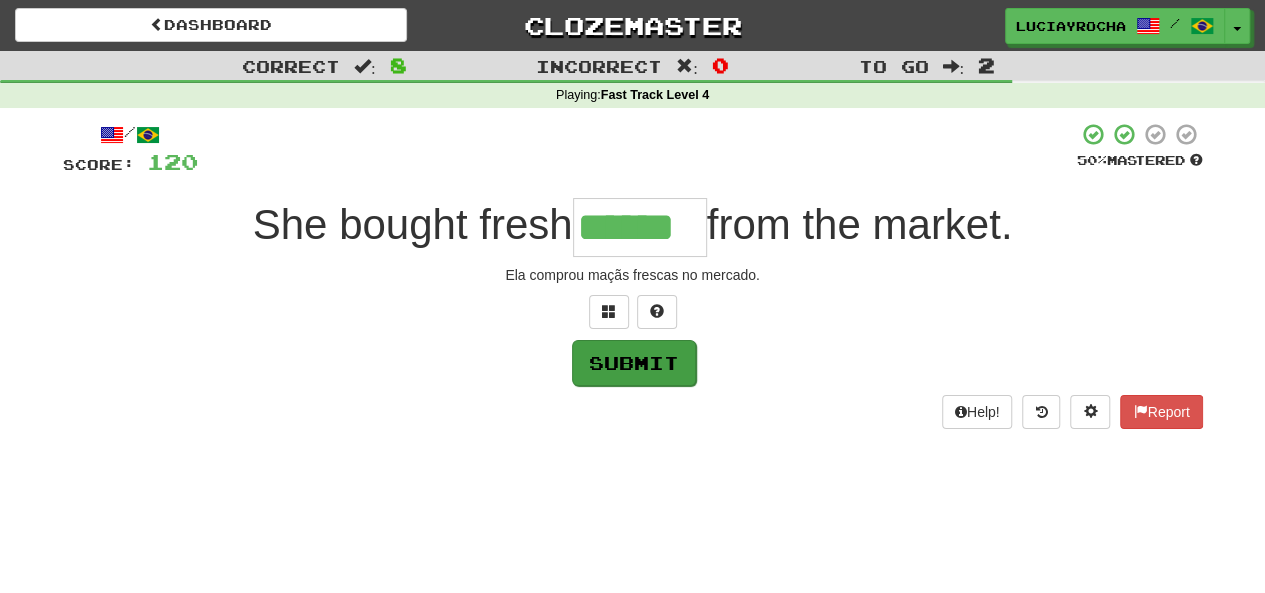 type on "******" 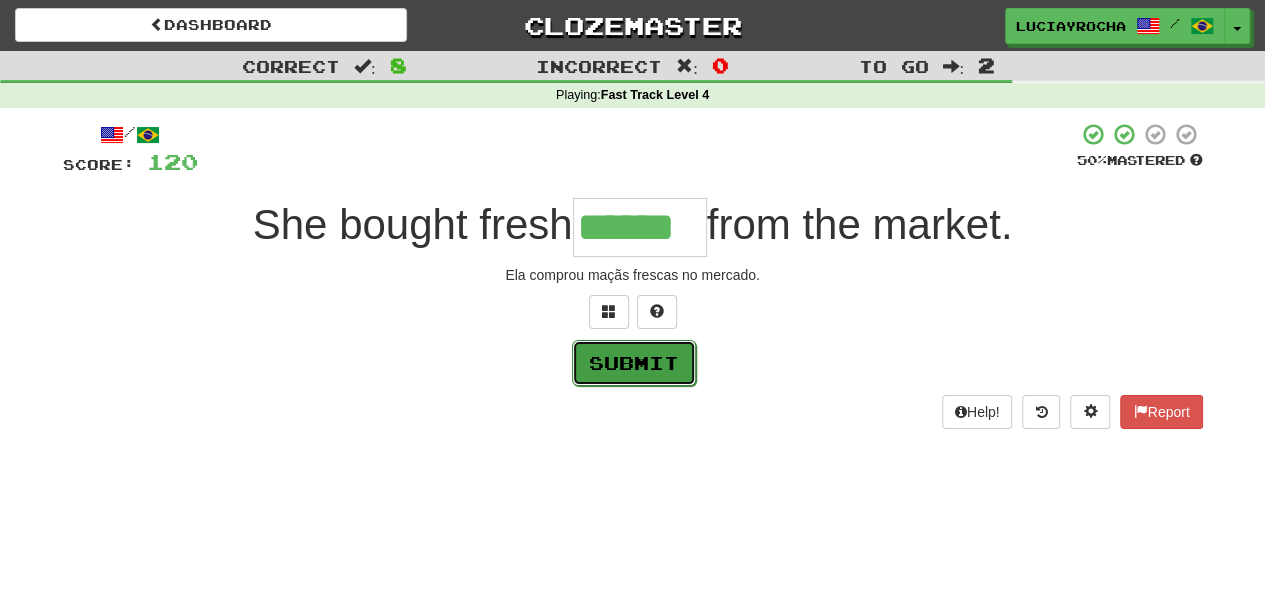 click on "Submit" at bounding box center [634, 363] 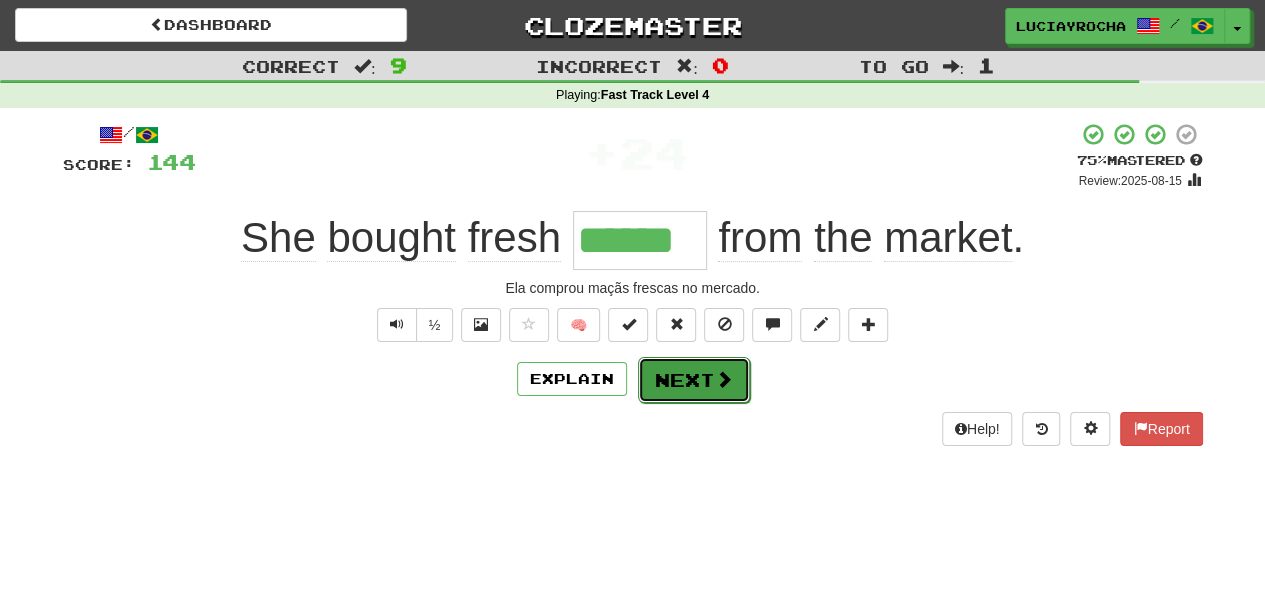 click on "Next" at bounding box center [694, 380] 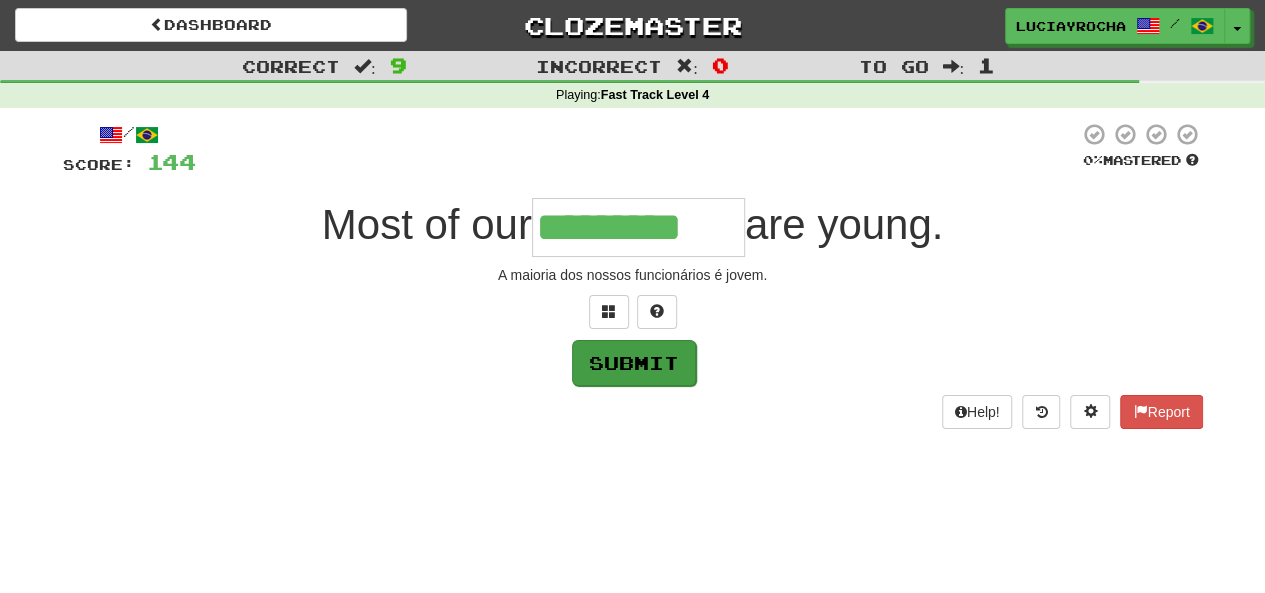 type on "*********" 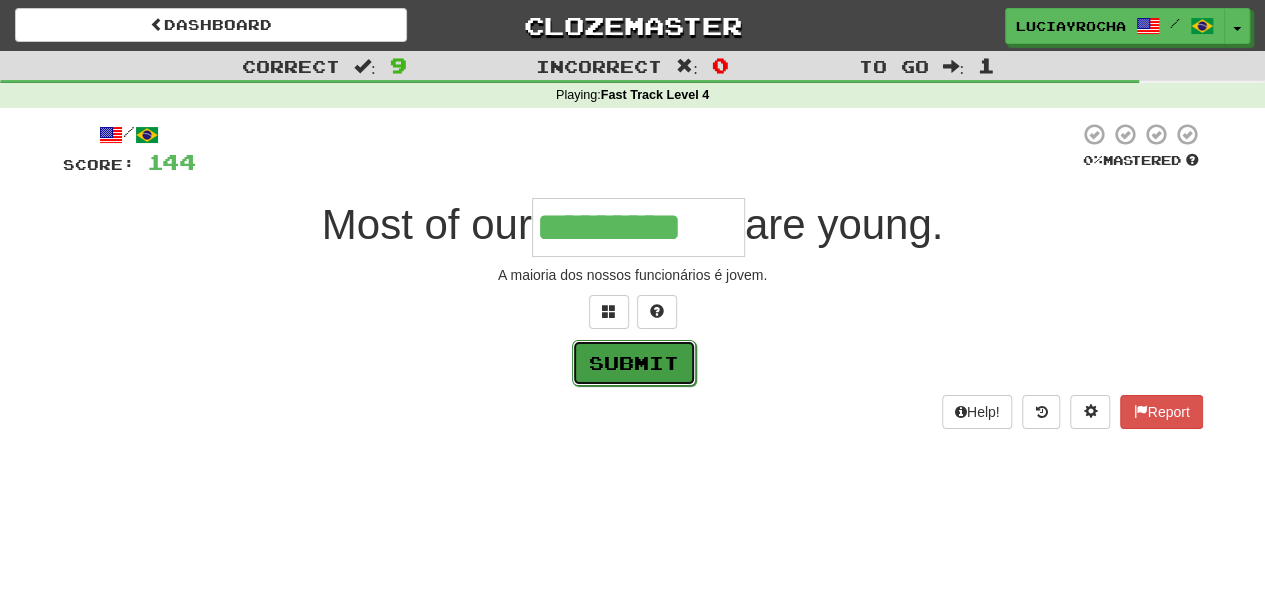 click on "Submit" at bounding box center [634, 363] 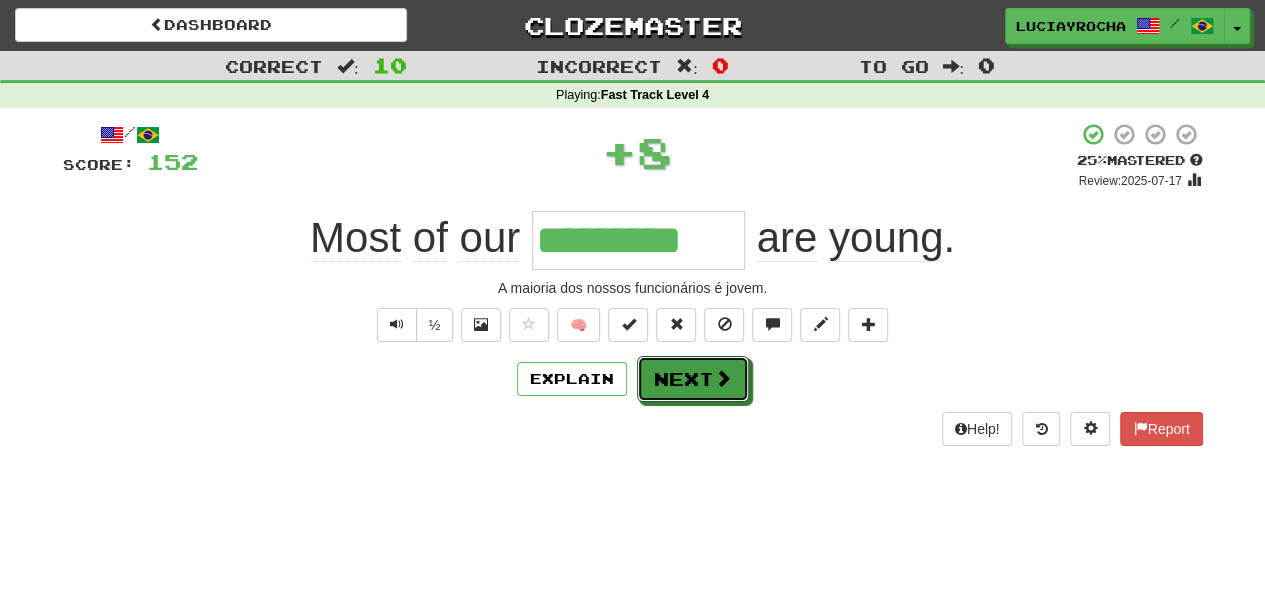 click on "Next" at bounding box center [693, 379] 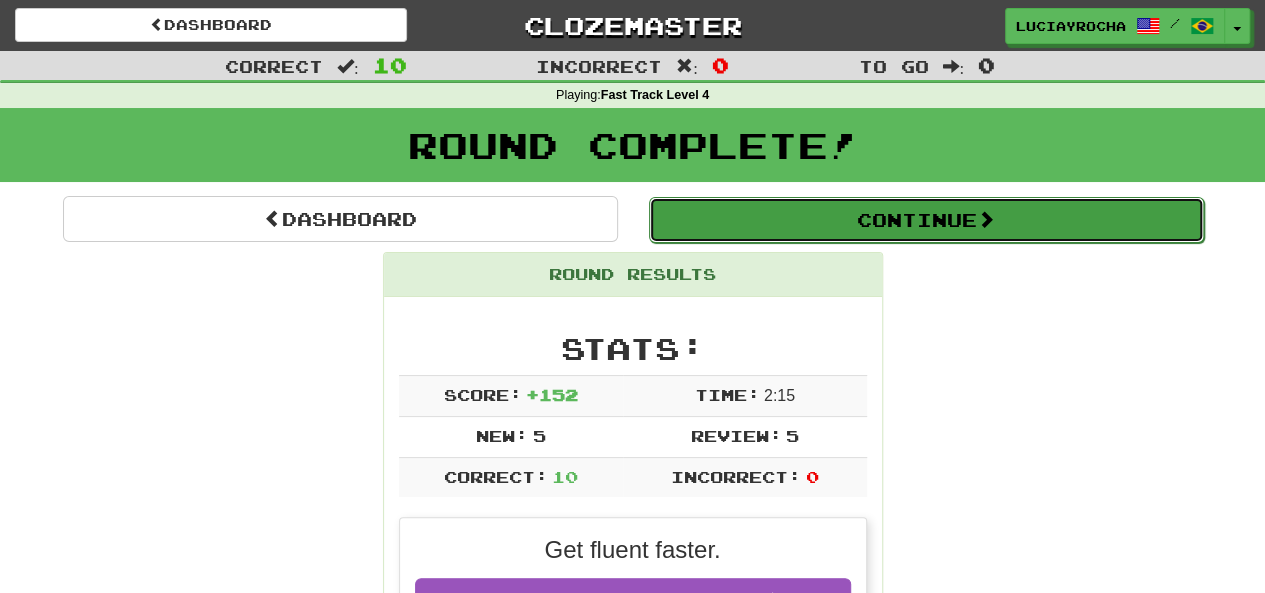 click on "Continue" at bounding box center [926, 220] 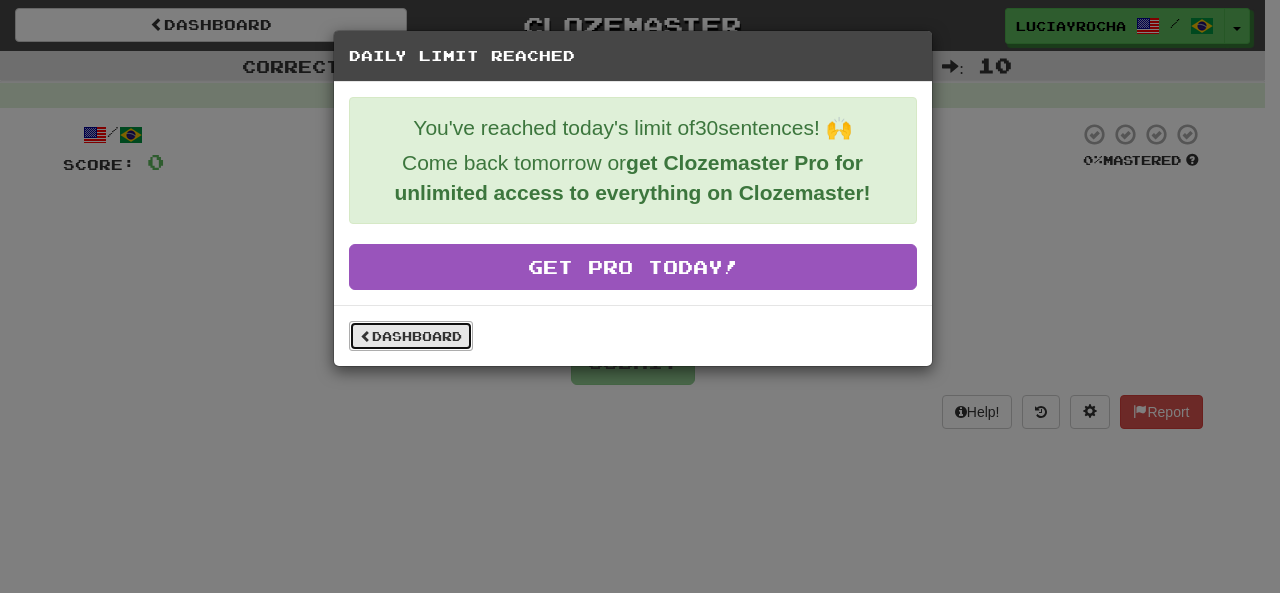 click on "Dashboard" at bounding box center [411, 336] 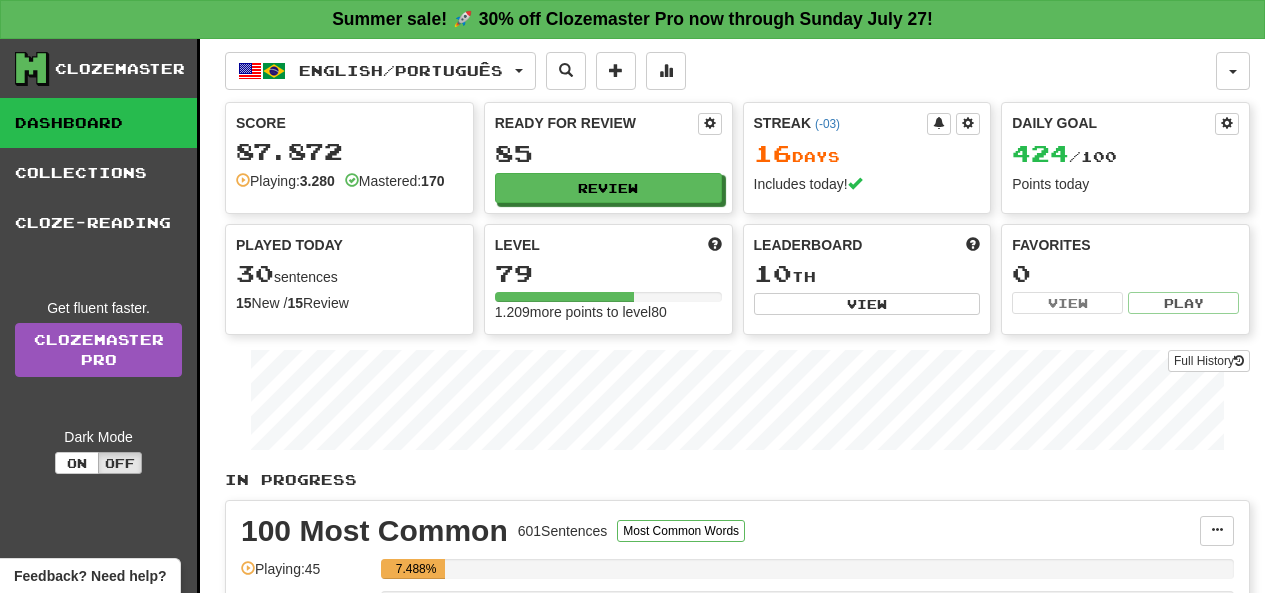 scroll, scrollTop: 0, scrollLeft: 0, axis: both 